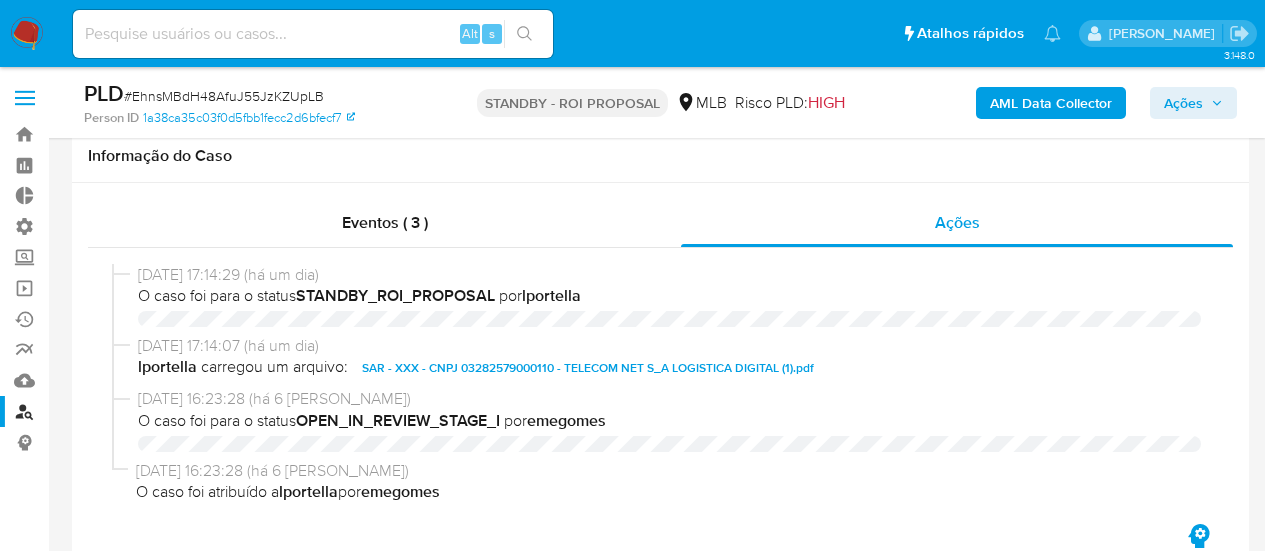 select on "10" 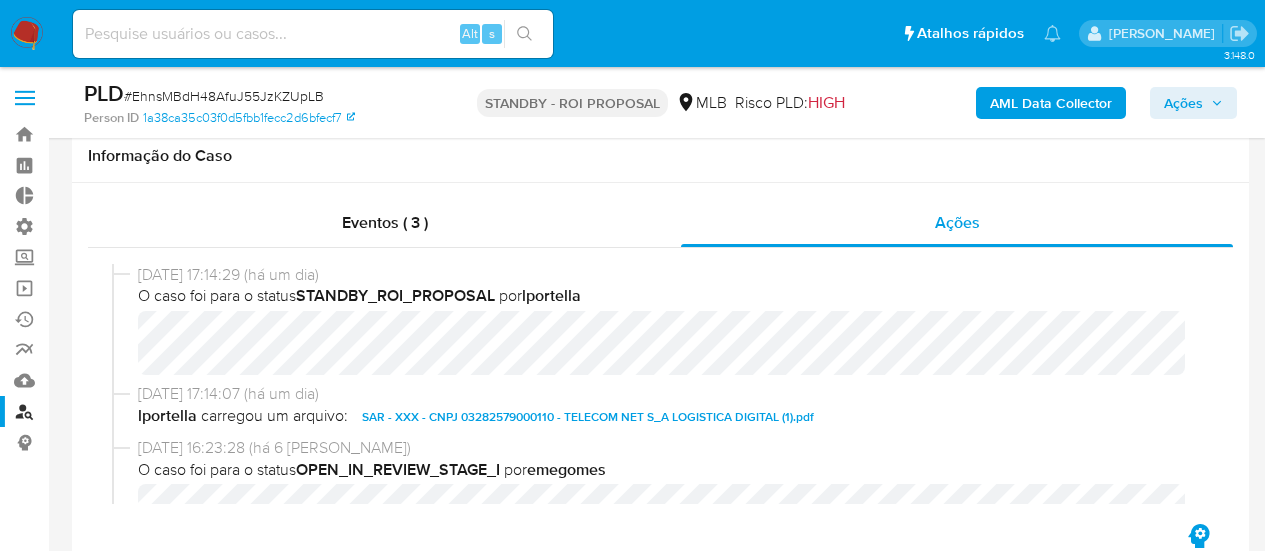 scroll, scrollTop: 300, scrollLeft: 0, axis: vertical 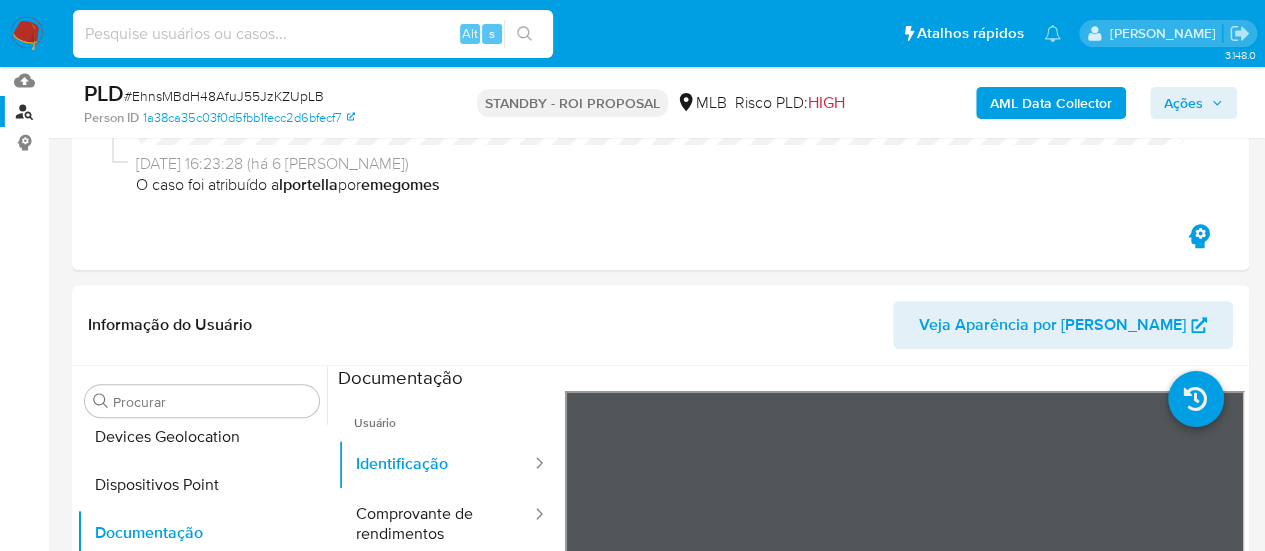click at bounding box center [313, 34] 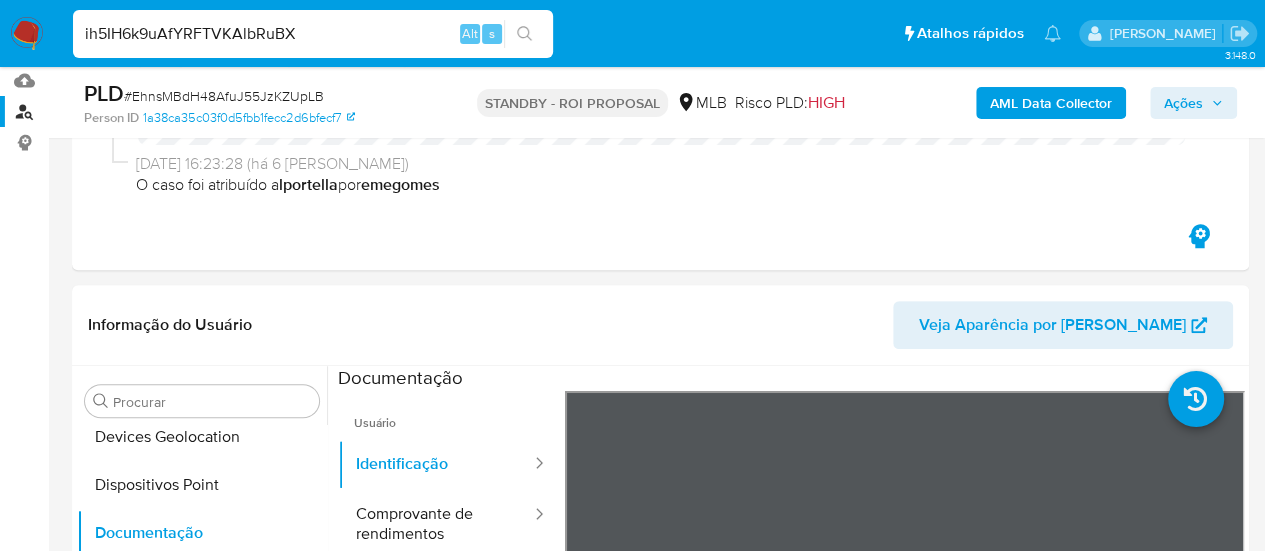 type on "ih5IH6k9uAfYRFTVKAlbRuBX" 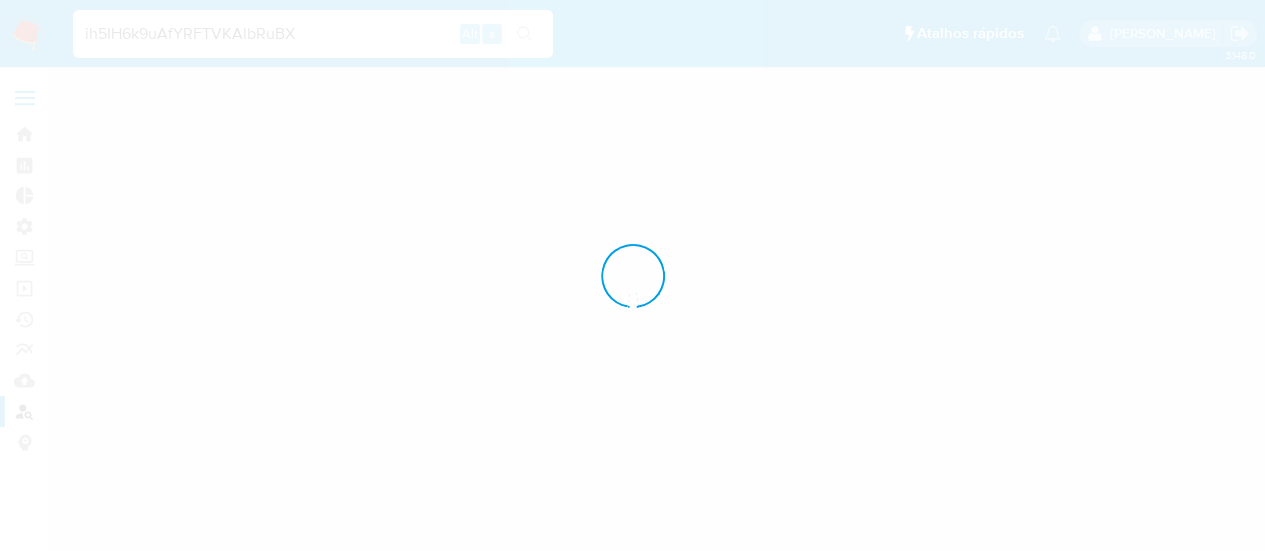 scroll, scrollTop: 0, scrollLeft: 0, axis: both 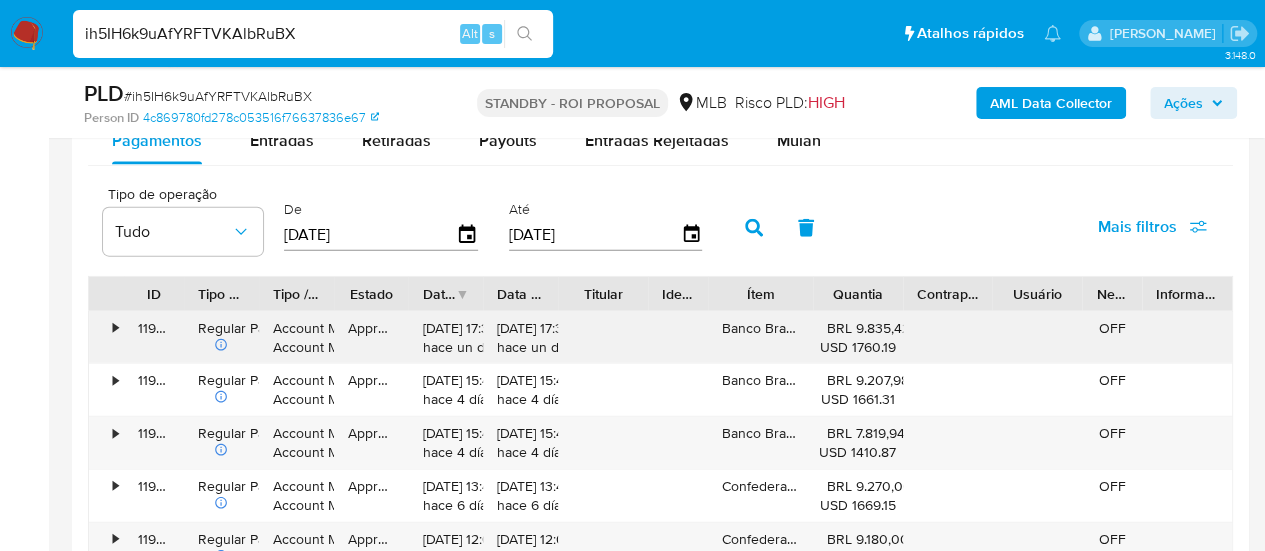 click on "•" at bounding box center [115, 328] 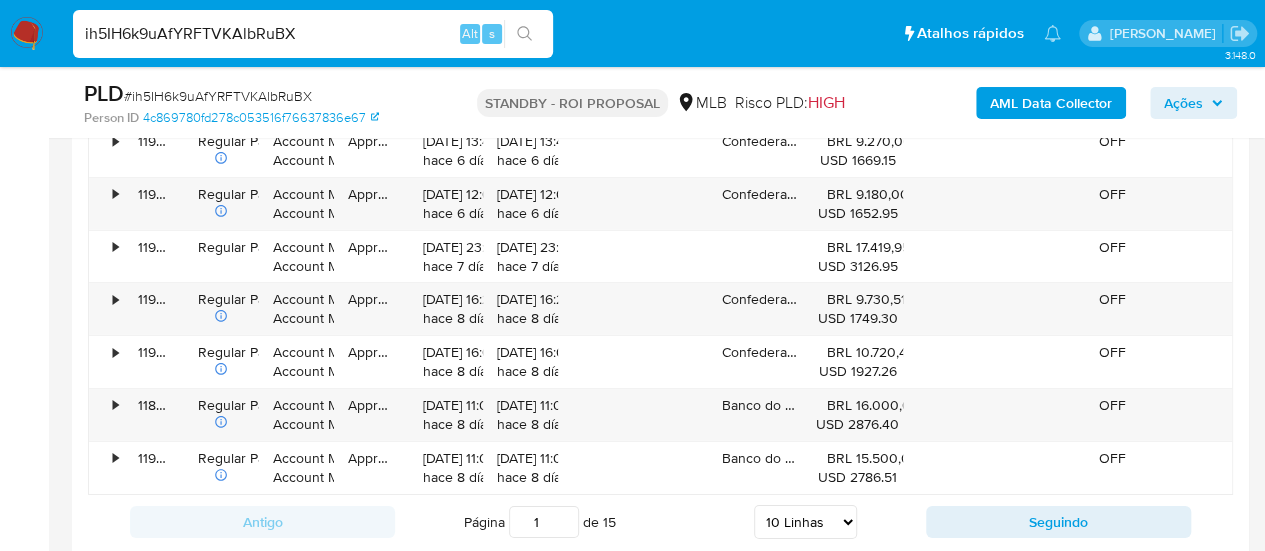 scroll, scrollTop: 3200, scrollLeft: 0, axis: vertical 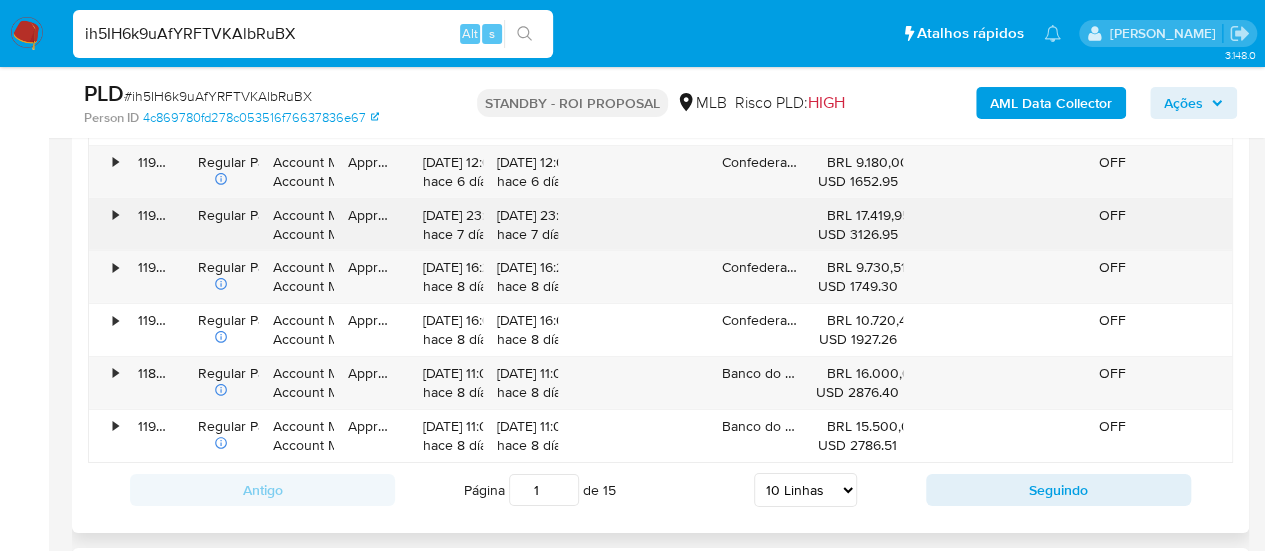 click on "•" at bounding box center [115, 215] 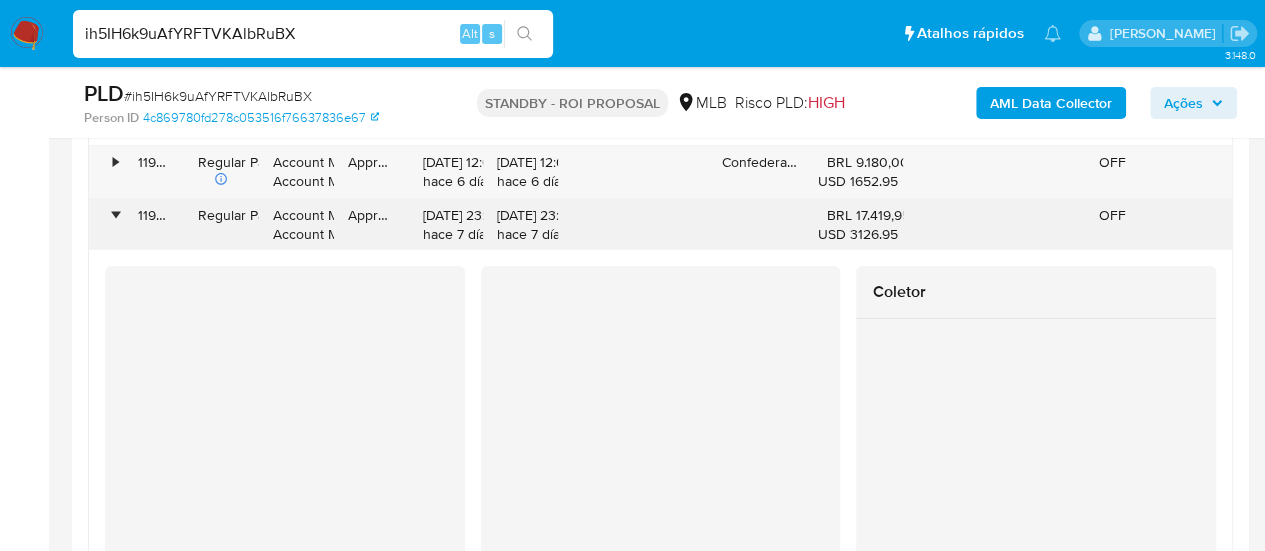 click on "•" at bounding box center [106, 225] 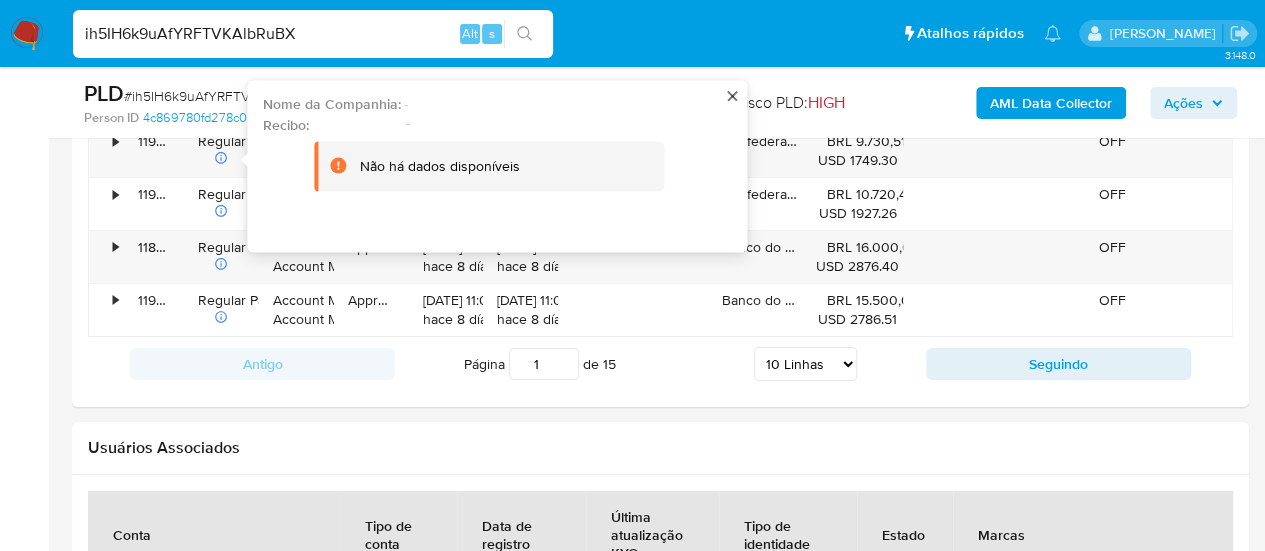 scroll, scrollTop: 3400, scrollLeft: 0, axis: vertical 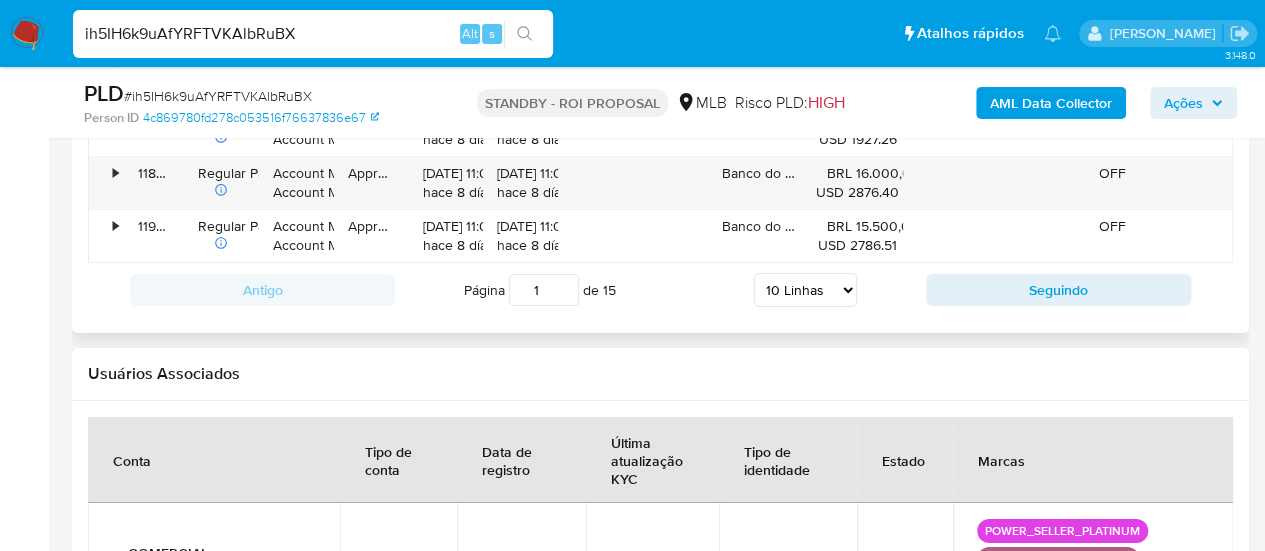 click on "5   Linhas 10   Linhas 20   Linhas 25   Linhas 50   Linhas 100   Linhas" at bounding box center [805, 290] 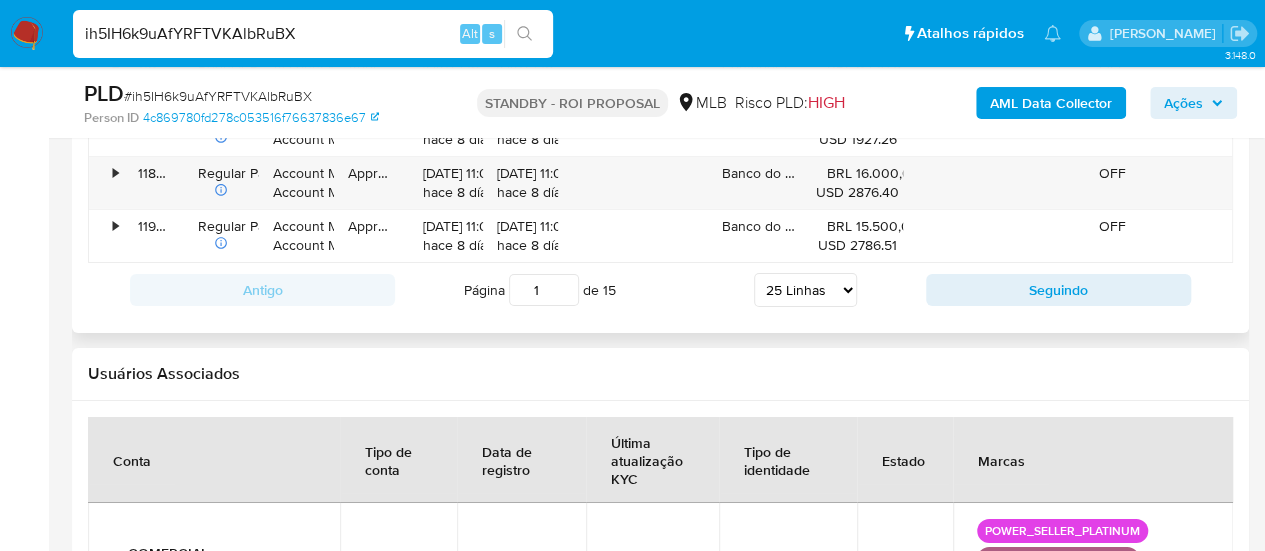 click on "5   Linhas 10   Linhas 20   Linhas 25   Linhas 50   Linhas 100   Linhas" at bounding box center [805, 290] 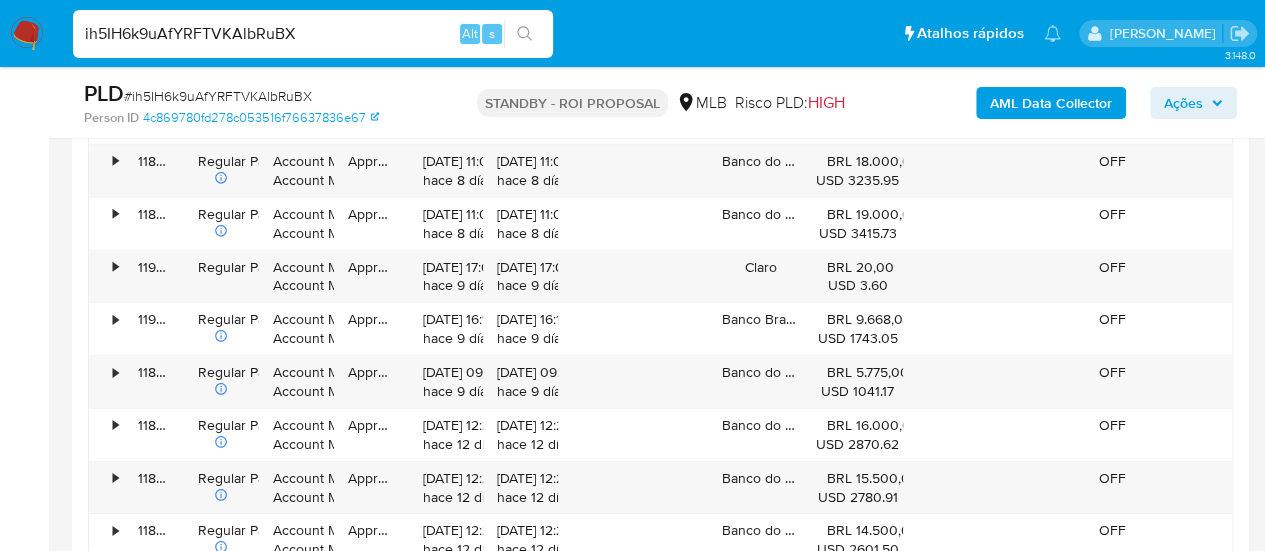 scroll, scrollTop: 3400, scrollLeft: 0, axis: vertical 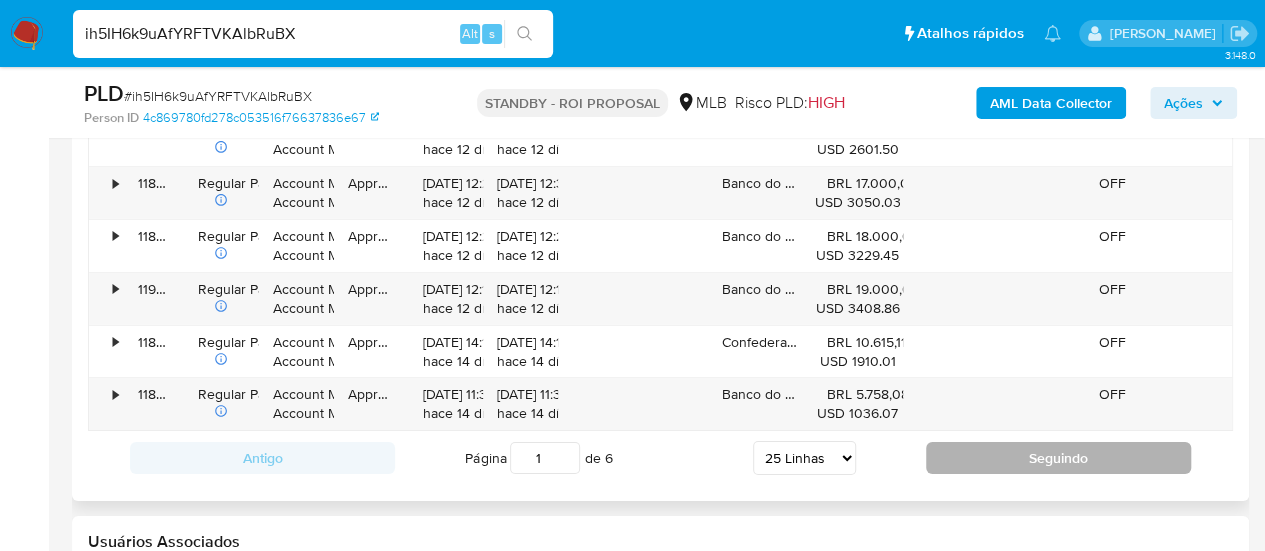 click on "Seguindo" at bounding box center (1058, 458) 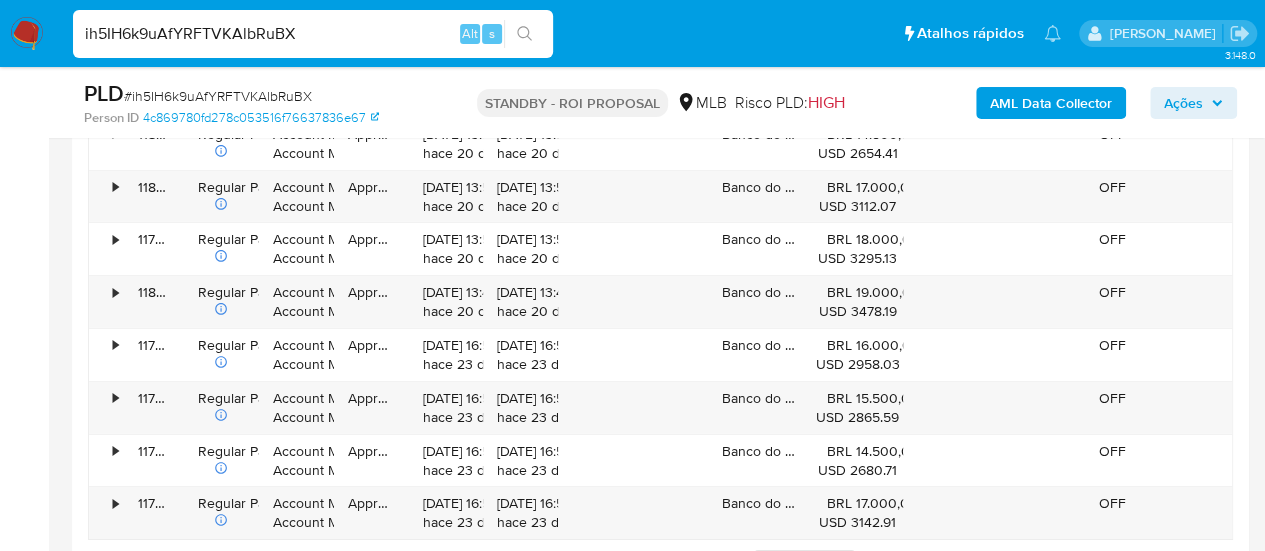 scroll, scrollTop: 3400, scrollLeft: 0, axis: vertical 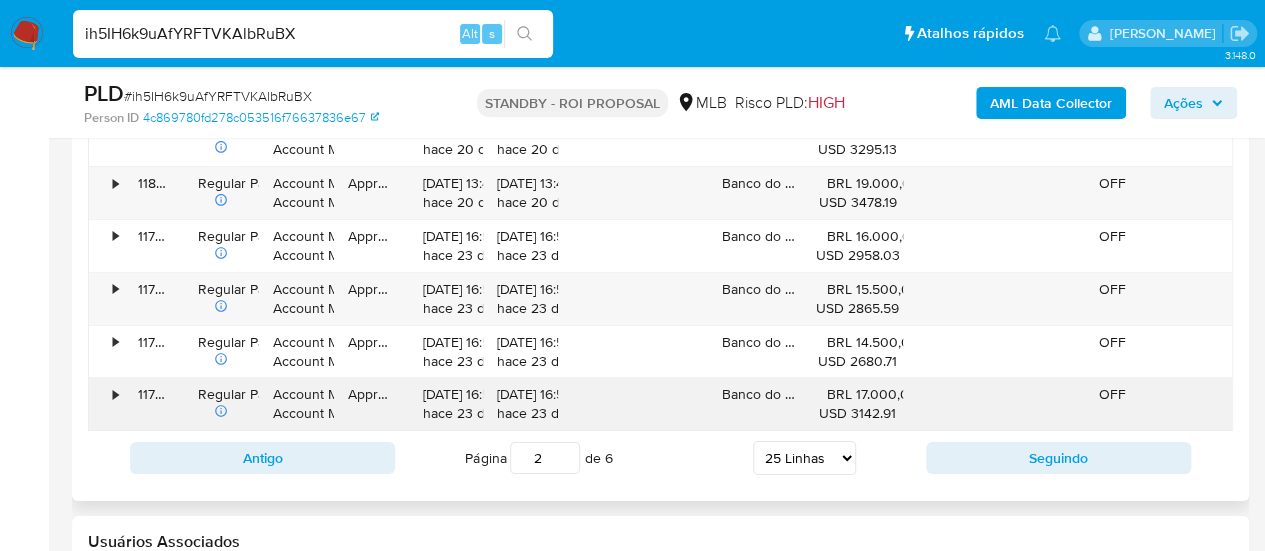 click on "•" at bounding box center [115, 394] 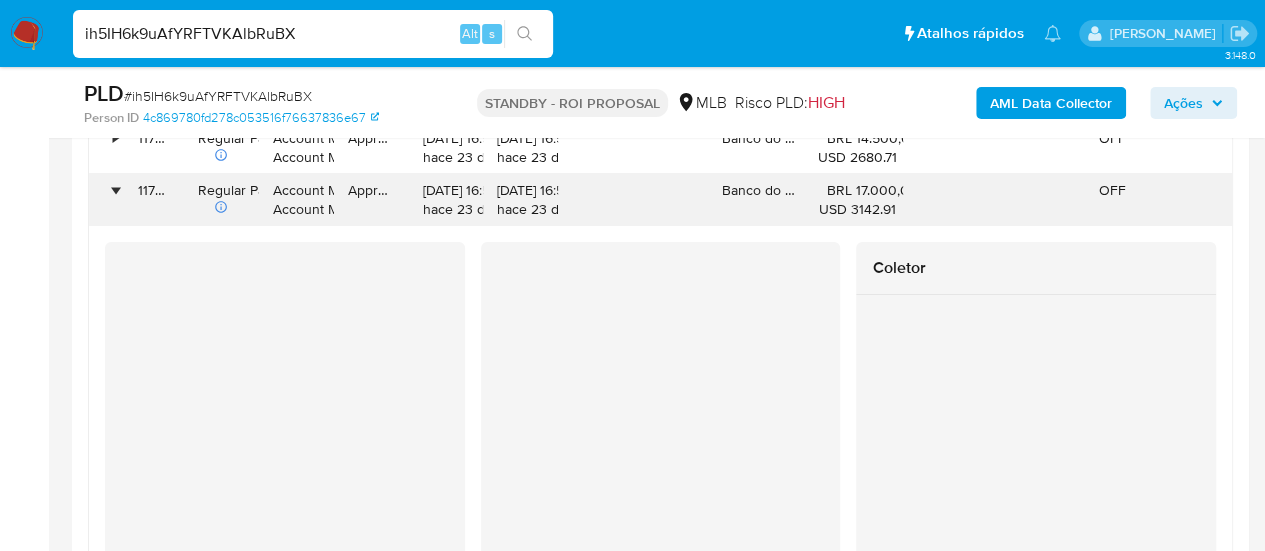 scroll, scrollTop: 3400, scrollLeft: 0, axis: vertical 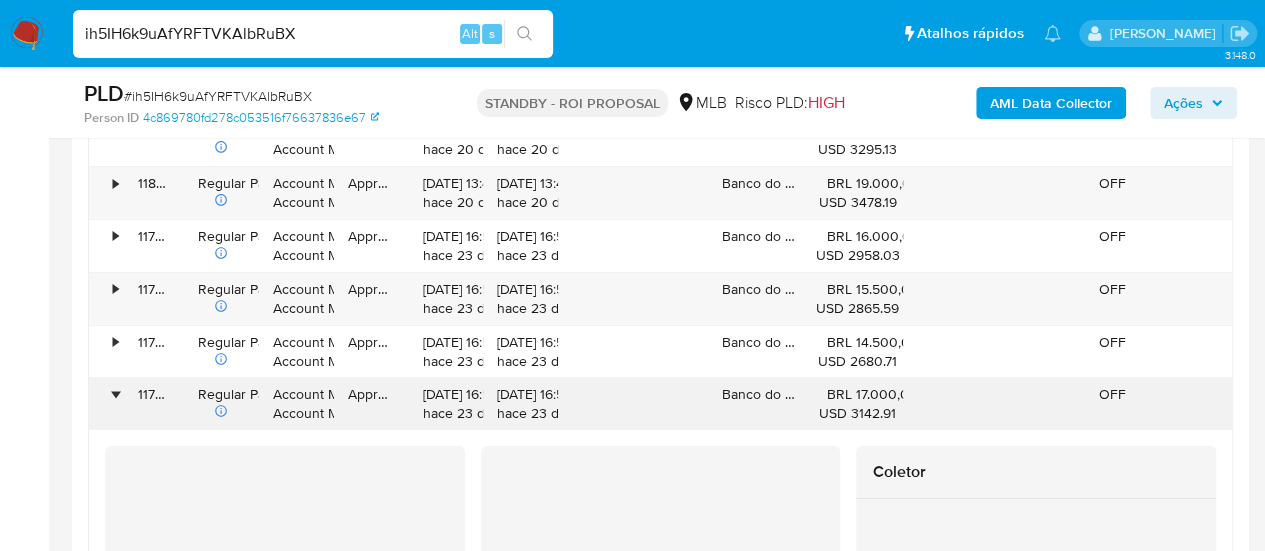 click on "•" at bounding box center (115, 394) 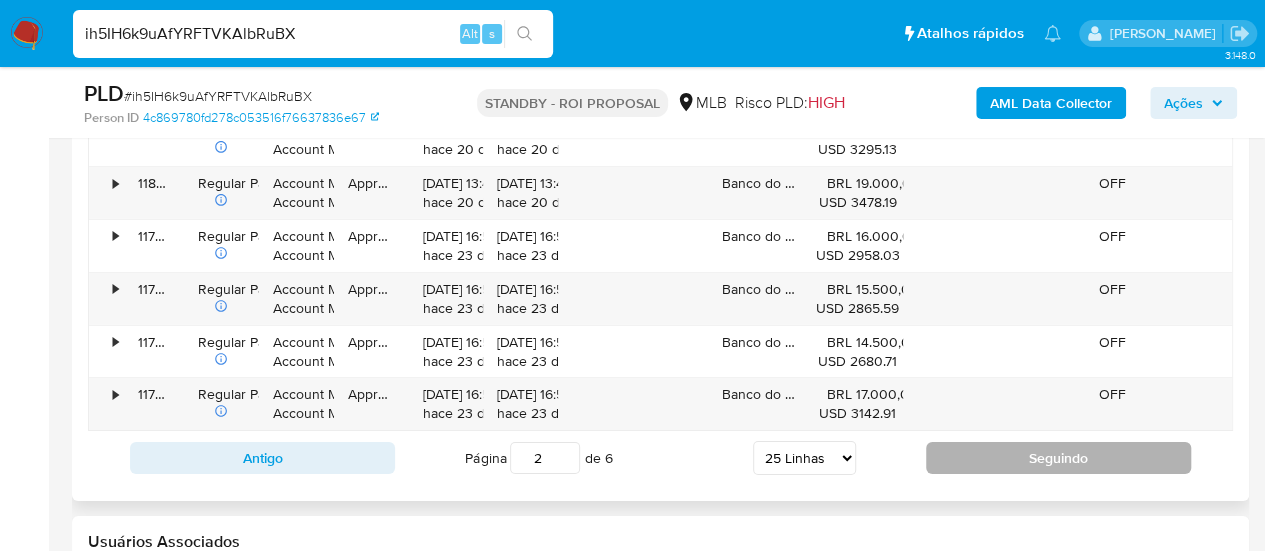 click on "Seguindo" at bounding box center (1058, 458) 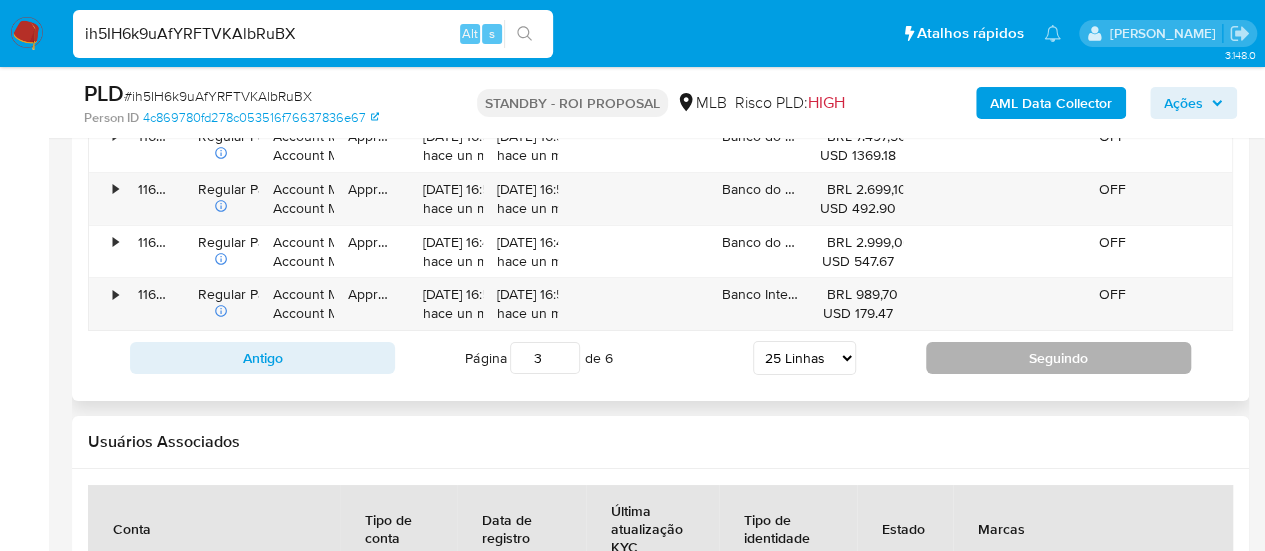 scroll, scrollTop: 3400, scrollLeft: 0, axis: vertical 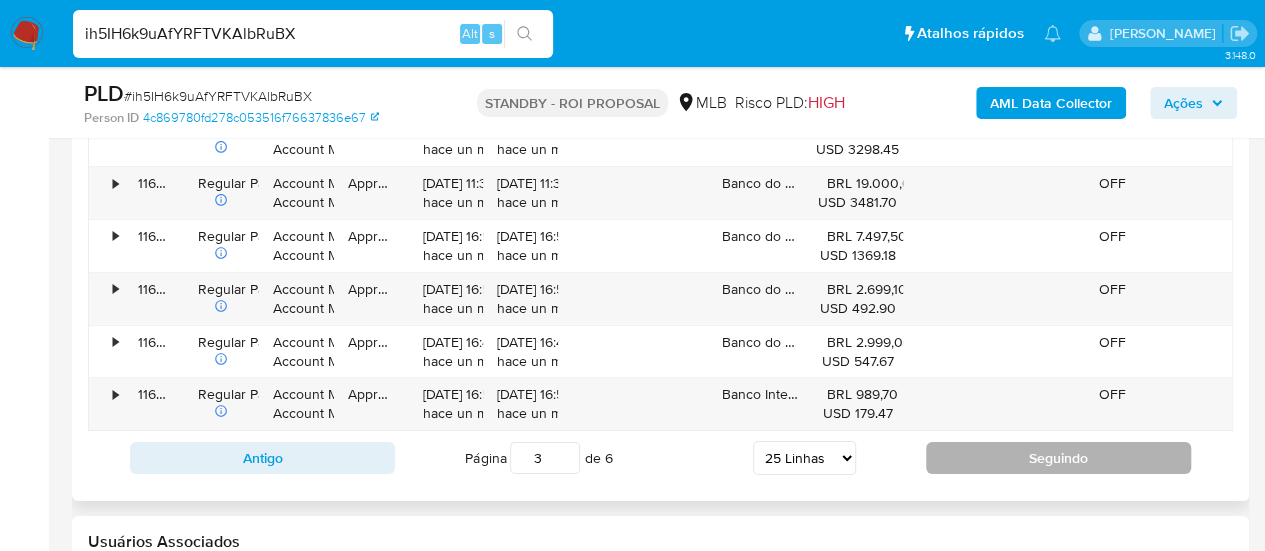 click on "Seguindo" at bounding box center (1058, 458) 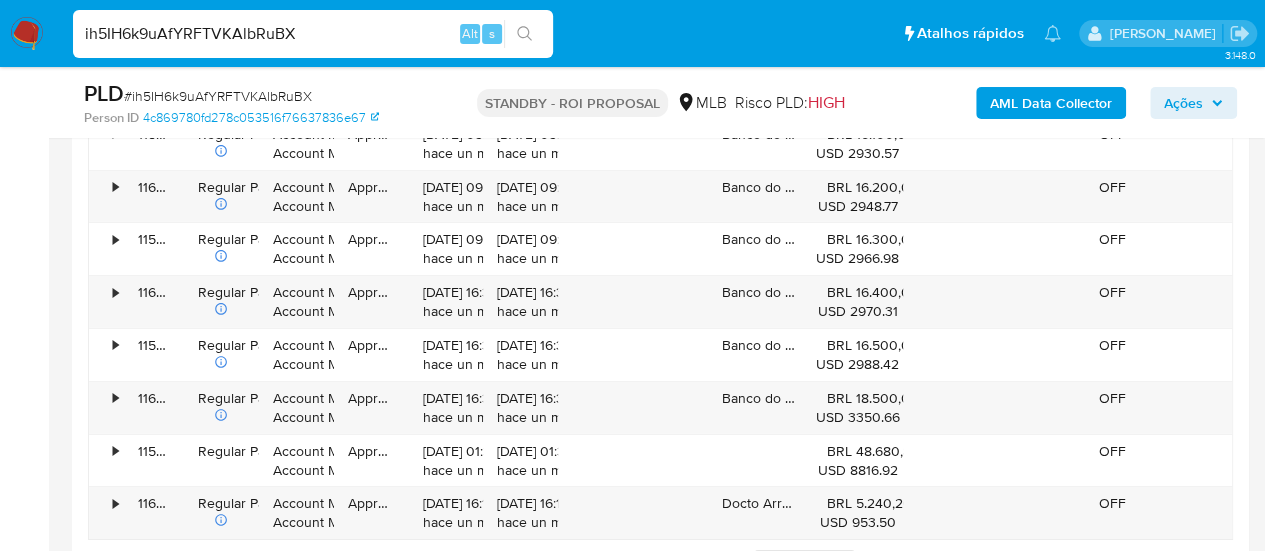 scroll, scrollTop: 3400, scrollLeft: 0, axis: vertical 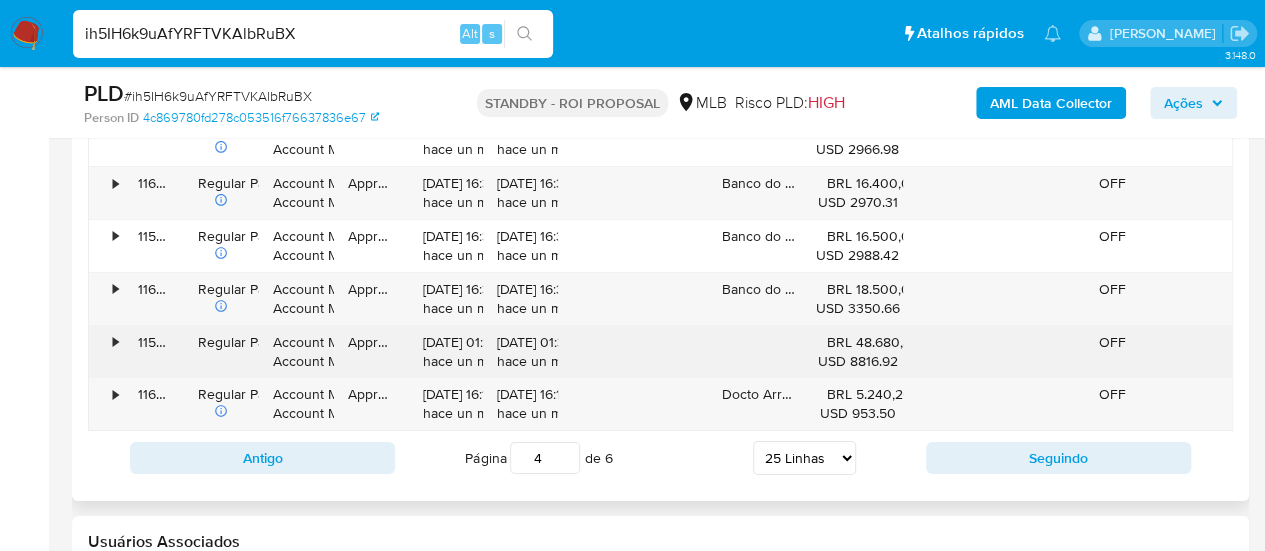 type 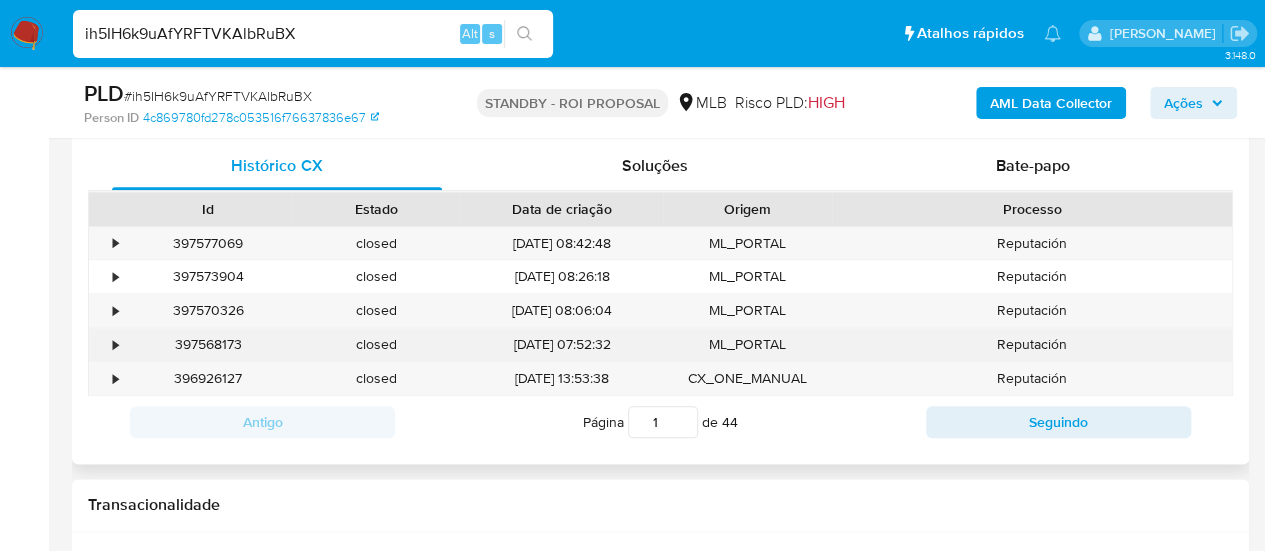 scroll, scrollTop: 1000, scrollLeft: 0, axis: vertical 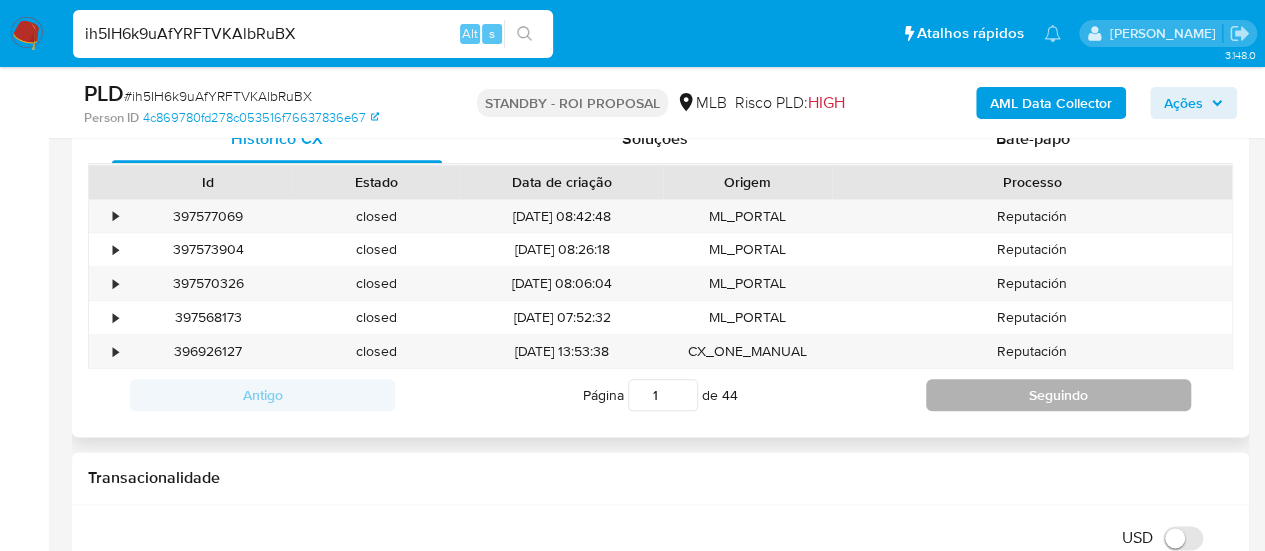 click on "Seguindo" at bounding box center [1058, 395] 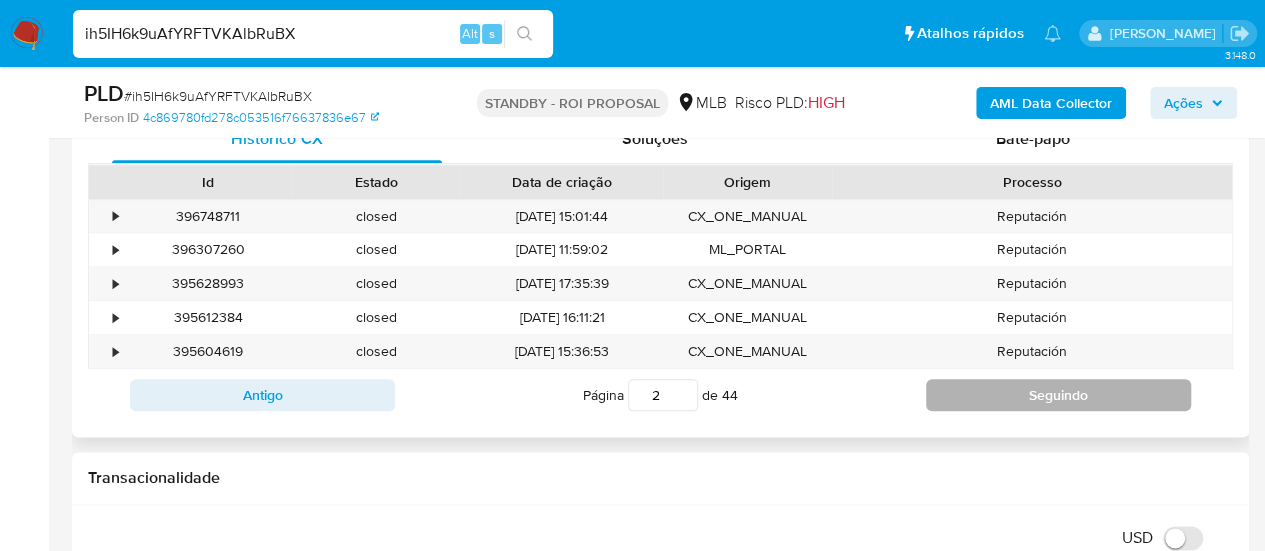 click on "Seguindo" at bounding box center (1058, 395) 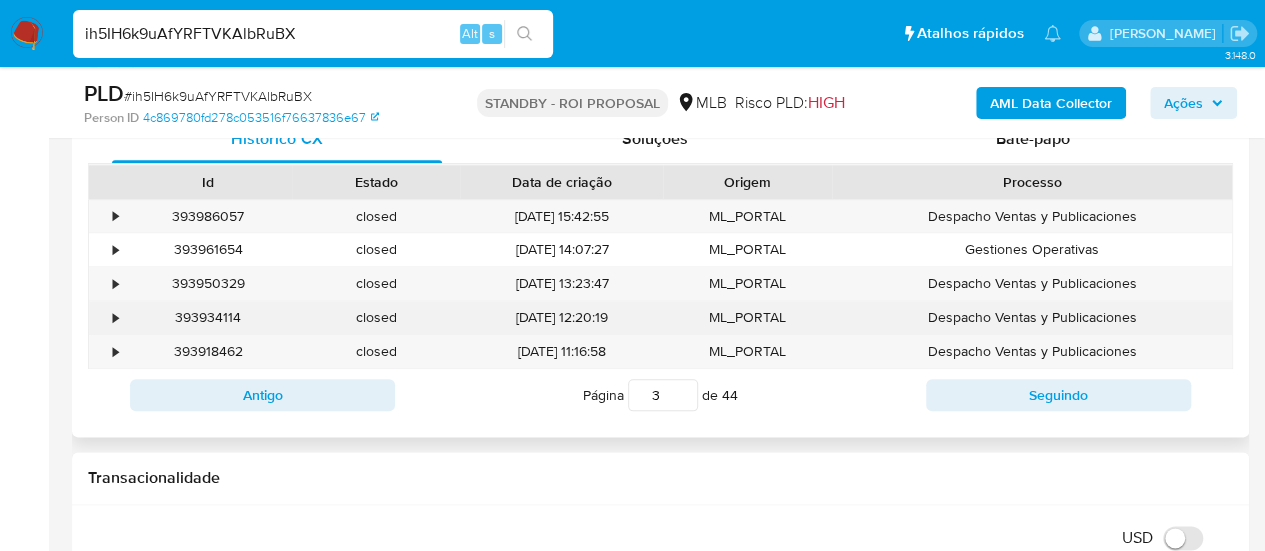 click on "•" at bounding box center [106, 317] 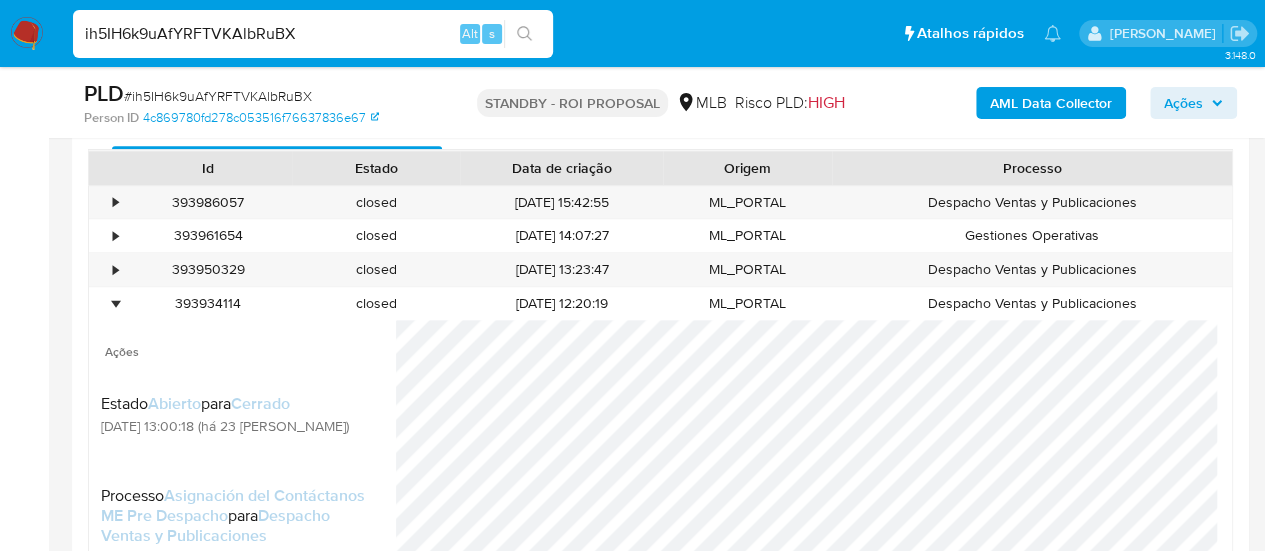 scroll, scrollTop: 1000, scrollLeft: 0, axis: vertical 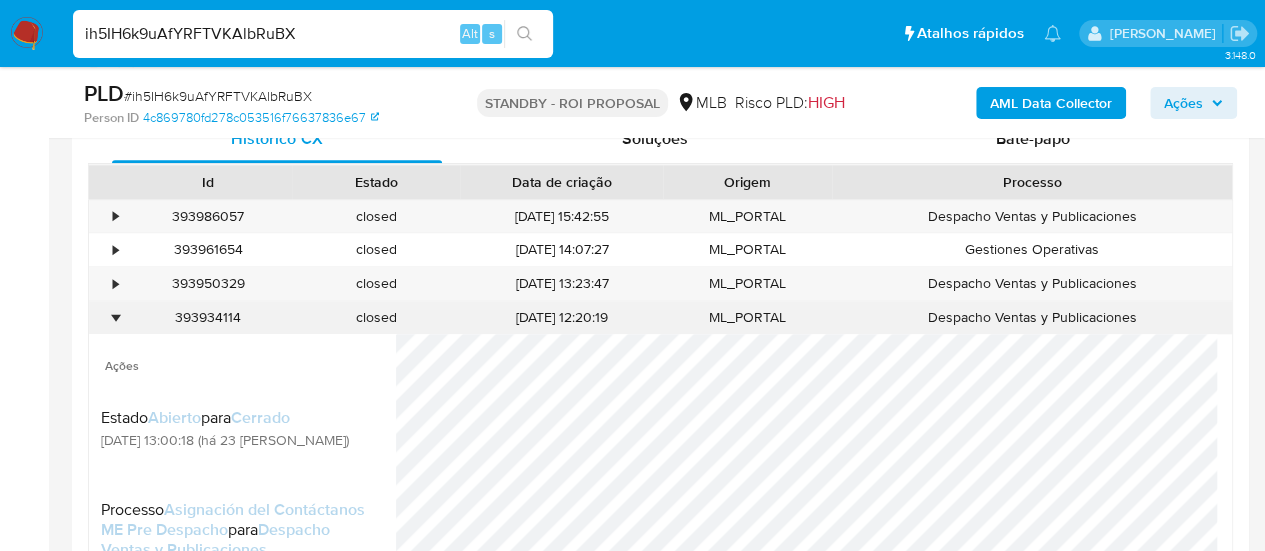 click on "•" at bounding box center [106, 317] 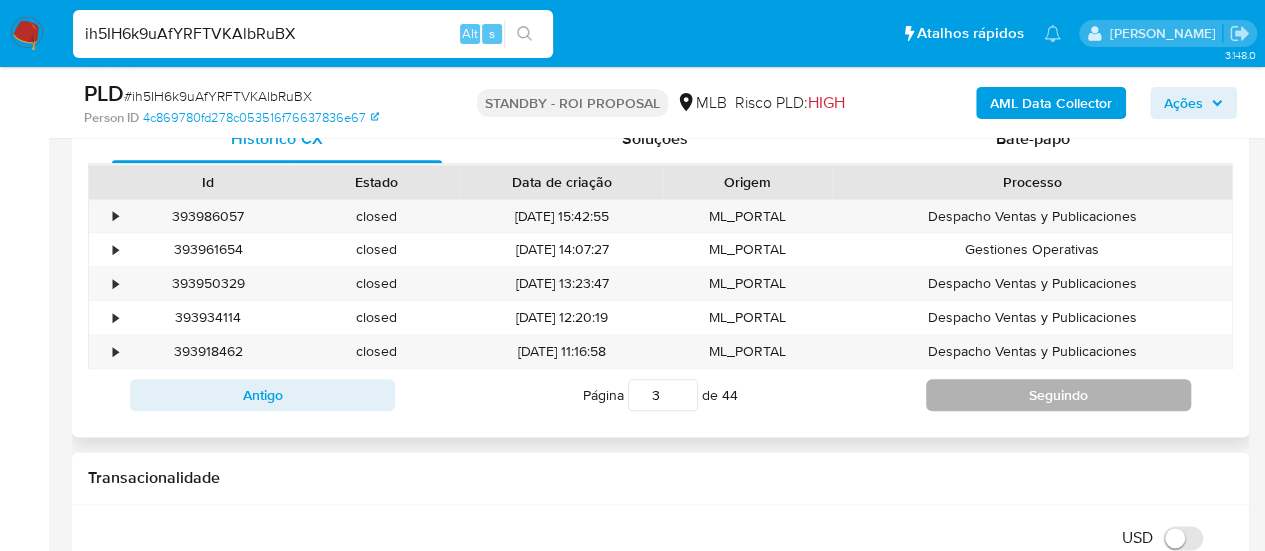 click on "Seguindo" at bounding box center [1058, 395] 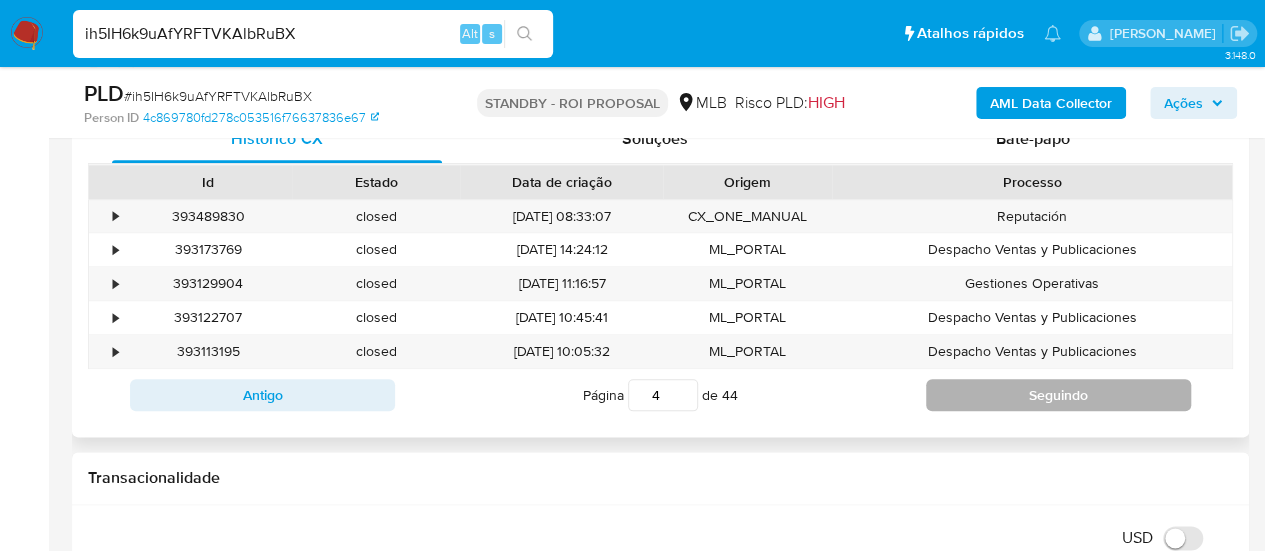 click on "Seguindo" at bounding box center (1058, 395) 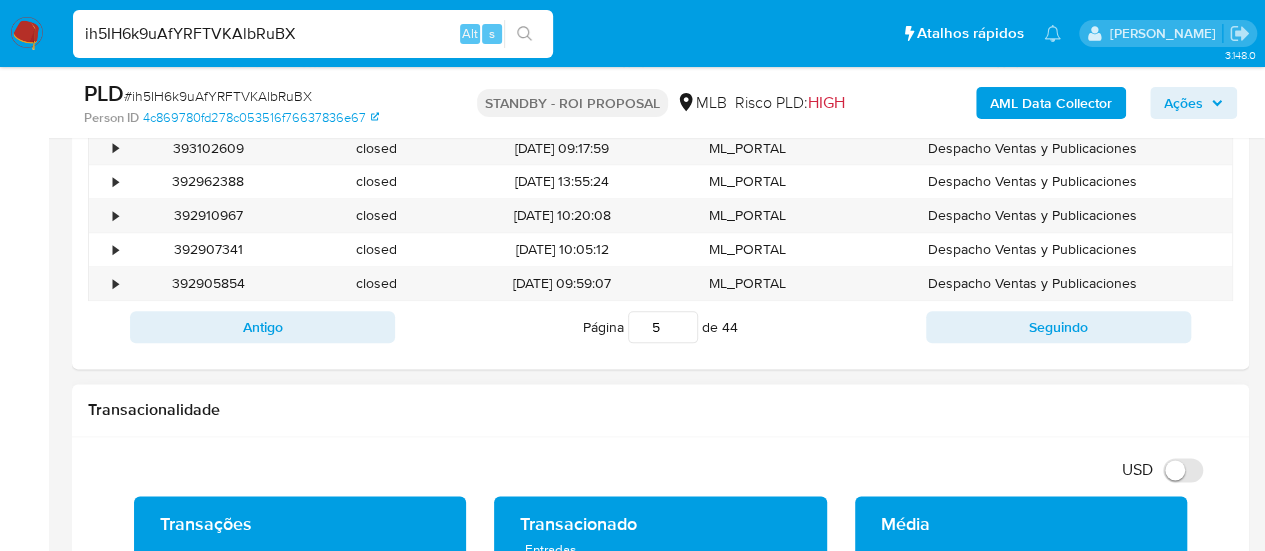 scroll, scrollTop: 1100, scrollLeft: 0, axis: vertical 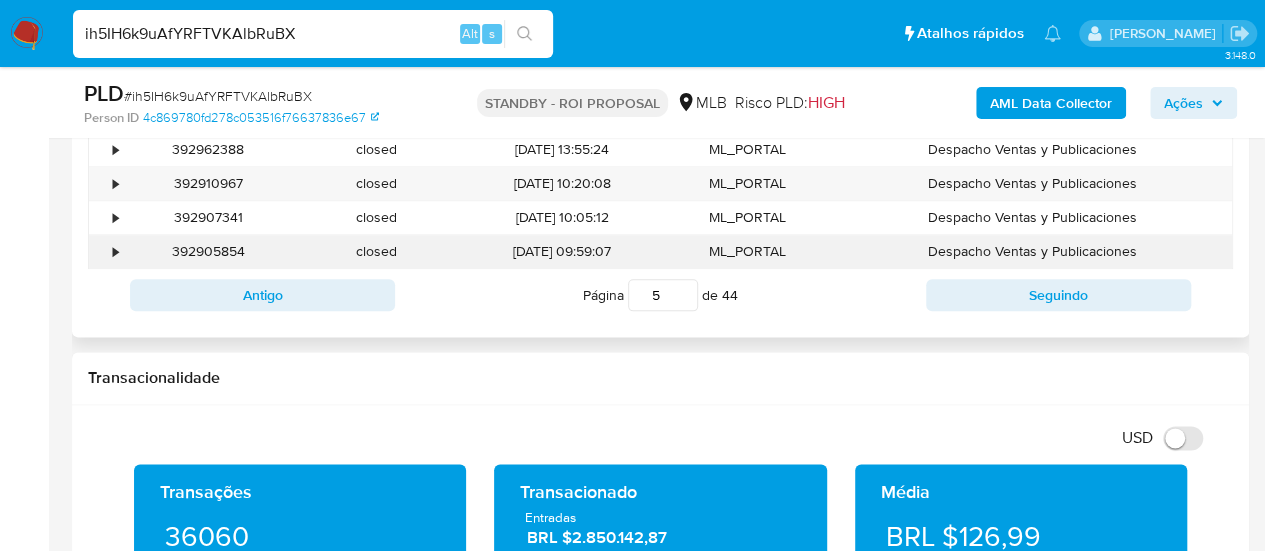 click on "•" at bounding box center [106, 251] 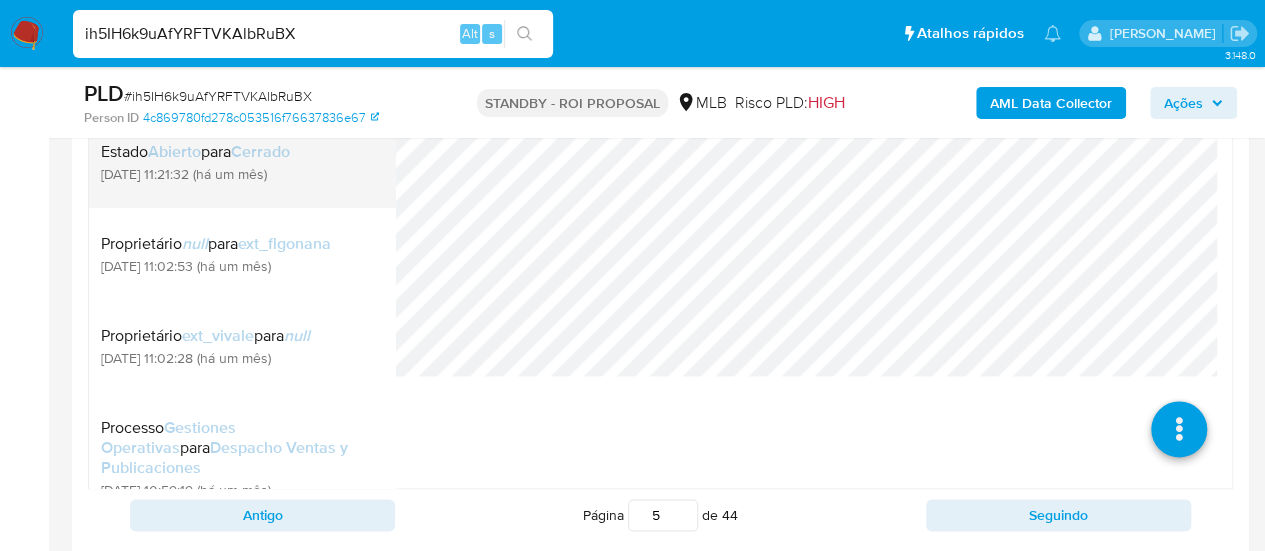 scroll, scrollTop: 1000, scrollLeft: 0, axis: vertical 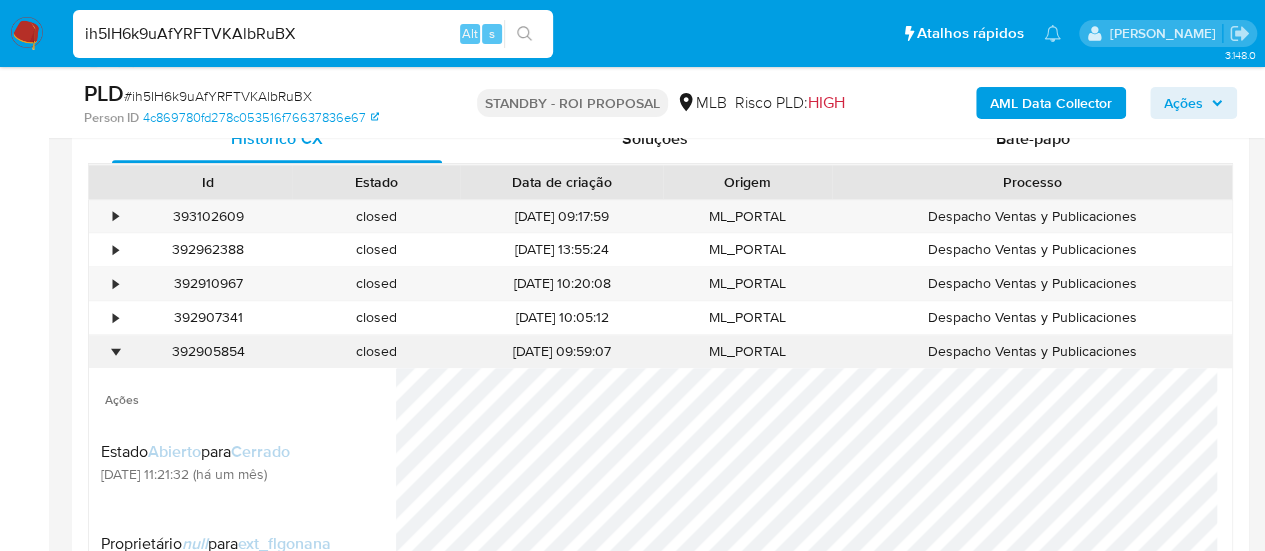 click on "•" at bounding box center [106, 351] 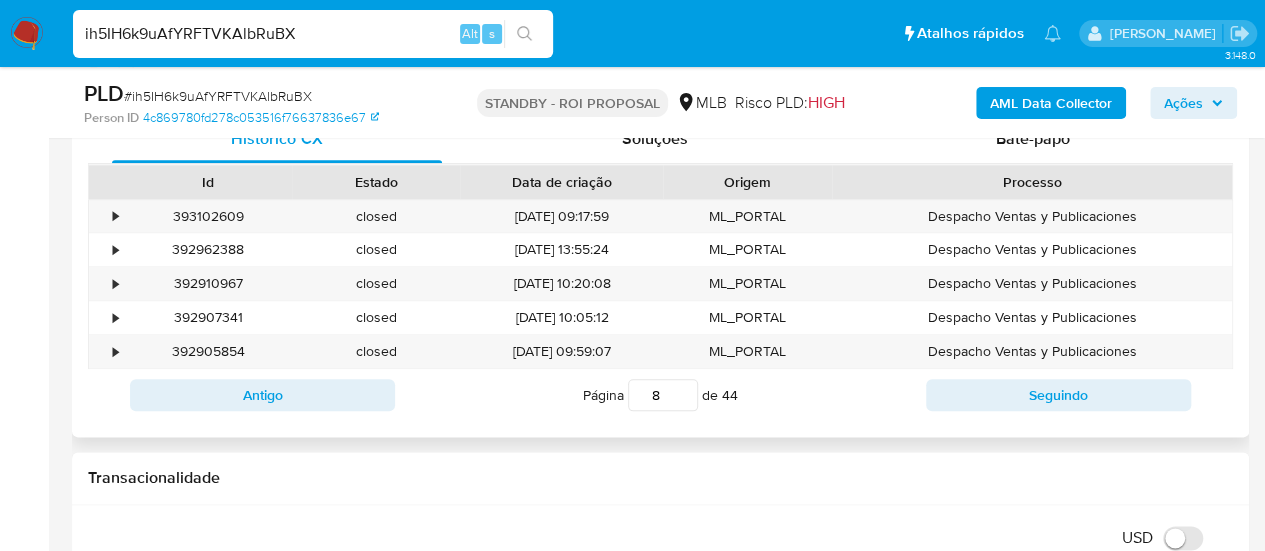 drag, startPoint x: 673, startPoint y: 386, endPoint x: 610, endPoint y: 386, distance: 63 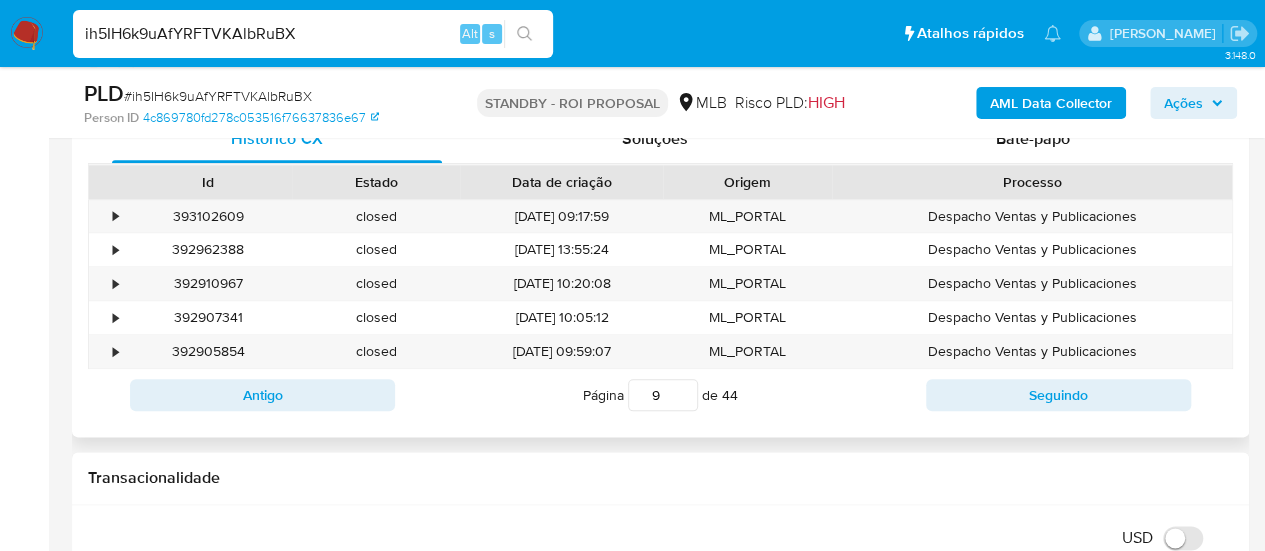 click on "9" at bounding box center (663, 395) 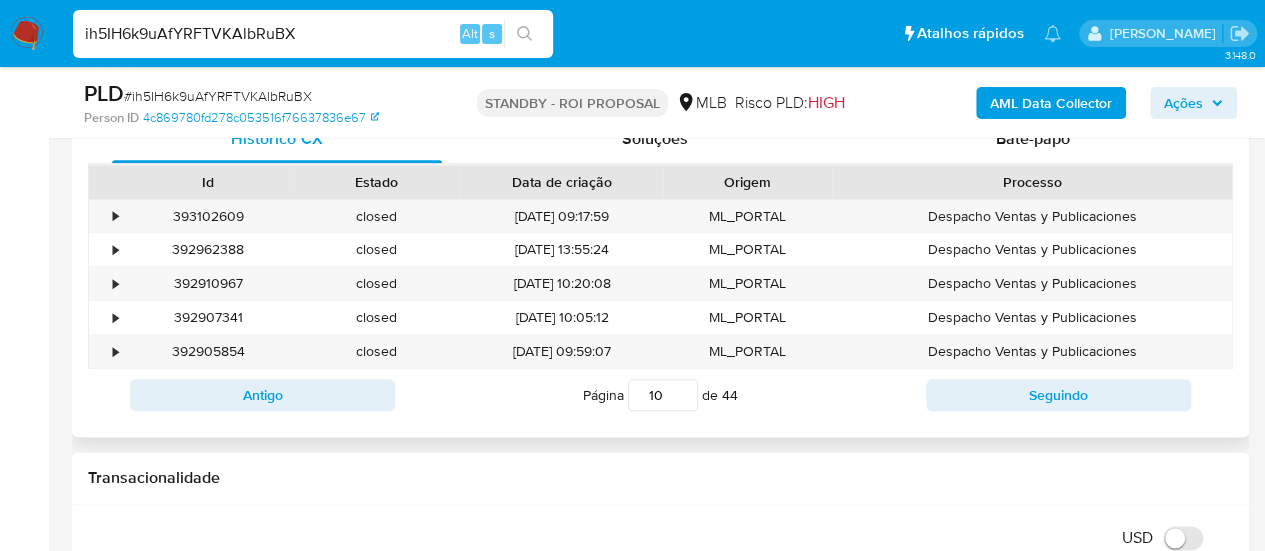 click on "10" at bounding box center (663, 395) 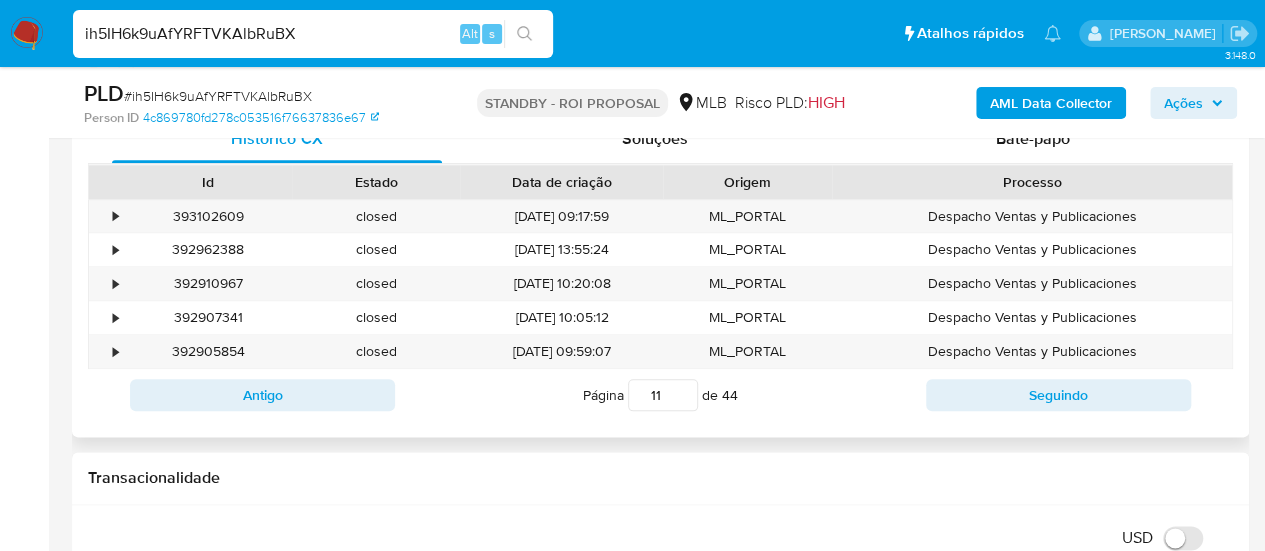 click on "11" at bounding box center [663, 395] 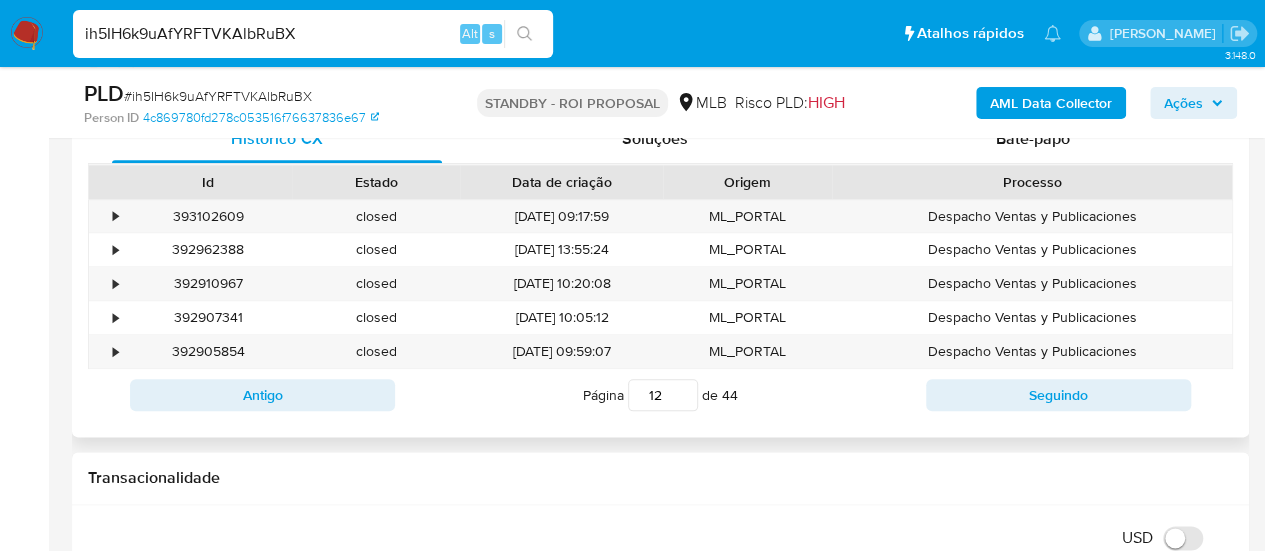 type on "12" 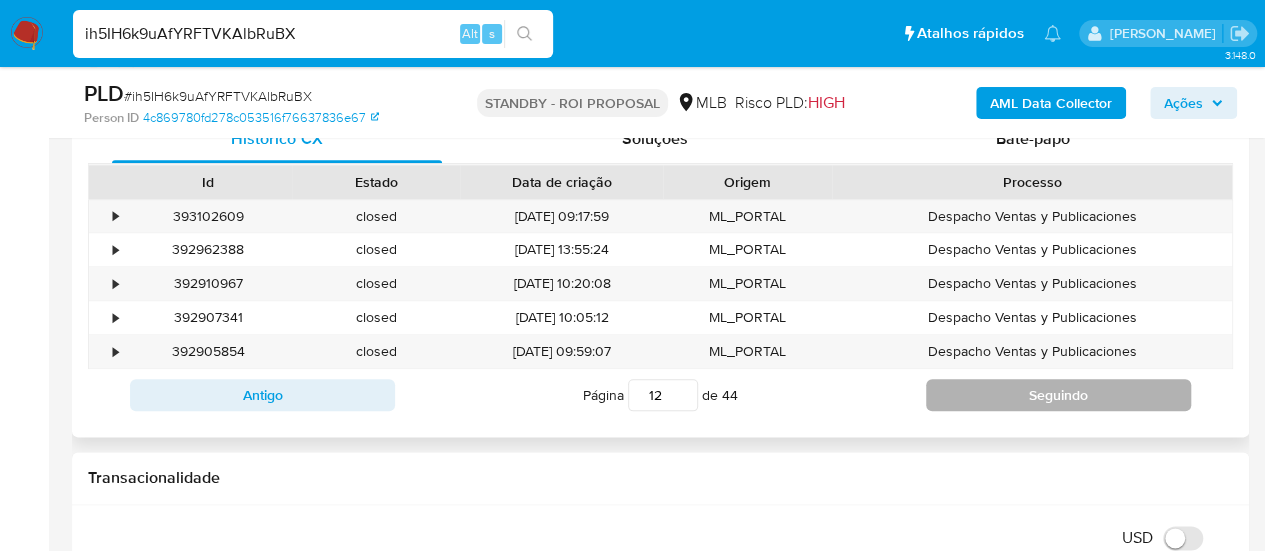 click on "Id Estado Data de criação Origem Processo • 393102609 closed 02/07/2025 09:17:59 ML_PORTAL Despacho Ventas y Publicaciones • 392962388 closed 01/07/2025 13:55:24 ML_PORTAL Despacho Ventas y Publicaciones • 392910967 closed 01/07/2025 10:20:08 ML_PORTAL Despacho Ventas y Publicaciones • 392907341 closed 01/07/2025 10:05:12 ML_PORTAL Despacho Ventas y Publicaciones • 392905854 closed 01/07/2025 09:59:07 ML_PORTAL Despacho Ventas y Publicaciones Antigo Página   12   de   44 Seguindo Carregando..." at bounding box center (660, 292) 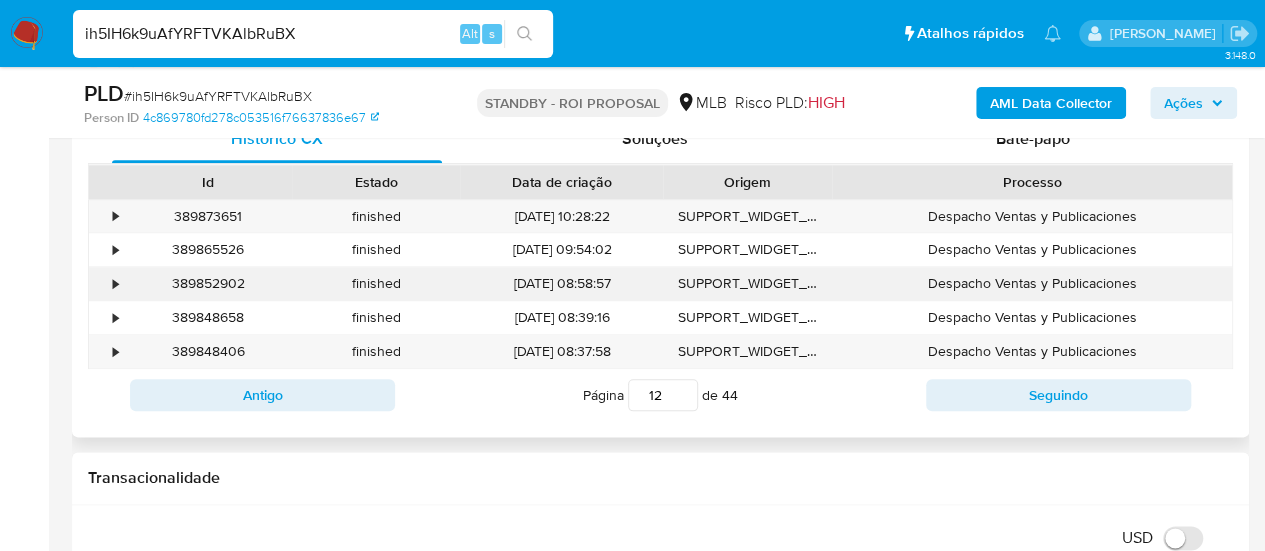 click on "•" at bounding box center [115, 283] 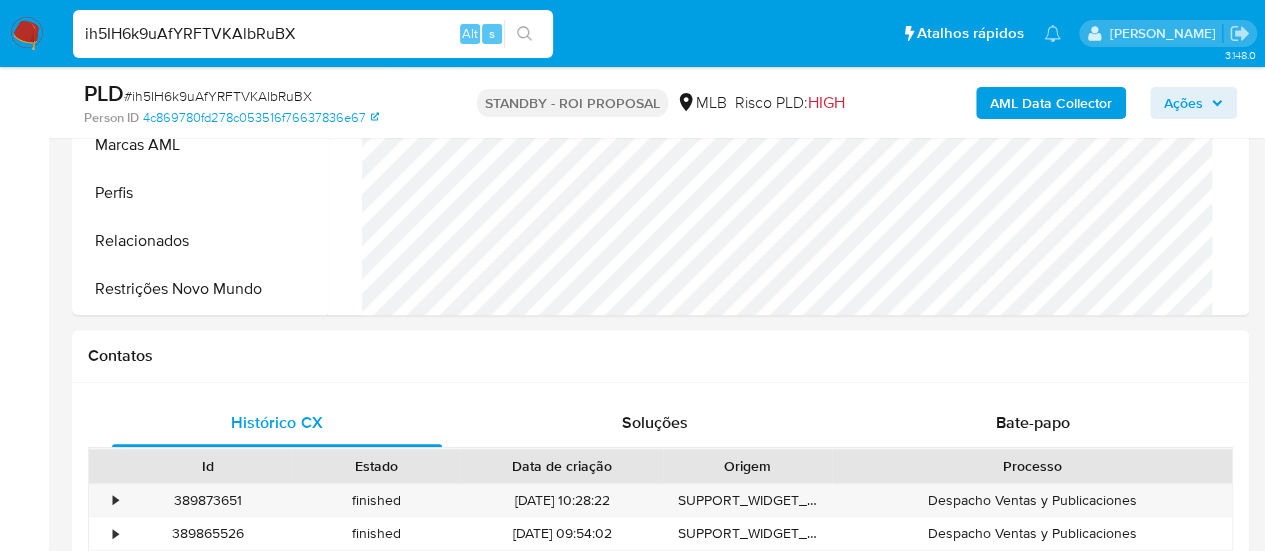 scroll, scrollTop: 500, scrollLeft: 0, axis: vertical 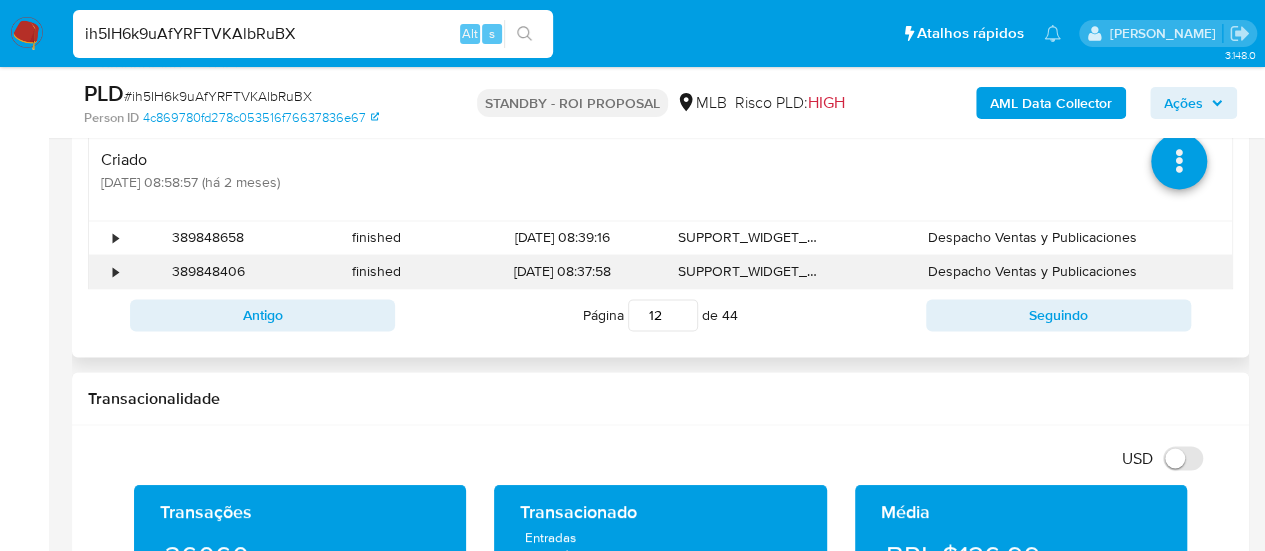 click on "•" at bounding box center [106, 271] 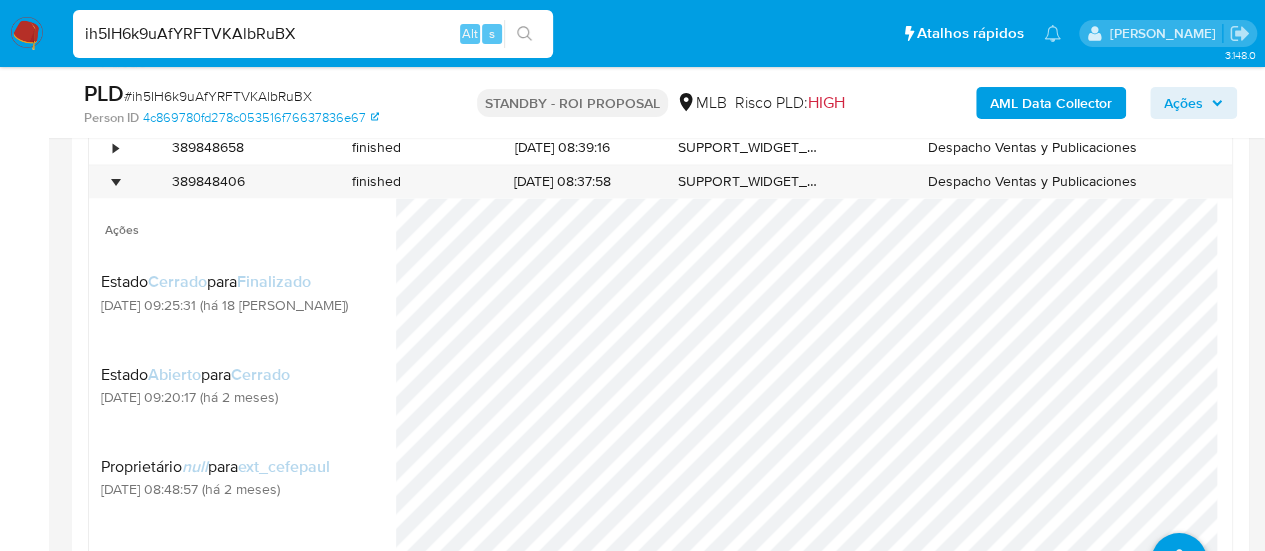 scroll, scrollTop: 1700, scrollLeft: 0, axis: vertical 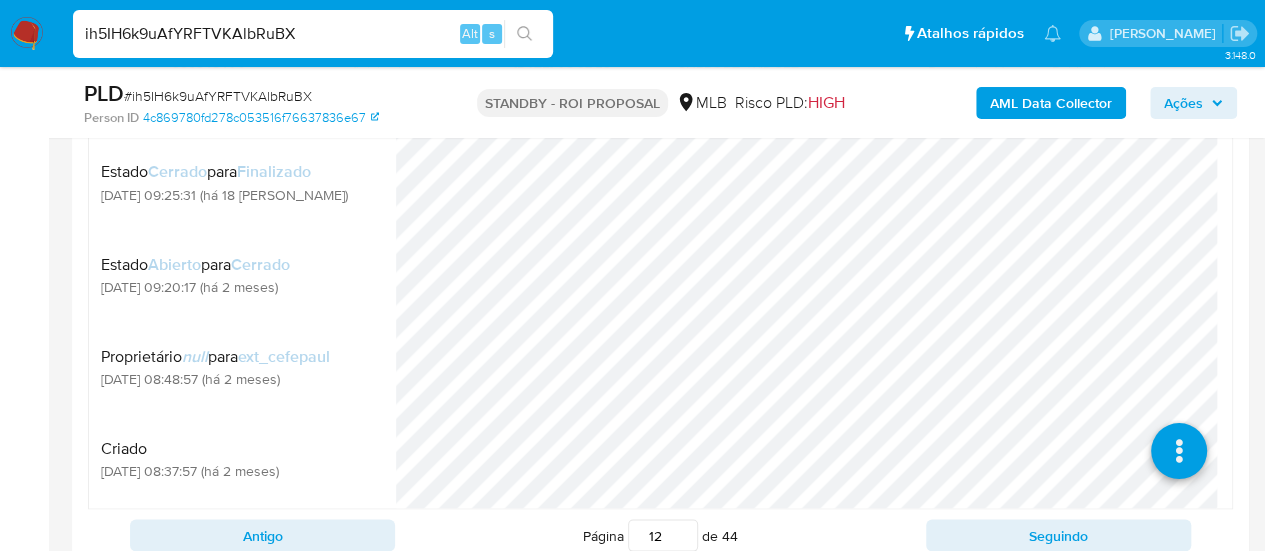 drag, startPoint x: 22, startPoint y: 43, endPoint x: 0, endPoint y: 43, distance: 22 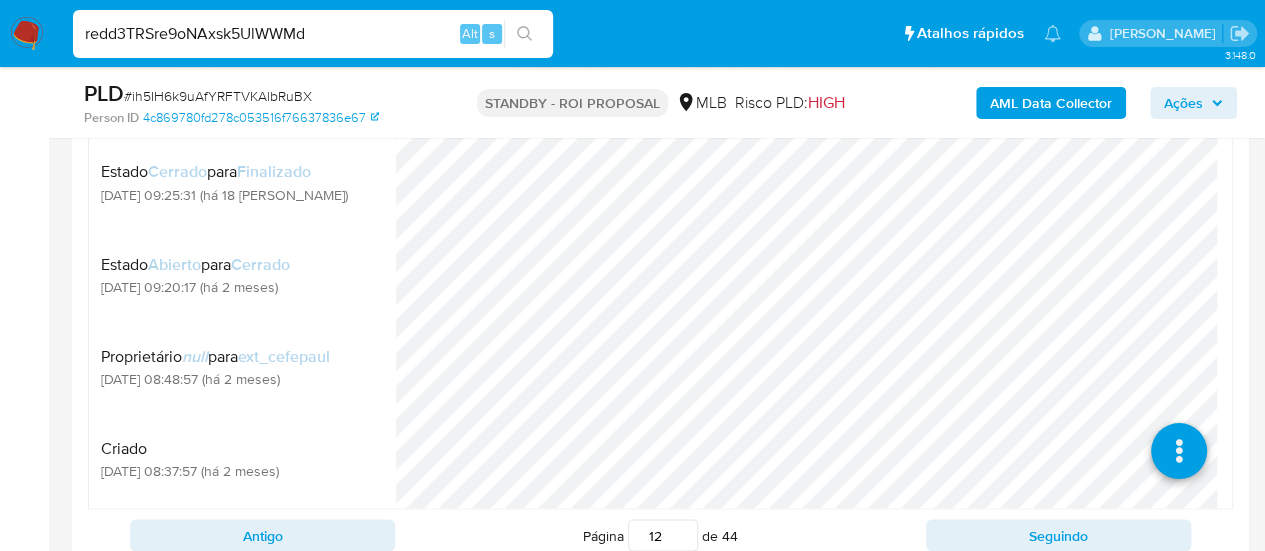 type on "redd3TRSre9oNAxsk5UlWWMd" 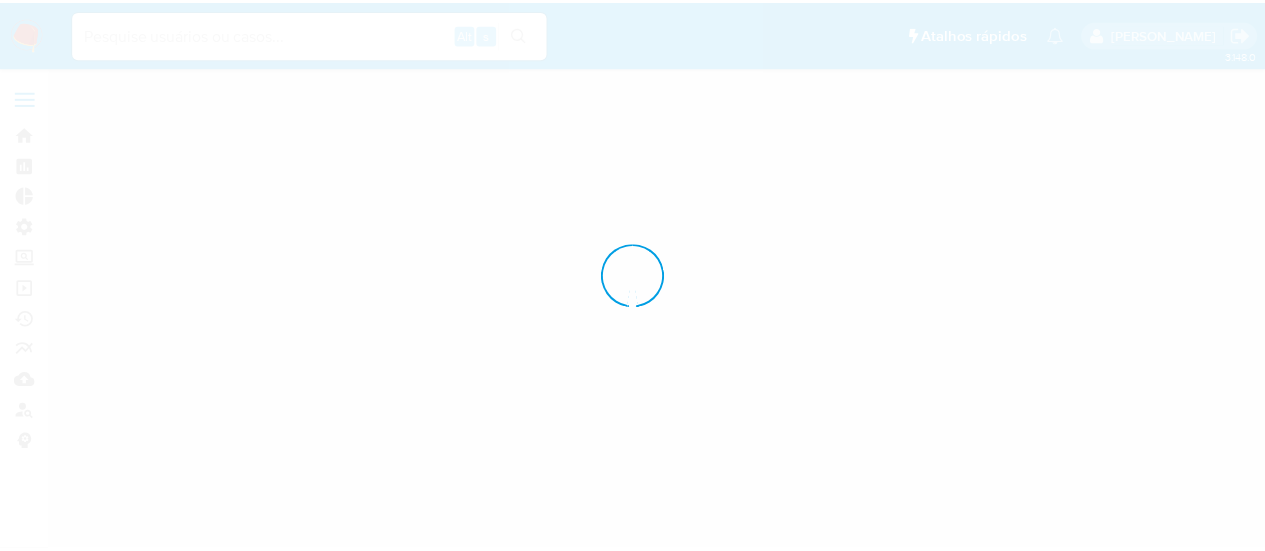 scroll, scrollTop: 0, scrollLeft: 0, axis: both 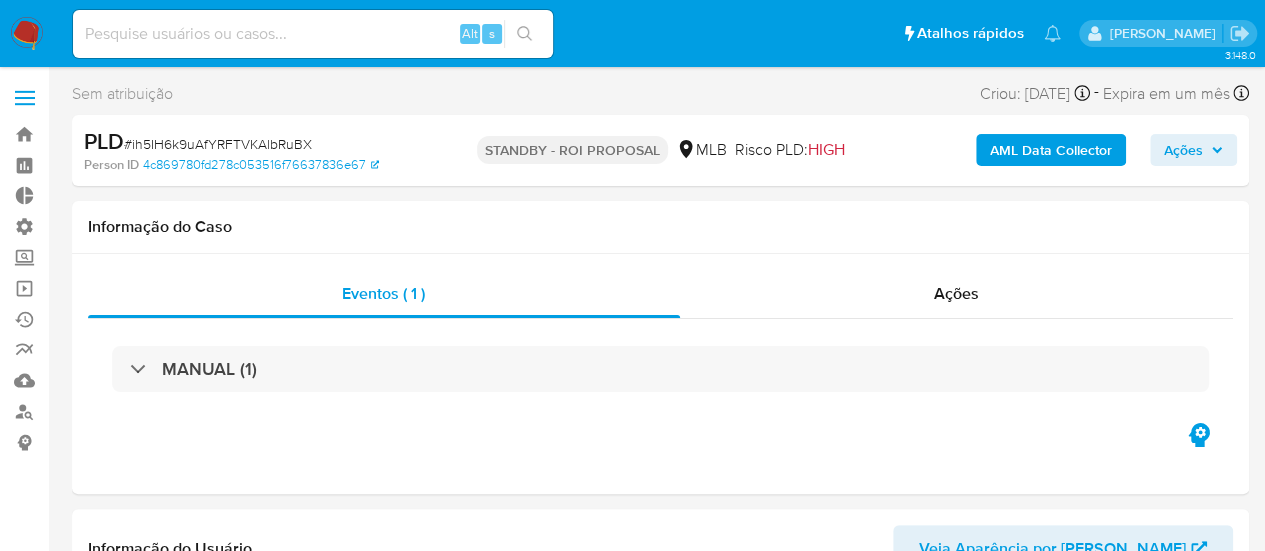 select on "10" 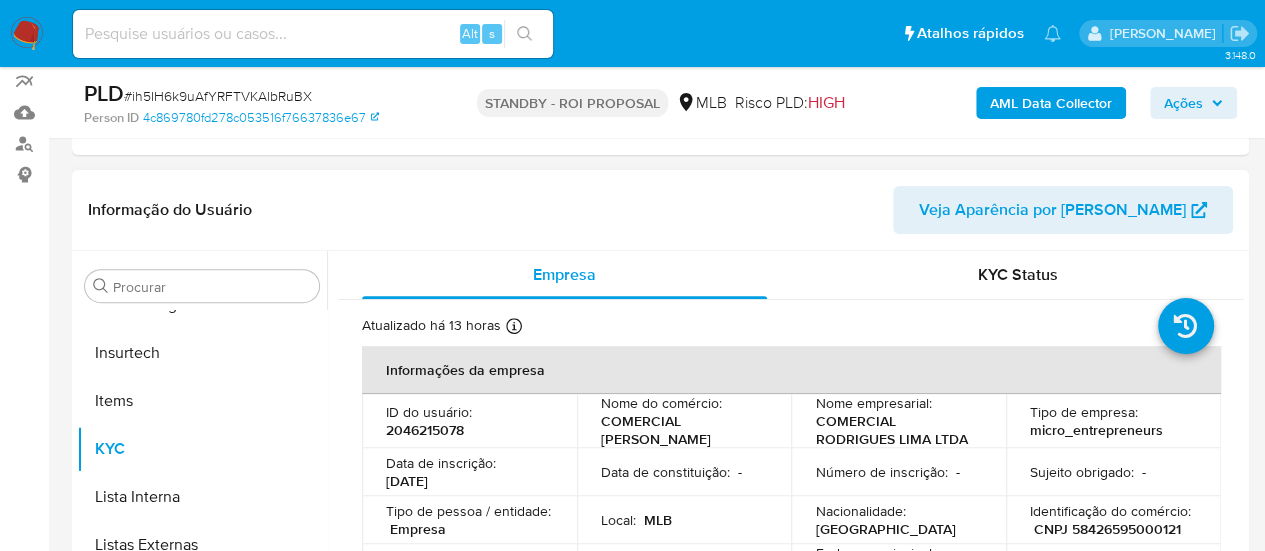 scroll, scrollTop: 300, scrollLeft: 0, axis: vertical 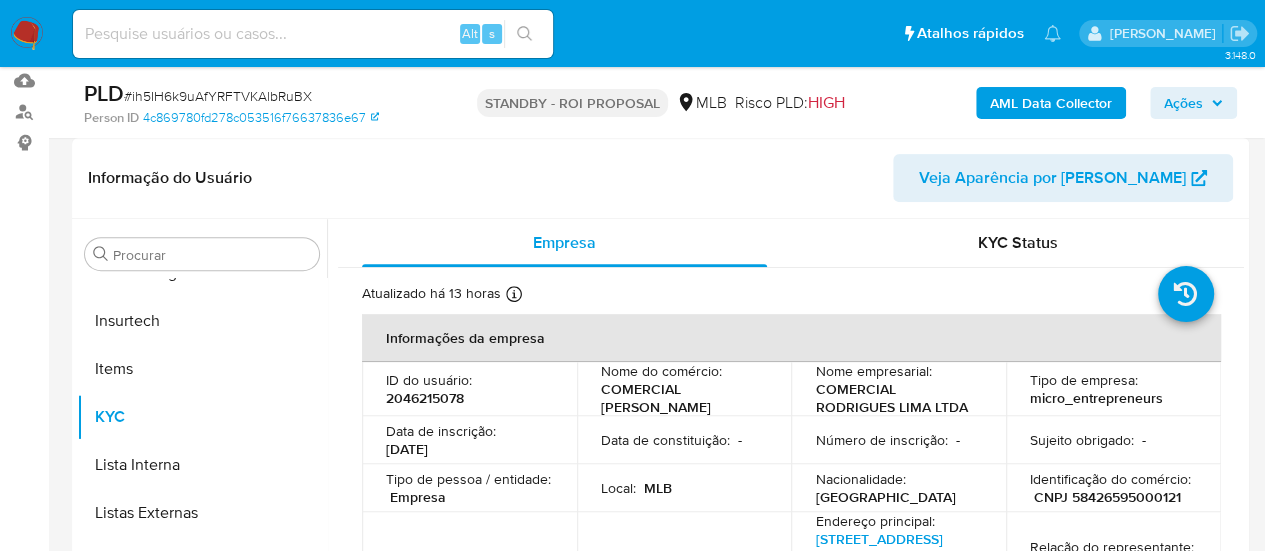click at bounding box center [313, 34] 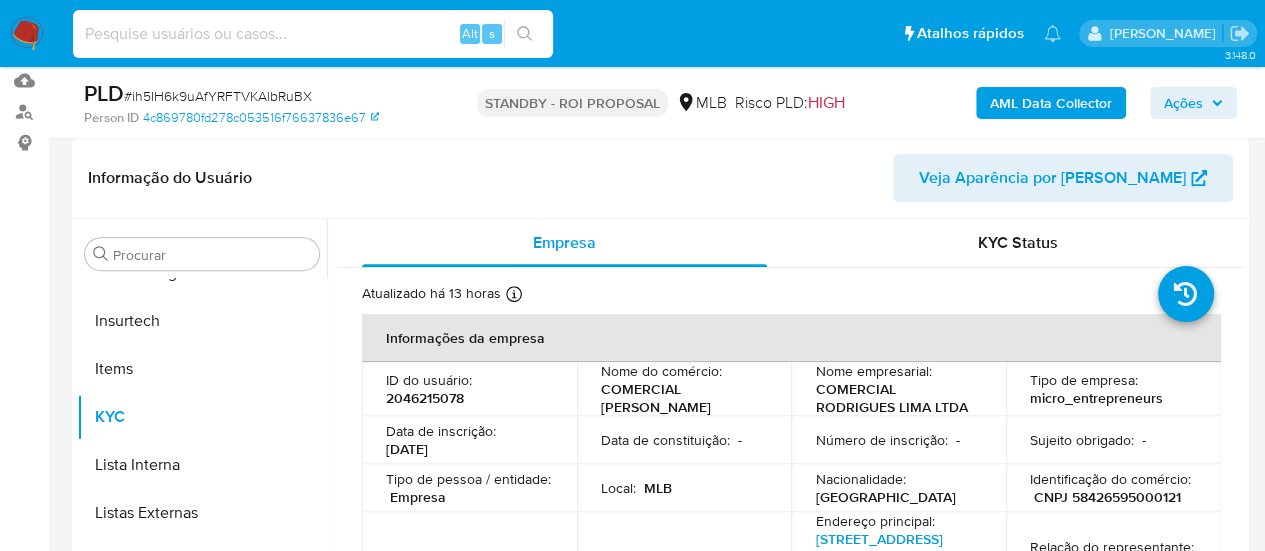 paste on "redd3TRSre9oNAxsk5UlWWMd" 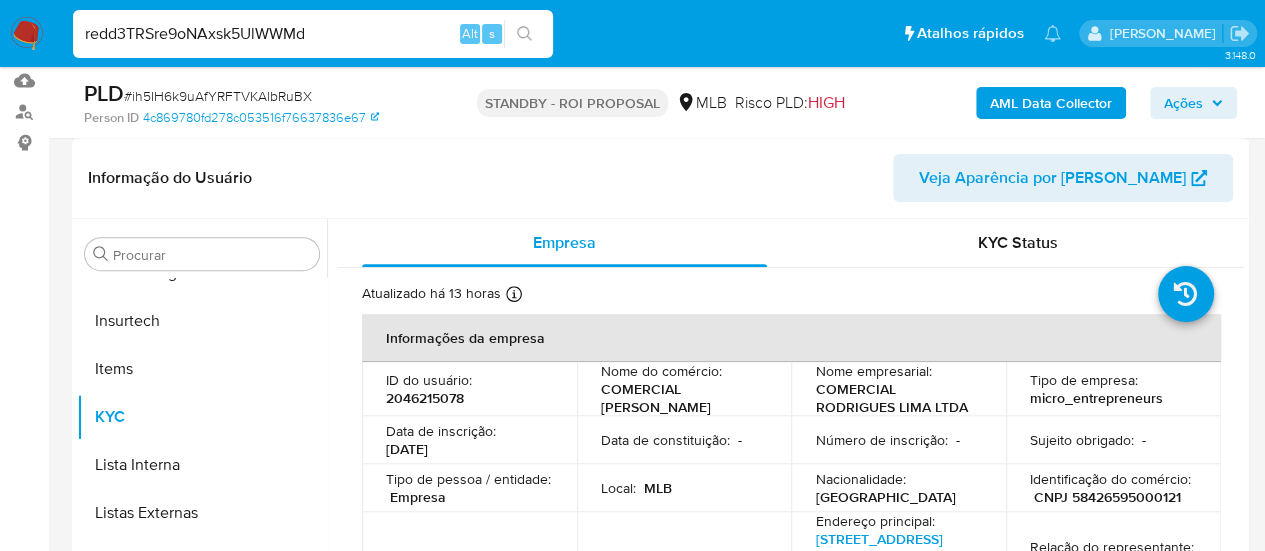 type on "redd3TRSre9oNAxsk5UlWWMd" 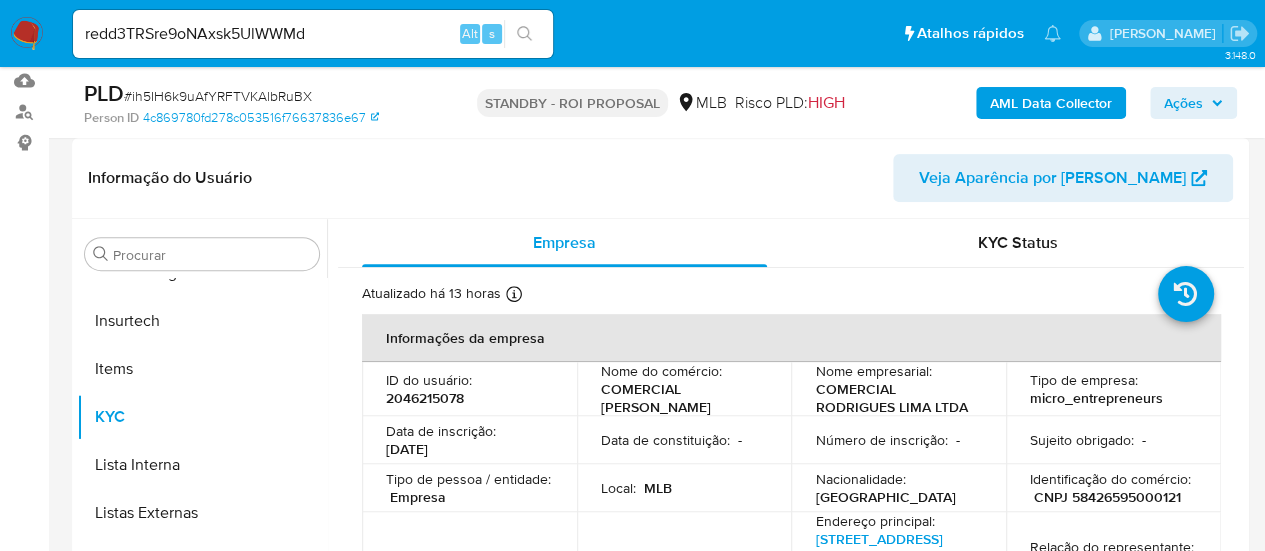 click at bounding box center [524, 34] 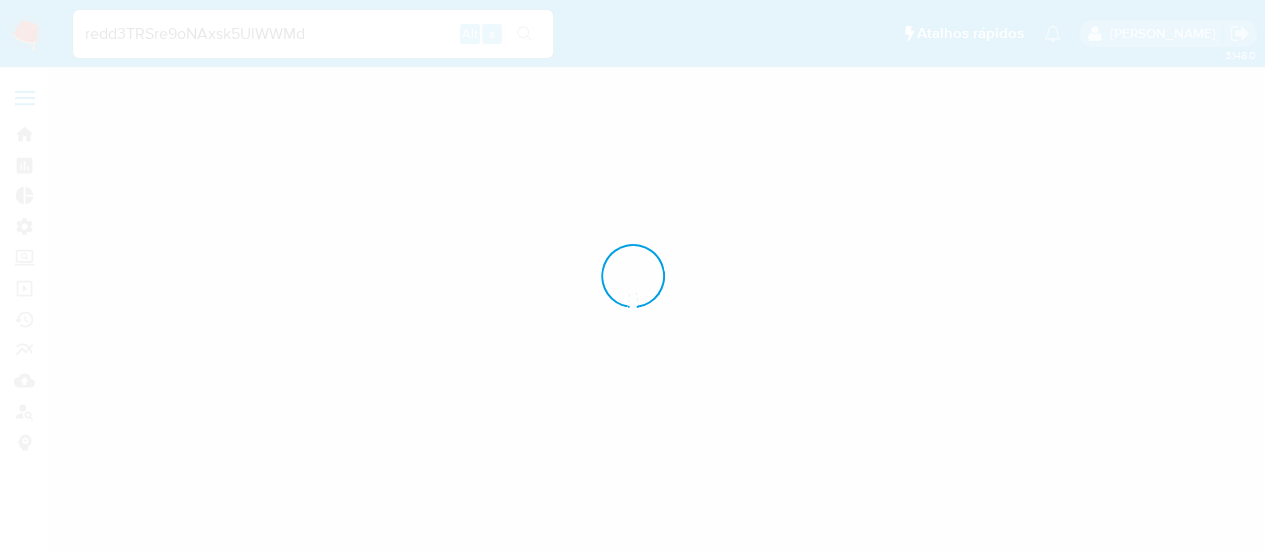 scroll, scrollTop: 0, scrollLeft: 0, axis: both 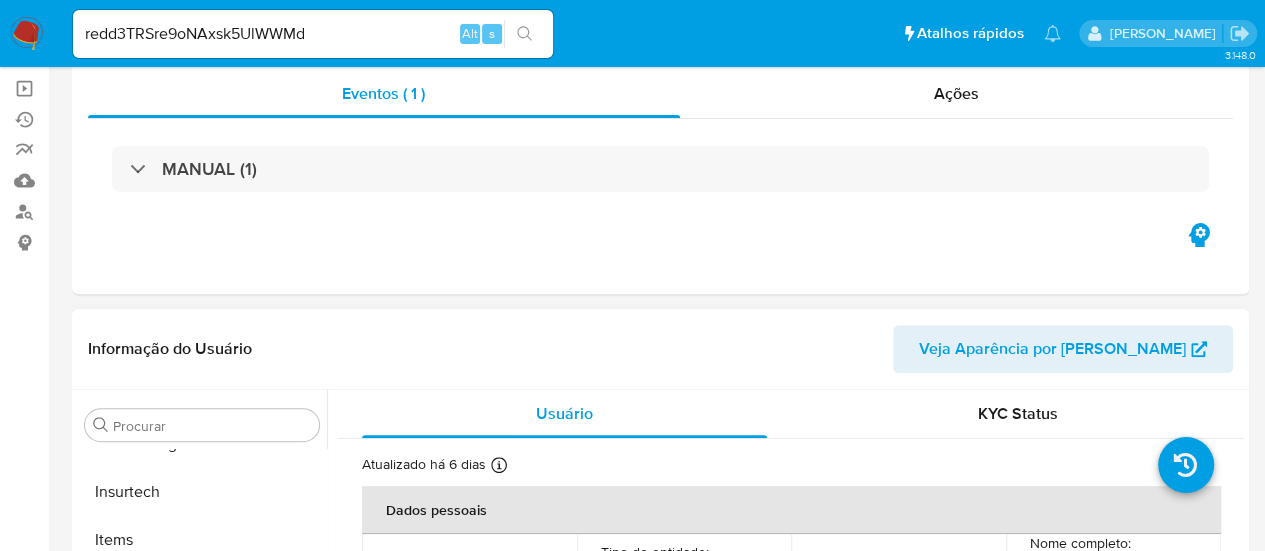 select on "10" 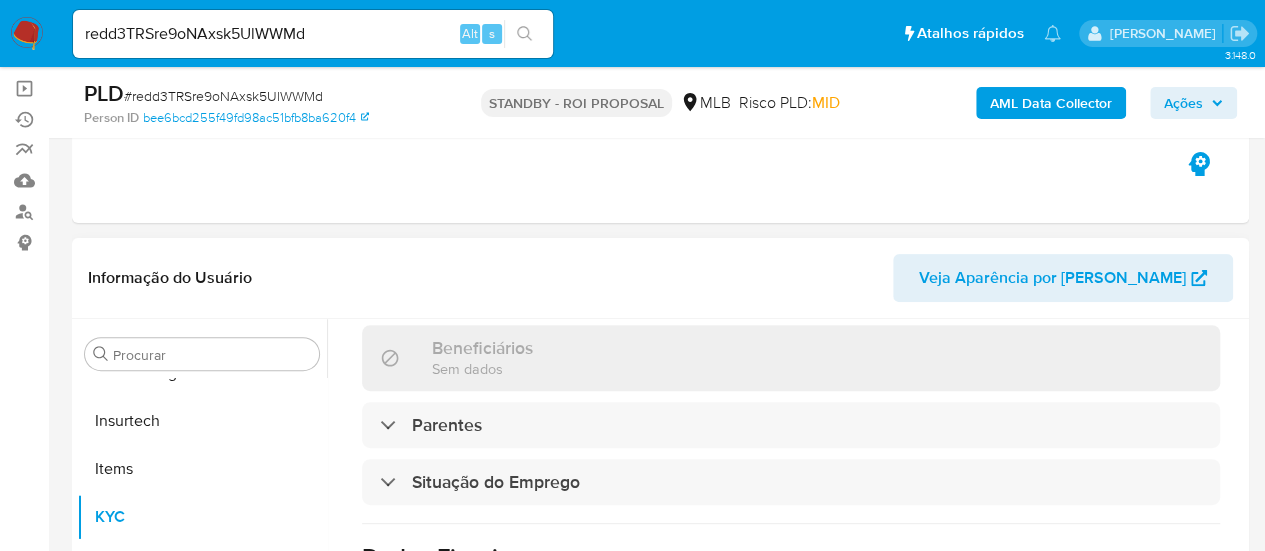 scroll, scrollTop: 964, scrollLeft: 0, axis: vertical 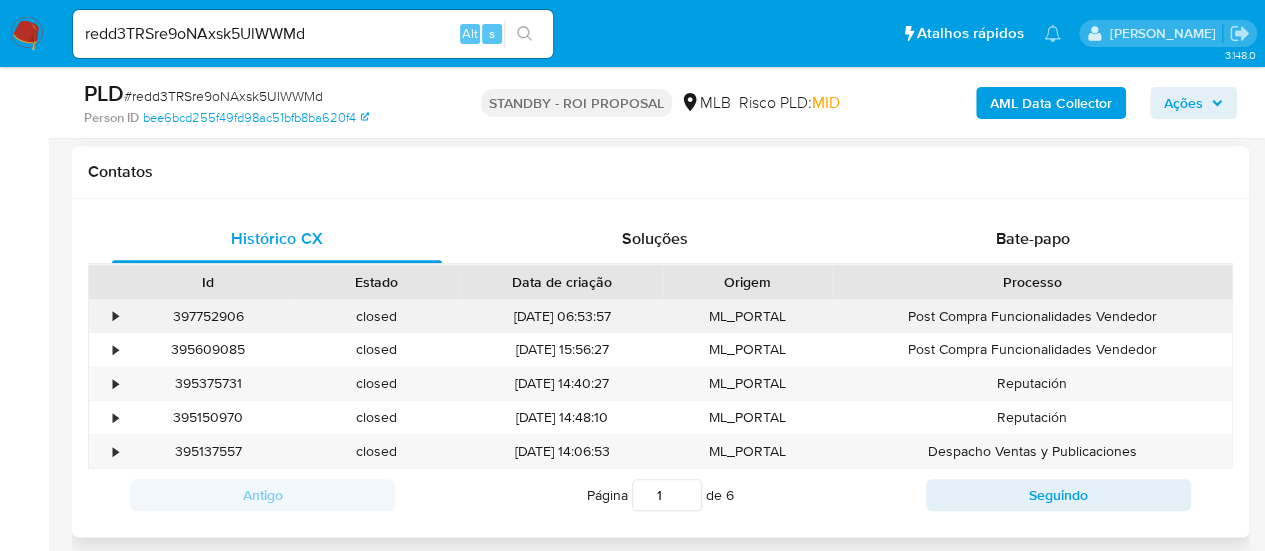 click on "•" at bounding box center (106, 316) 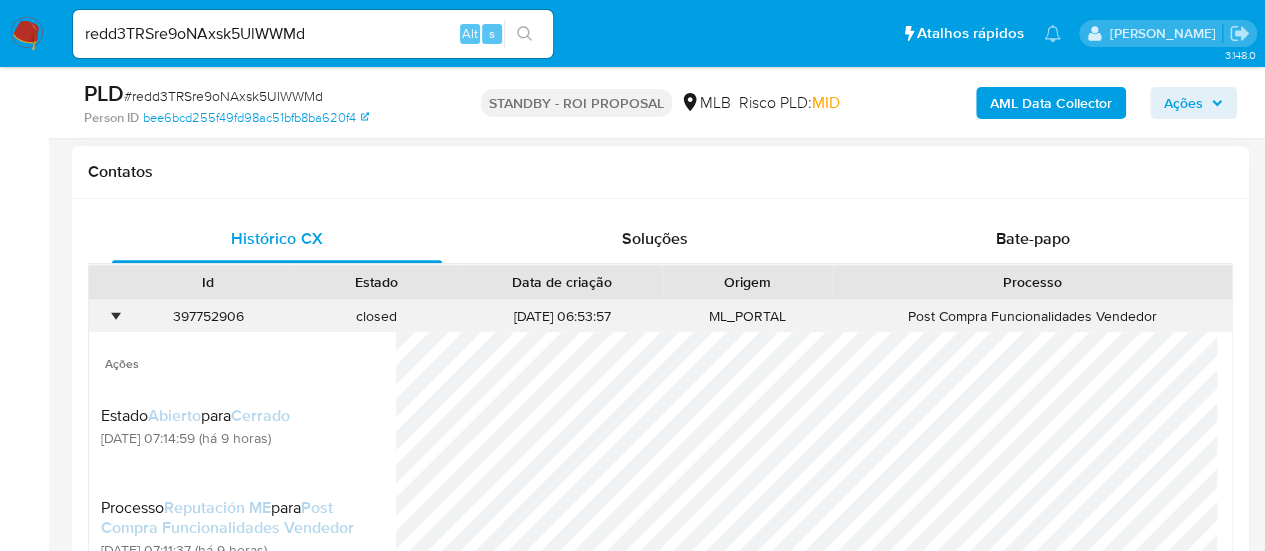 click on "•" at bounding box center [106, 316] 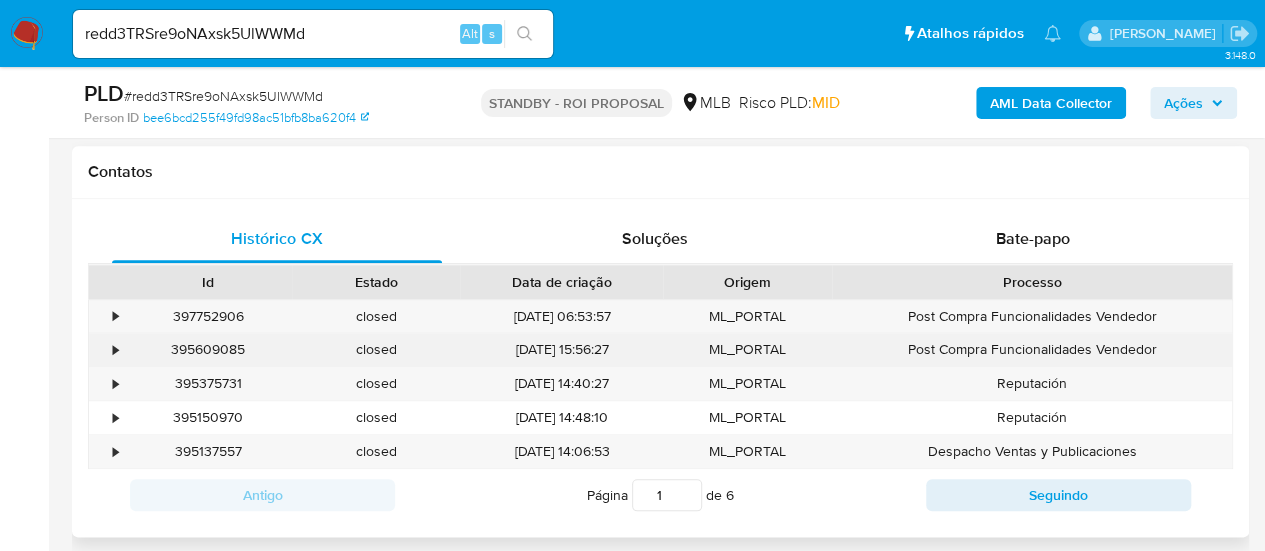 click on "•" at bounding box center (106, 349) 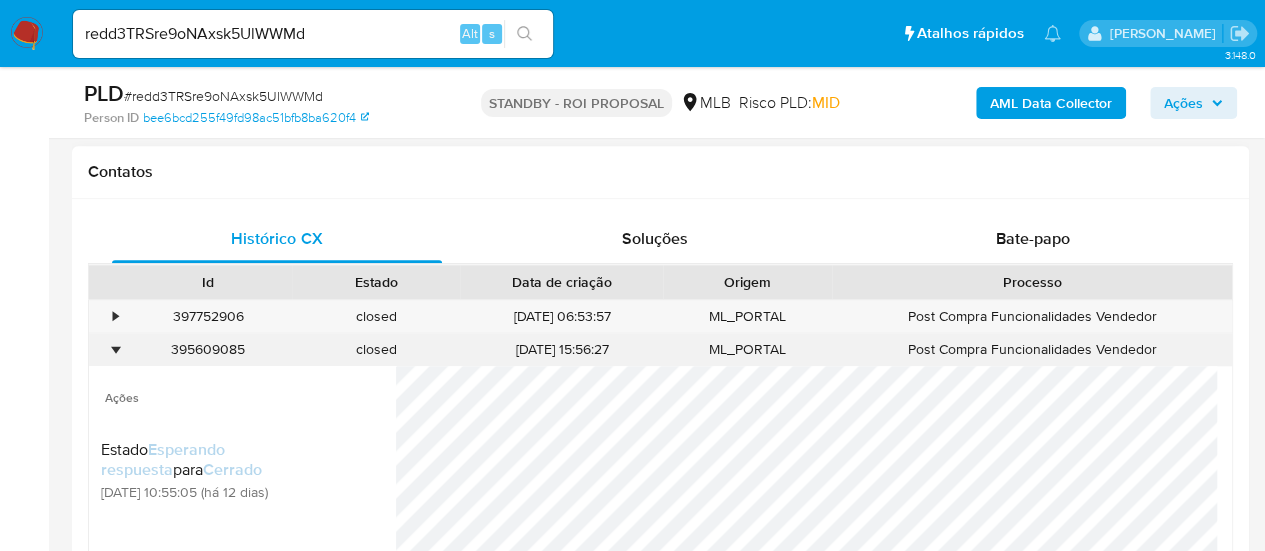 click on "•" at bounding box center (106, 349) 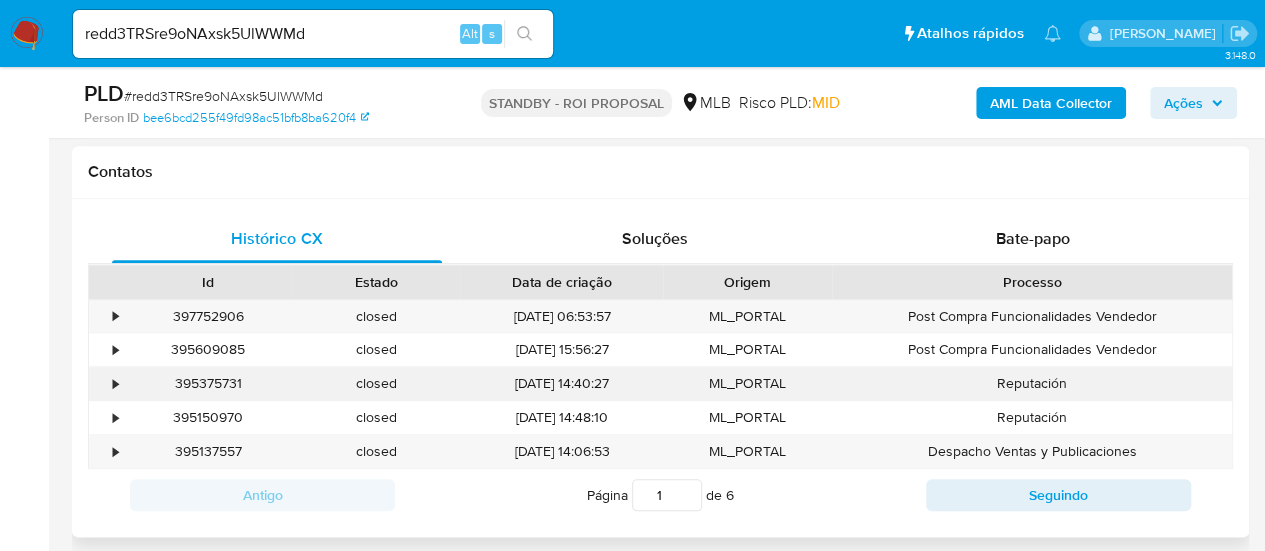 click on "•" at bounding box center (115, 383) 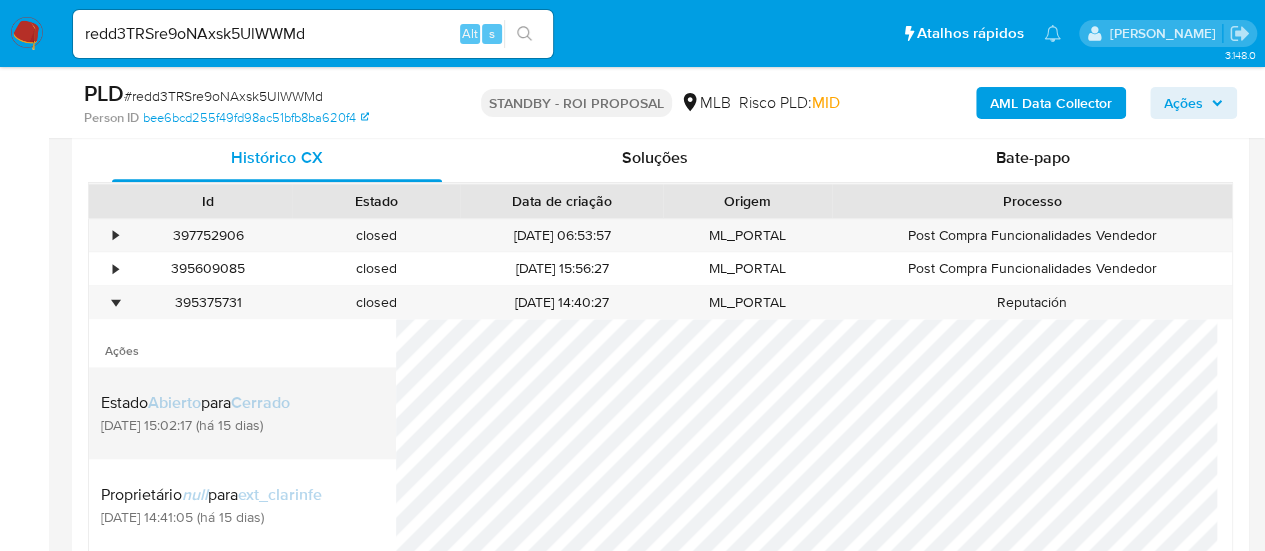 scroll, scrollTop: 1000, scrollLeft: 0, axis: vertical 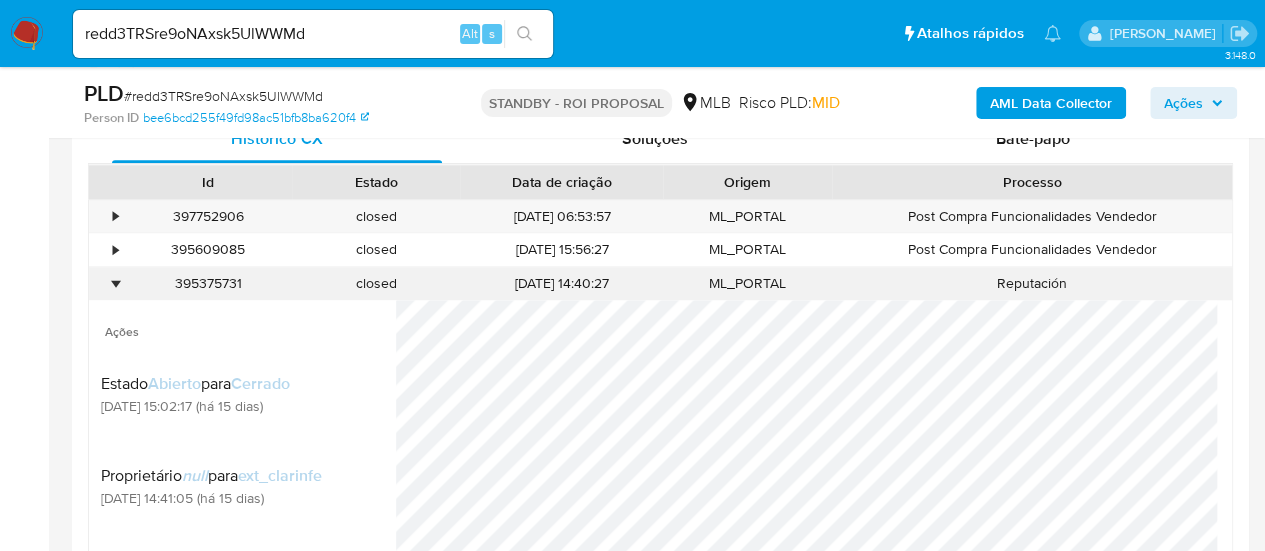 click on "•" at bounding box center [115, 283] 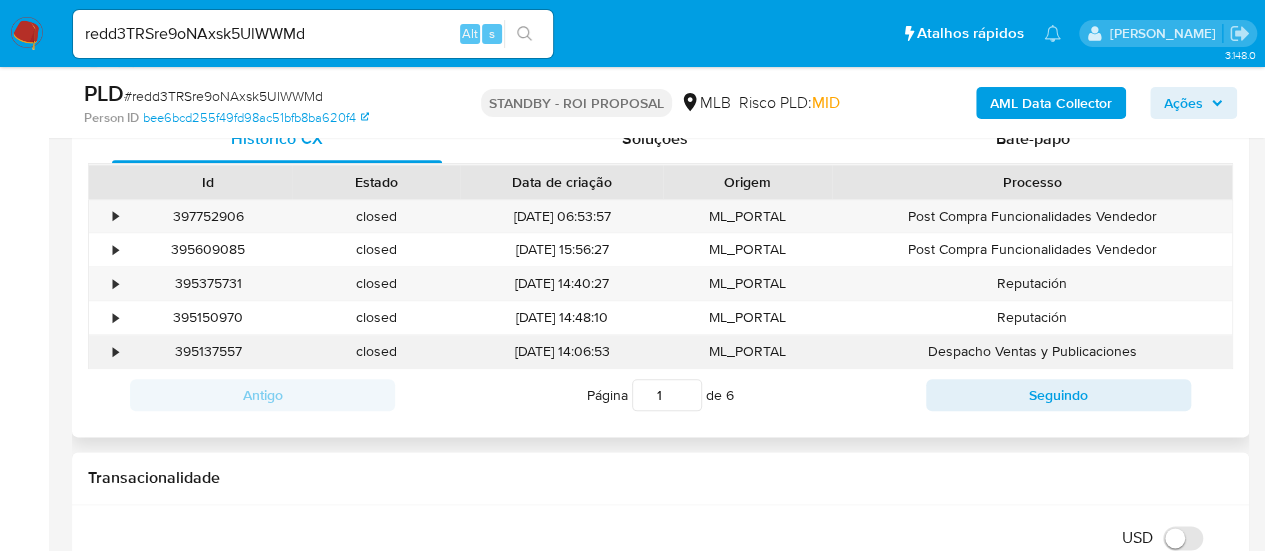 click on "•" at bounding box center [106, 351] 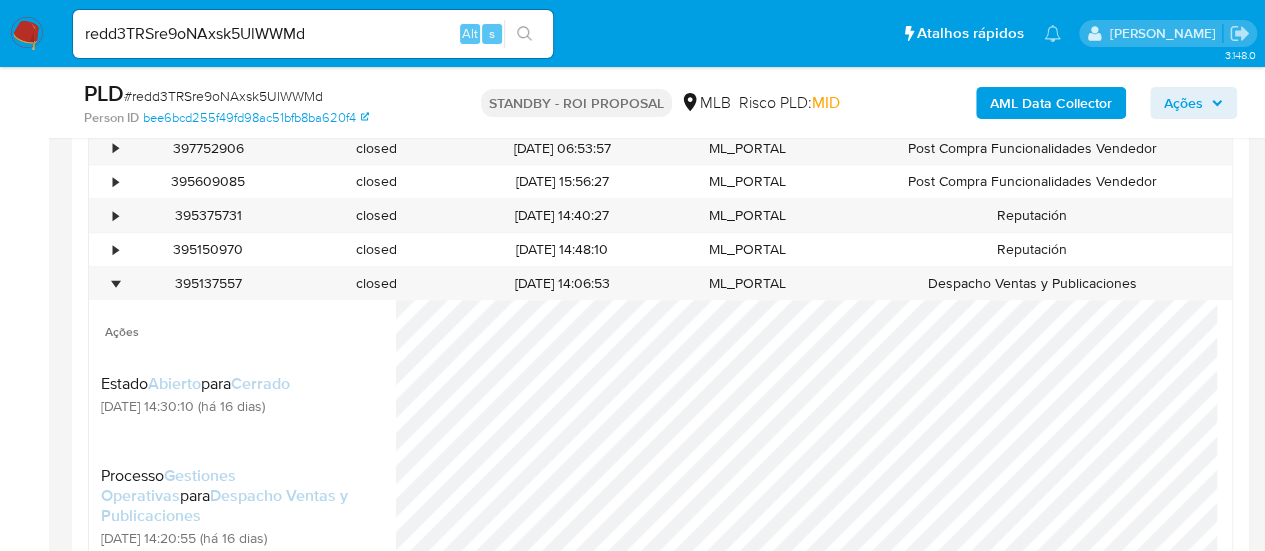 scroll, scrollTop: 1100, scrollLeft: 0, axis: vertical 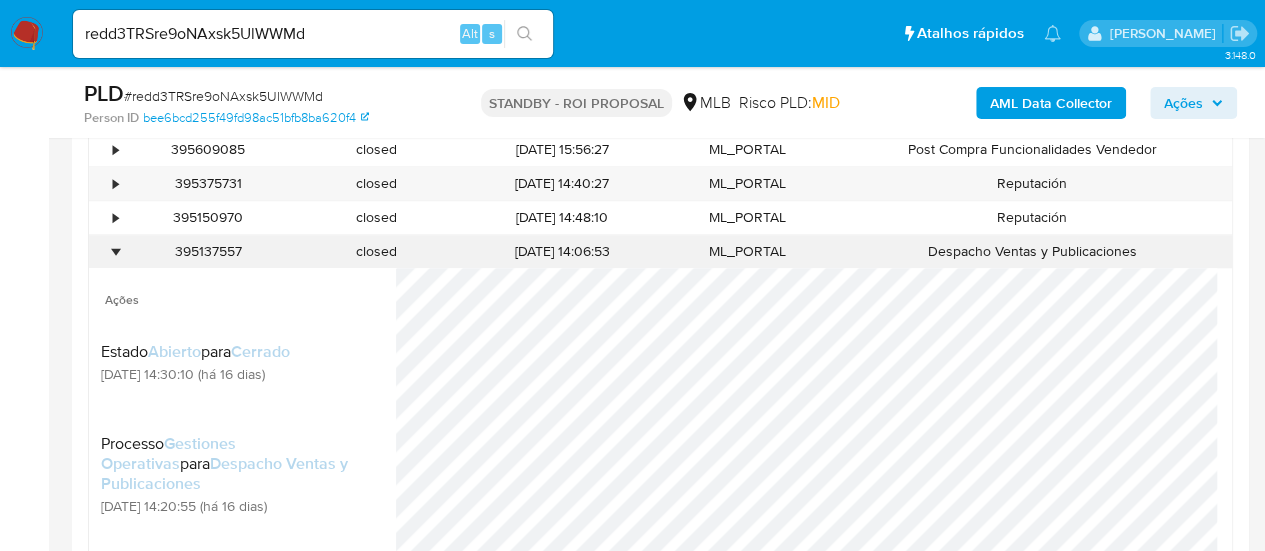 click on "•" at bounding box center (115, 251) 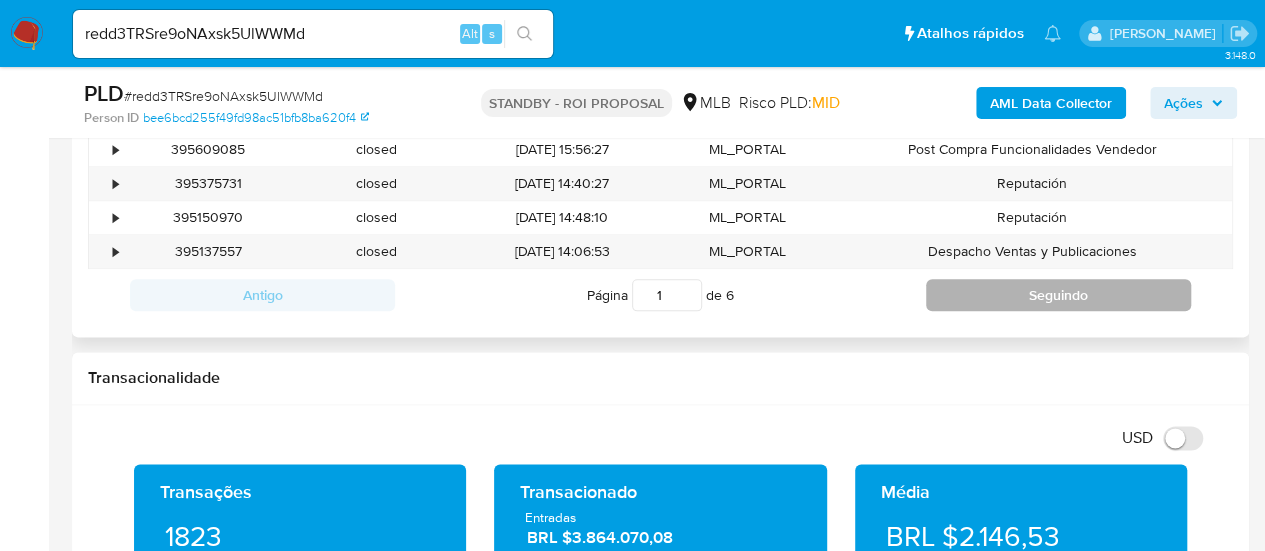 click on "Seguindo" at bounding box center [1058, 295] 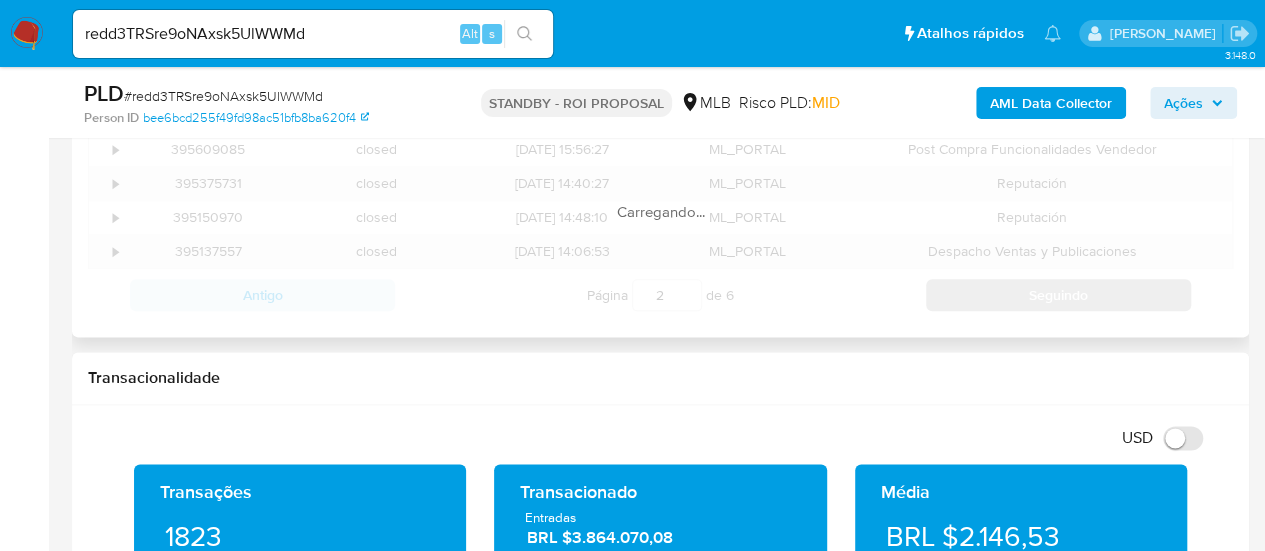 type on "2" 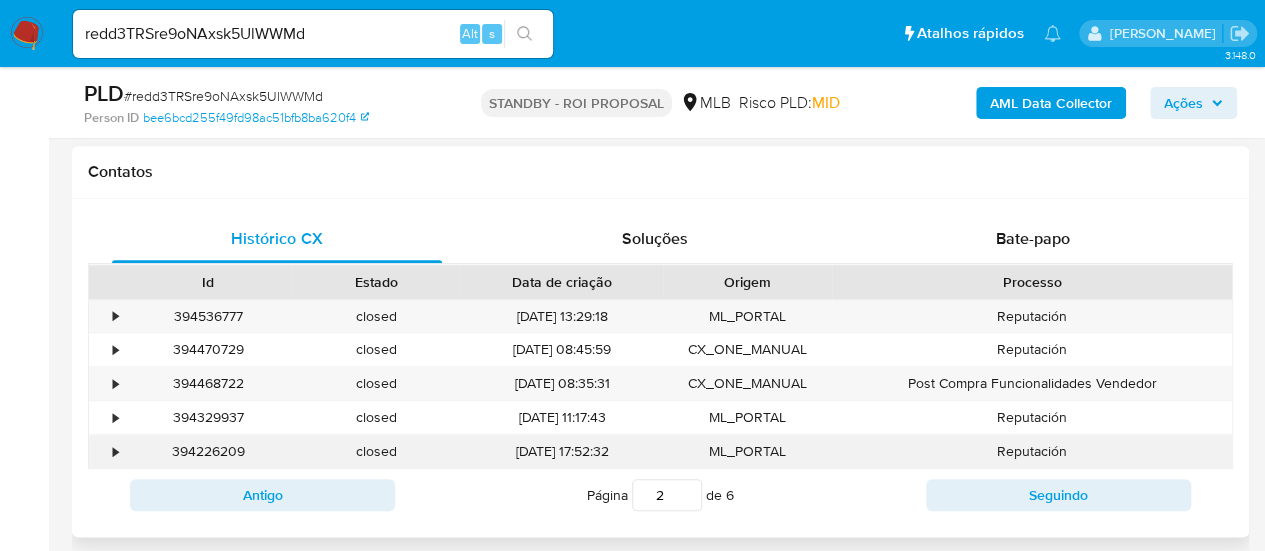 scroll, scrollTop: 1000, scrollLeft: 0, axis: vertical 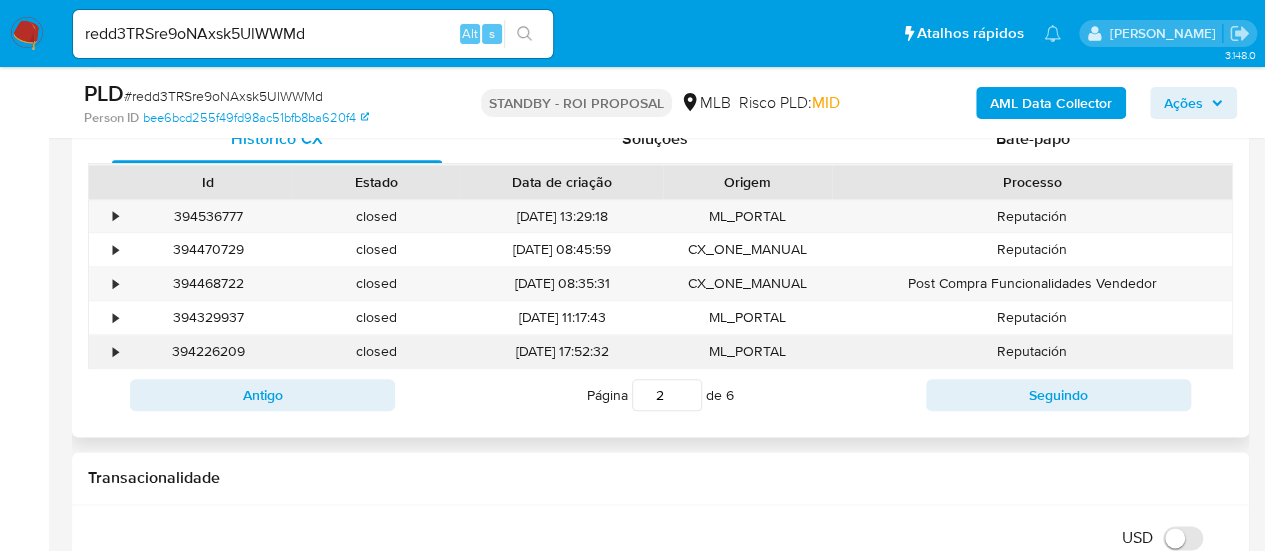 click on "•" at bounding box center (106, 351) 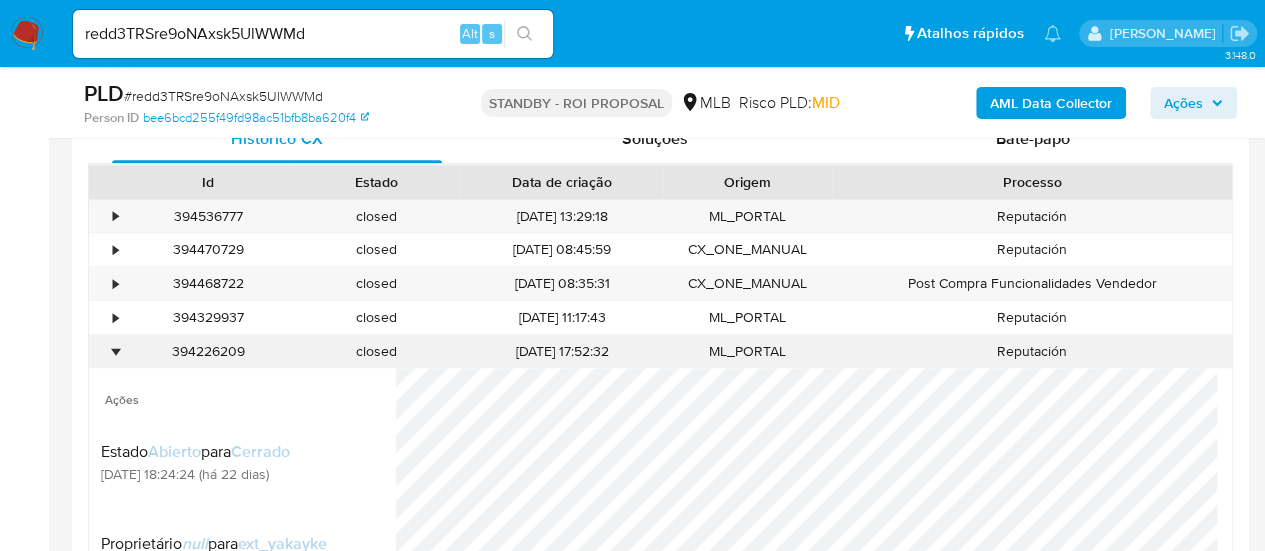 click on "•" at bounding box center [106, 351] 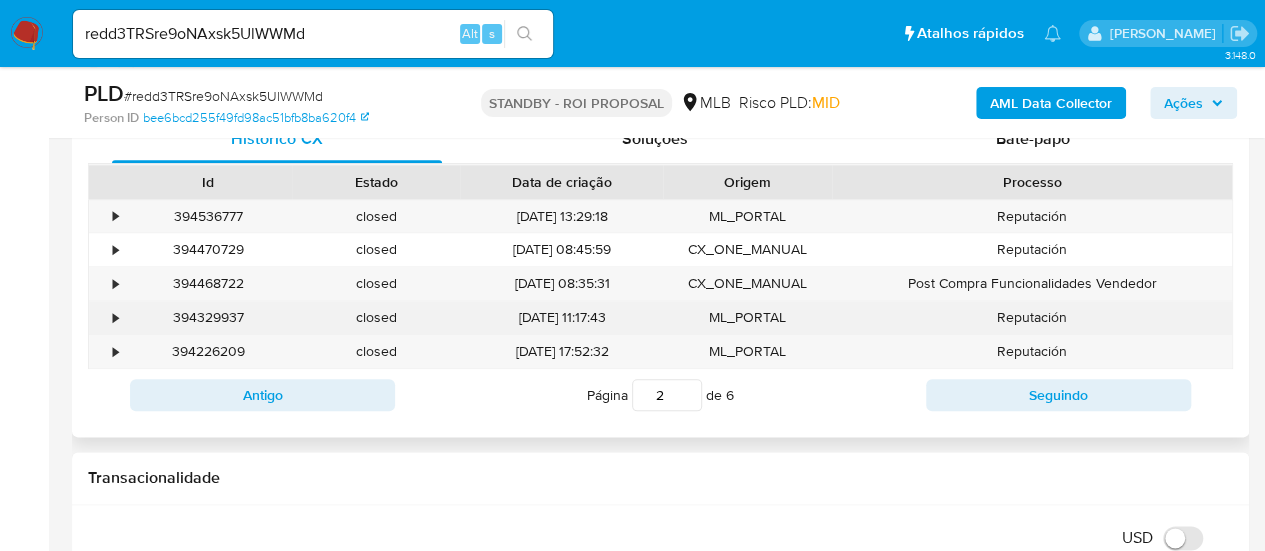 click on "•" at bounding box center (106, 317) 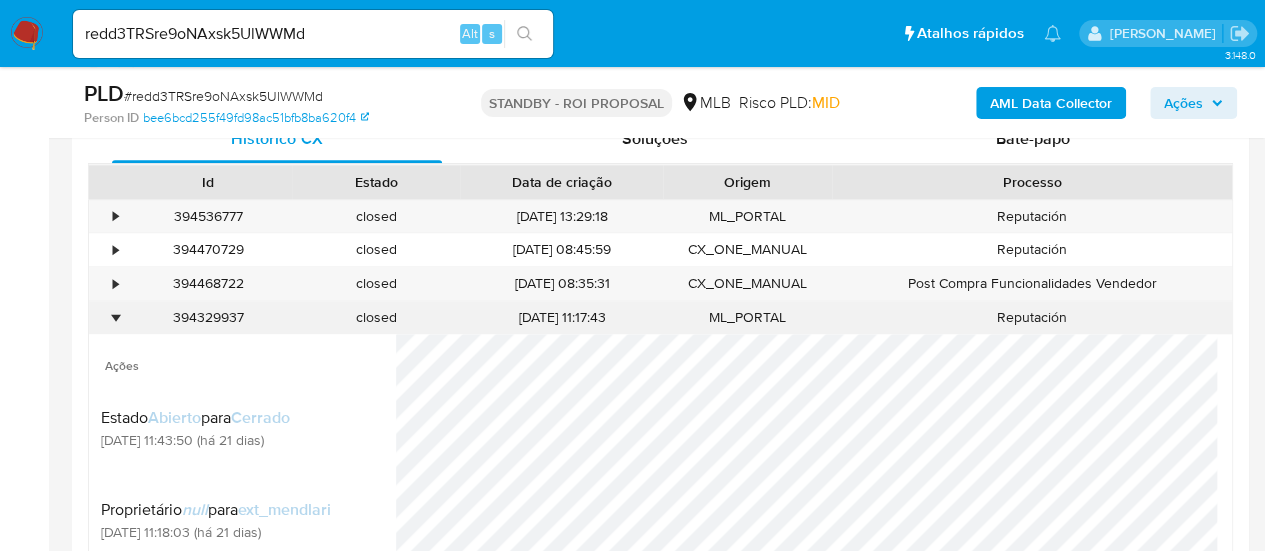 click on "•" at bounding box center (106, 317) 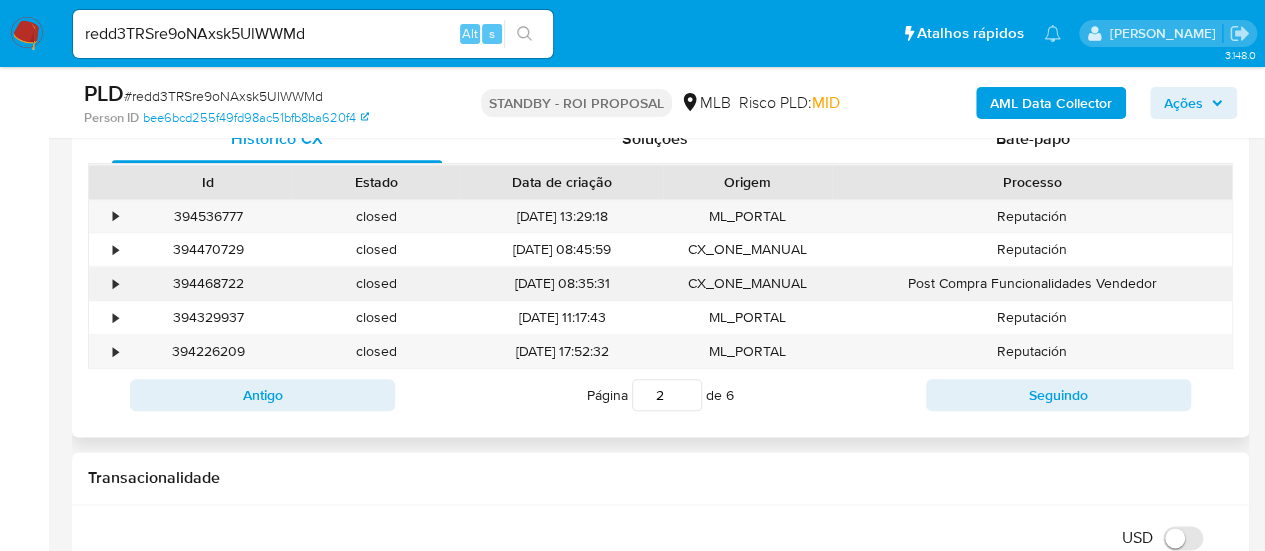 click on "•" at bounding box center (106, 283) 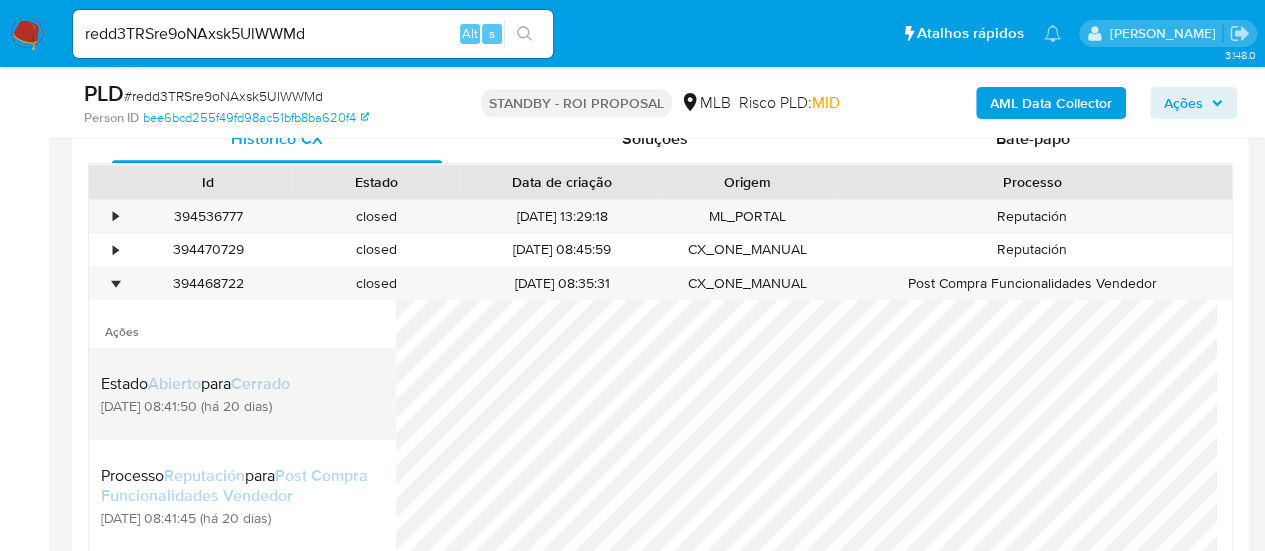 scroll, scrollTop: 100, scrollLeft: 0, axis: vertical 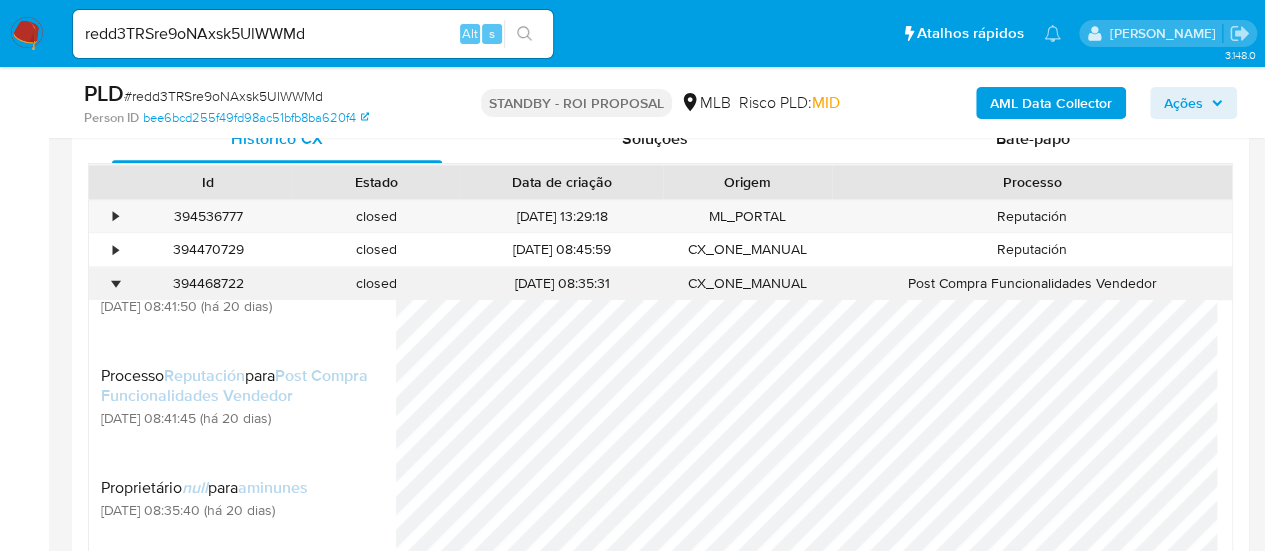 click on "•" at bounding box center (106, 283) 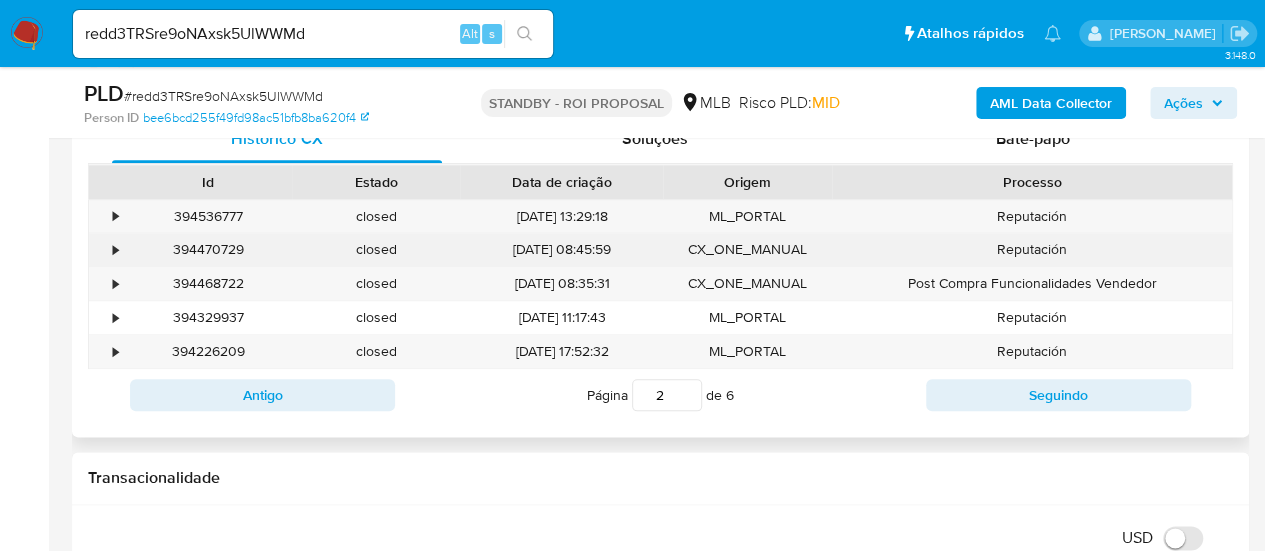 click on "•" at bounding box center [115, 249] 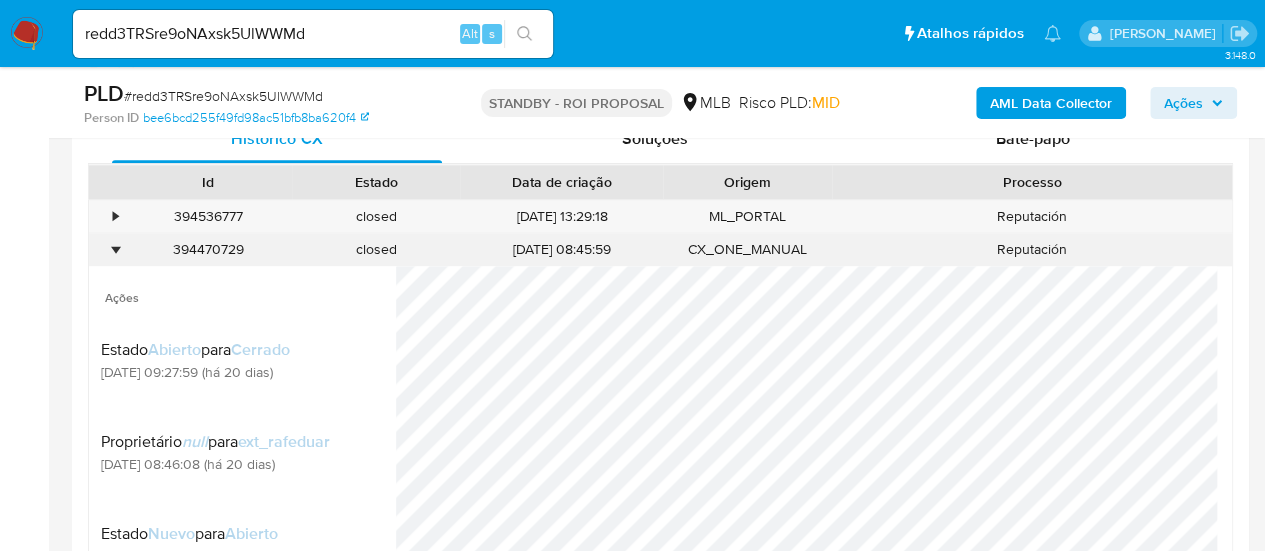 click on "•" at bounding box center (115, 249) 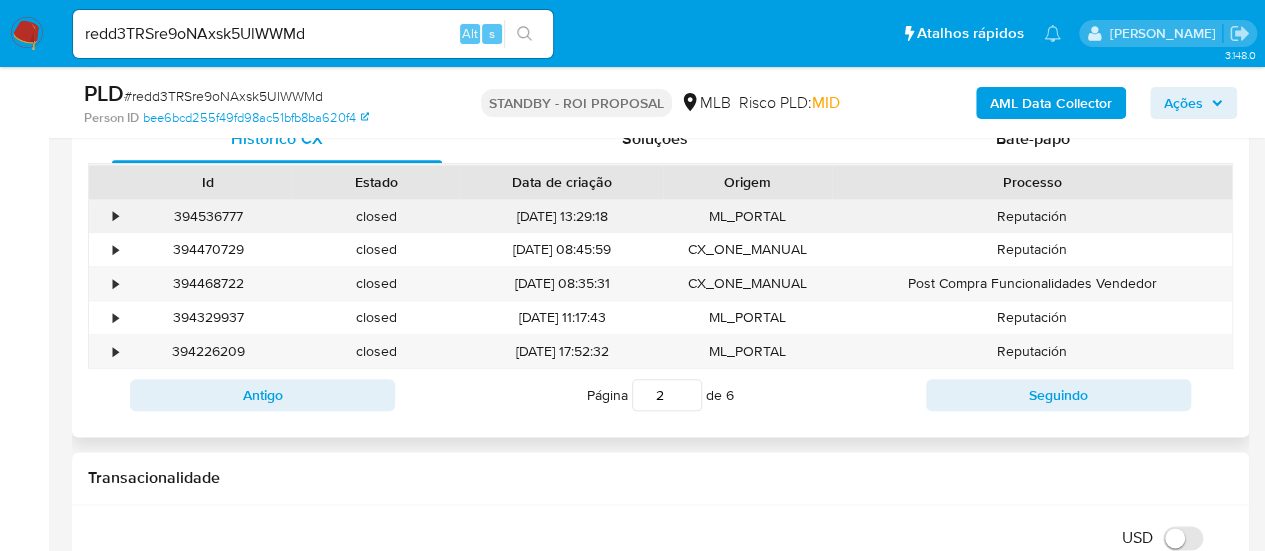 click on "394536777" at bounding box center [208, 216] 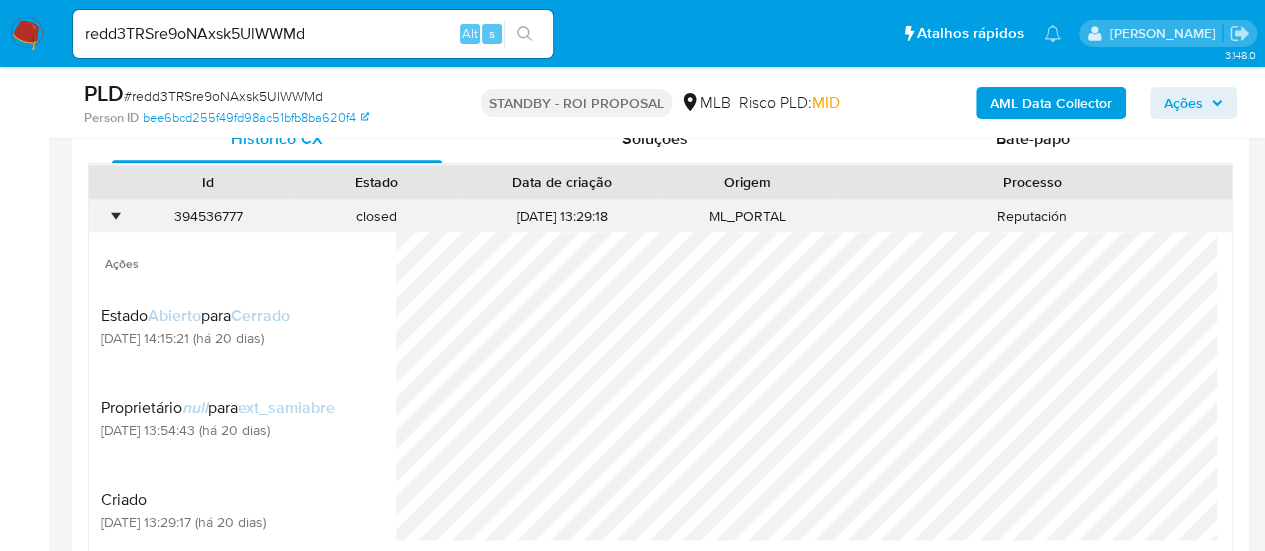 click on "•" at bounding box center [115, 216] 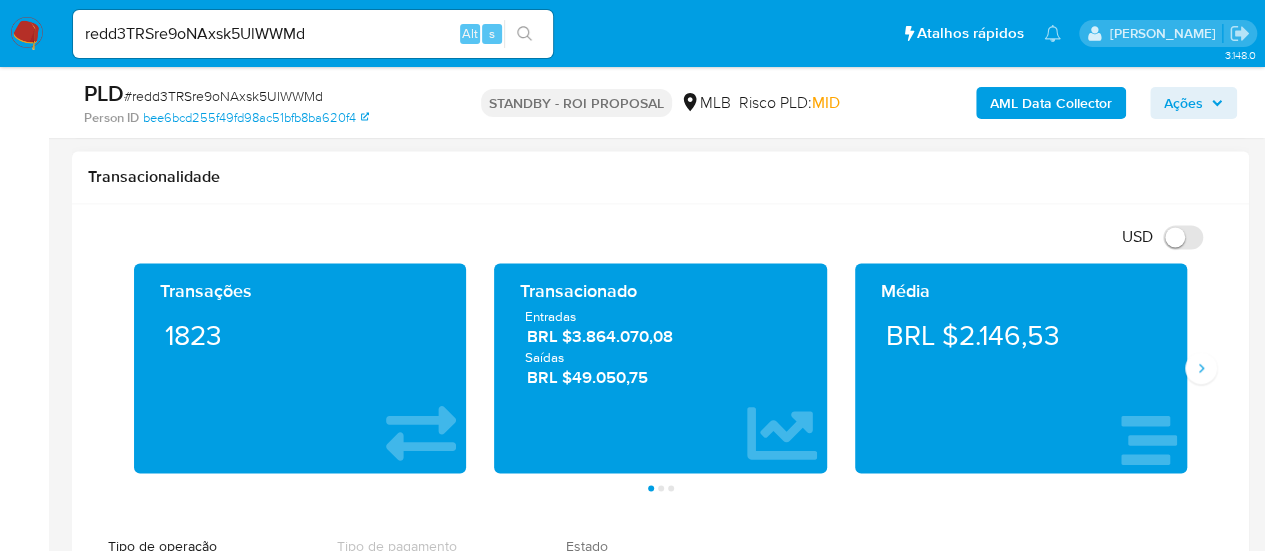 scroll, scrollTop: 1300, scrollLeft: 0, axis: vertical 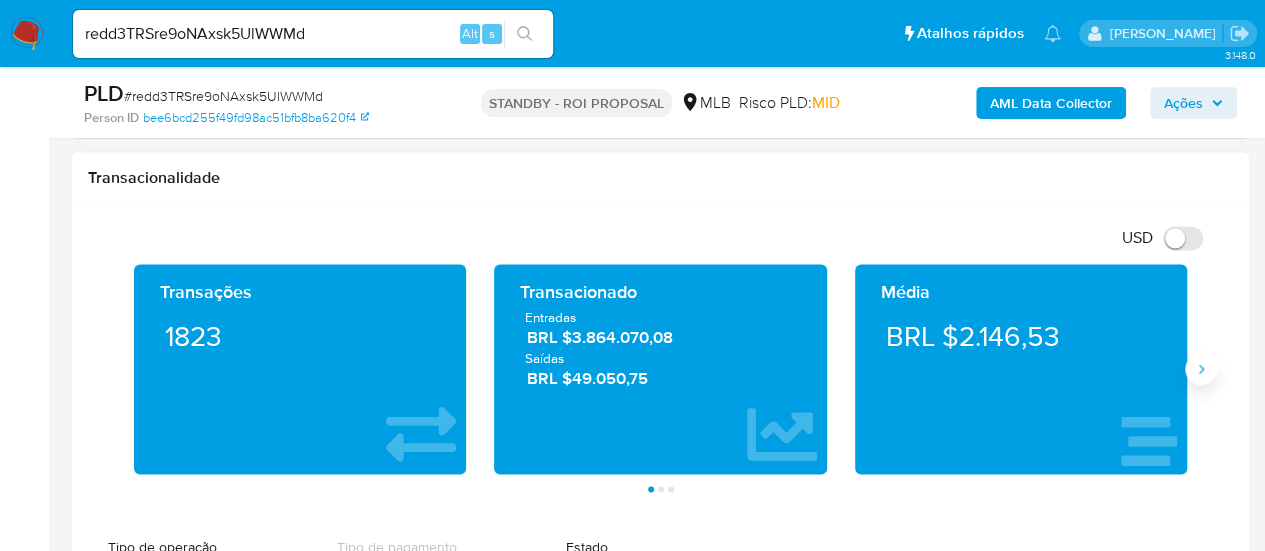 click 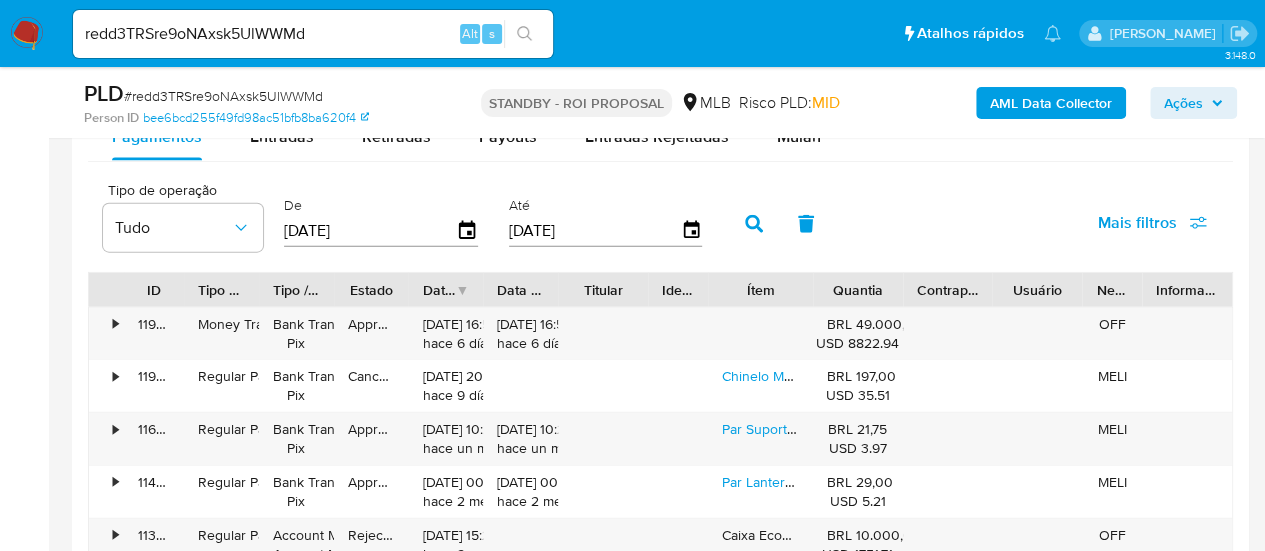 scroll, scrollTop: 2000, scrollLeft: 0, axis: vertical 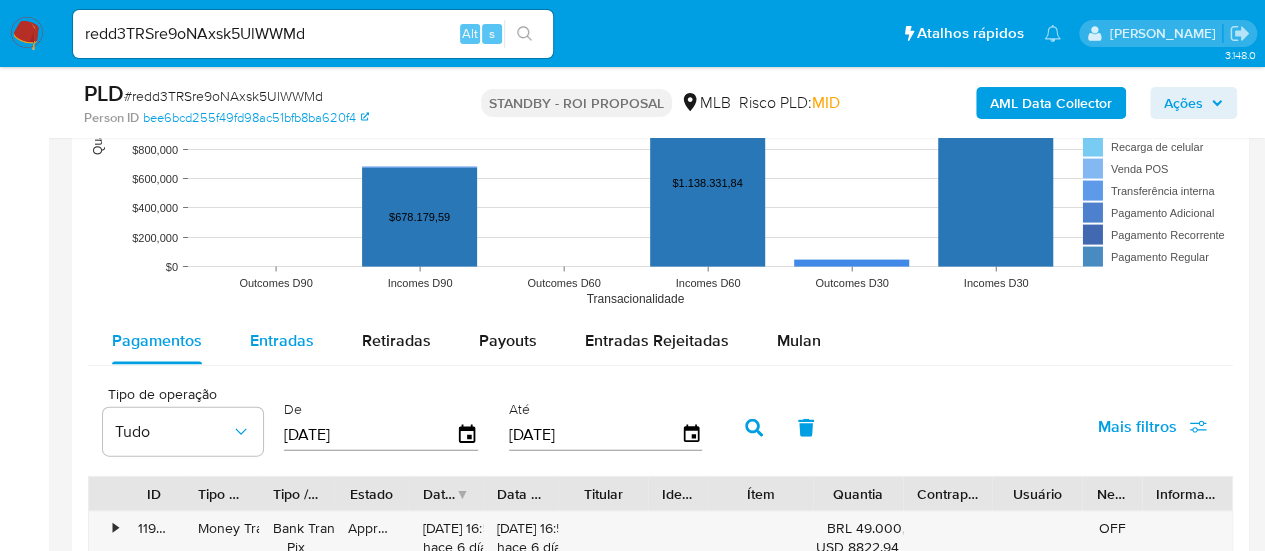 click on "Entradas" at bounding box center [282, 340] 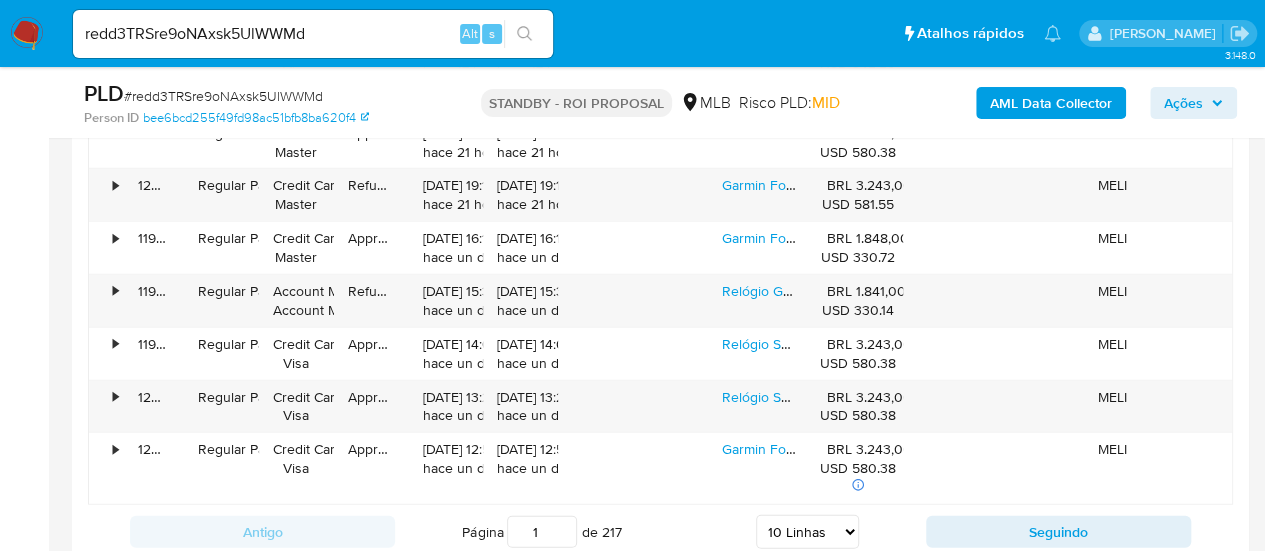 scroll, scrollTop: 2700, scrollLeft: 0, axis: vertical 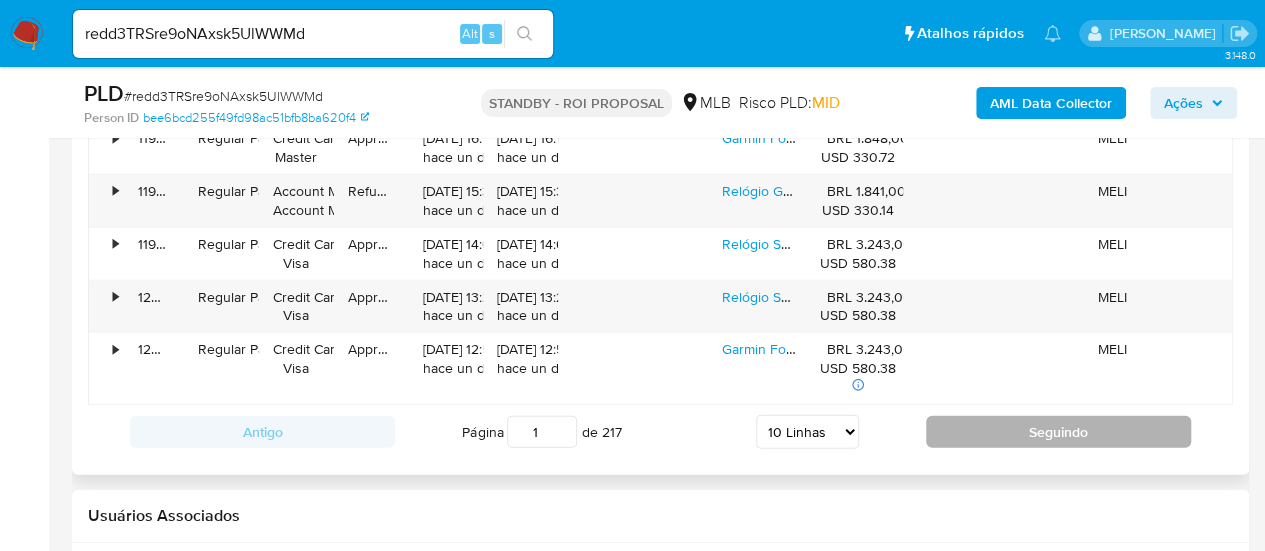 click on "Seguindo" at bounding box center [1058, 432] 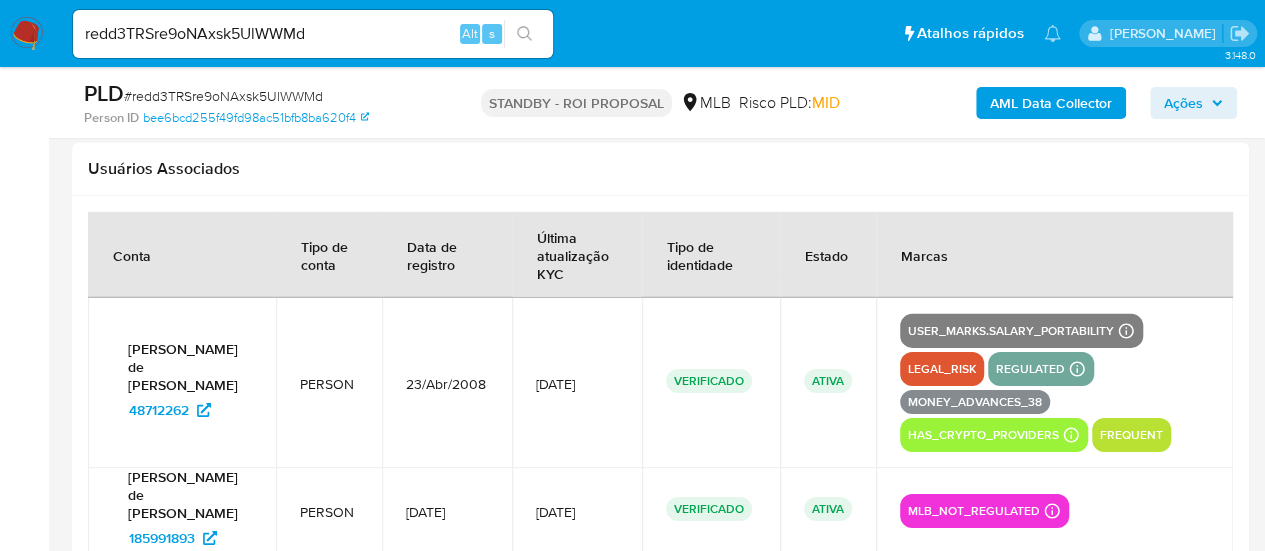 scroll, scrollTop: 3084, scrollLeft: 0, axis: vertical 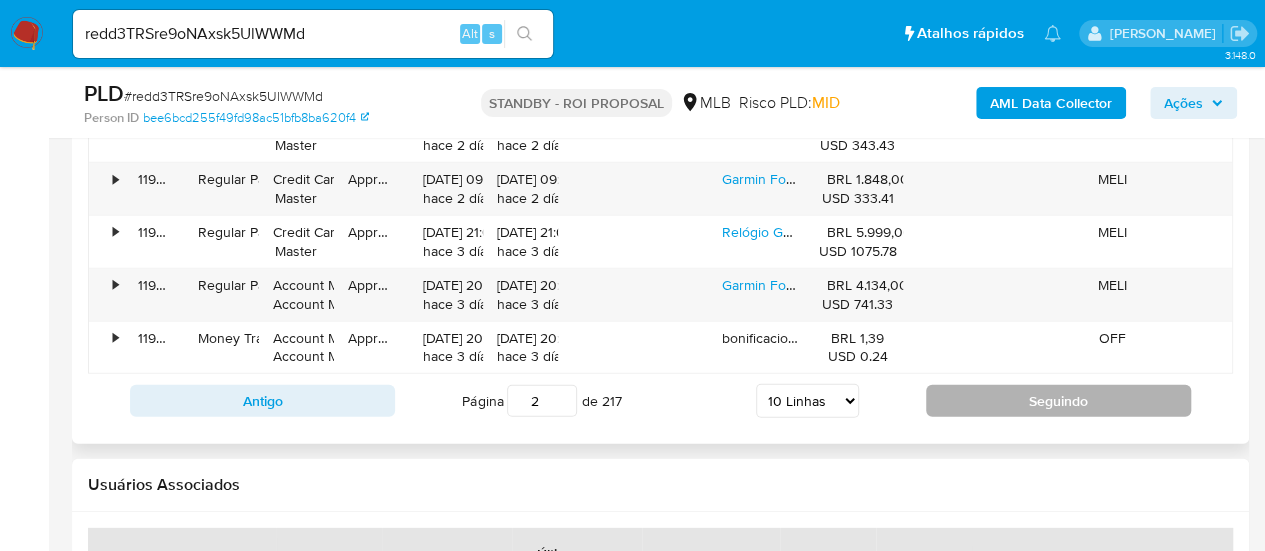 click on "Seguindo" at bounding box center [1058, 401] 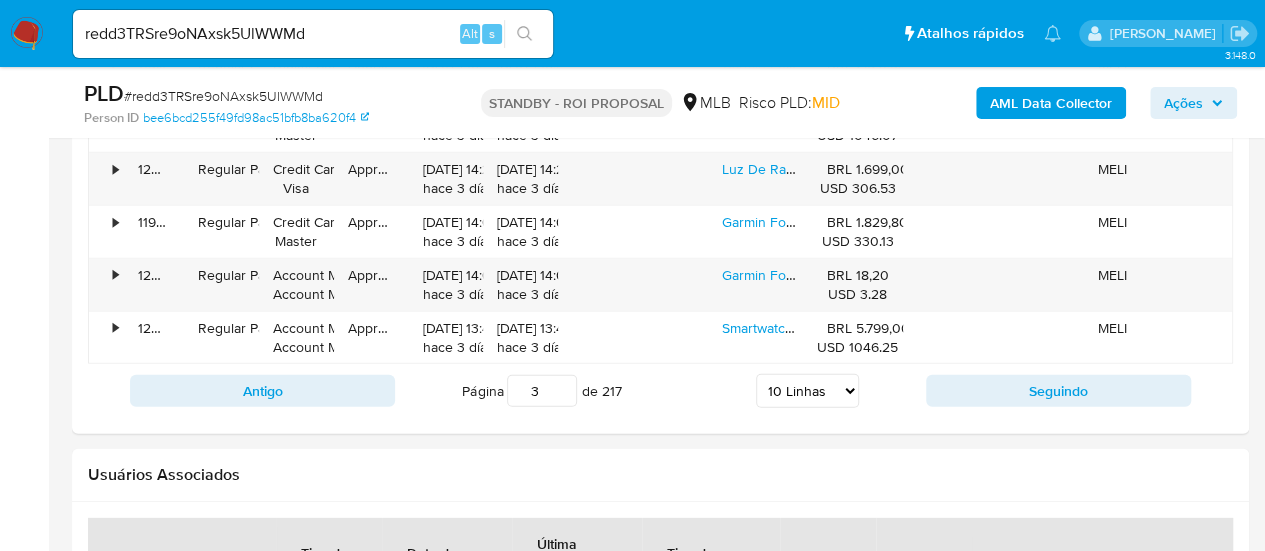 scroll, scrollTop: 2684, scrollLeft: 0, axis: vertical 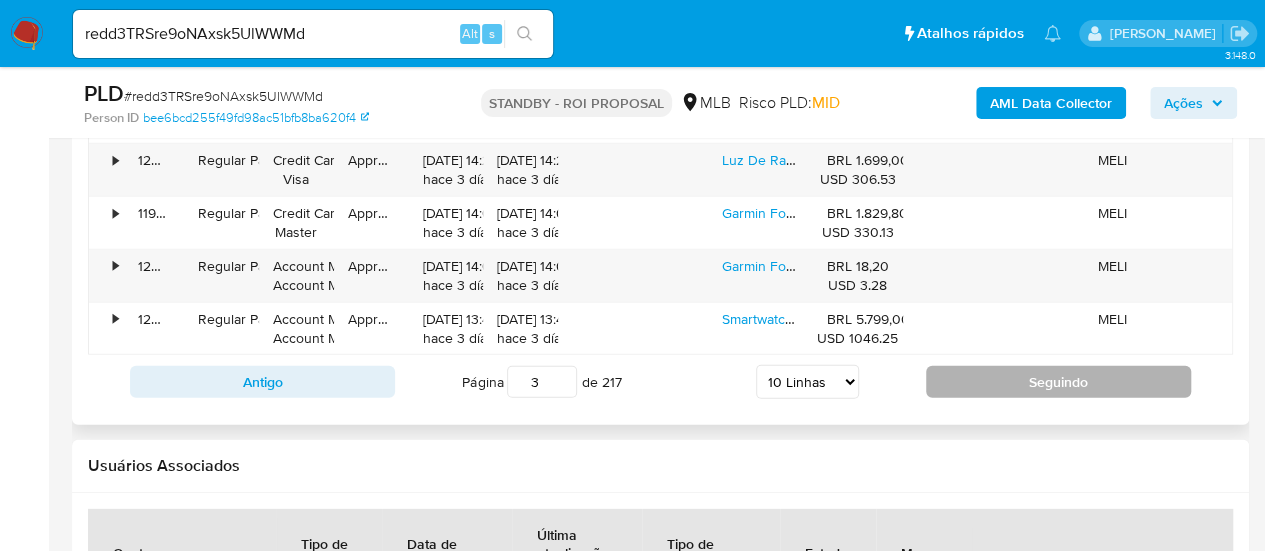 click on "Seguindo" at bounding box center (1058, 382) 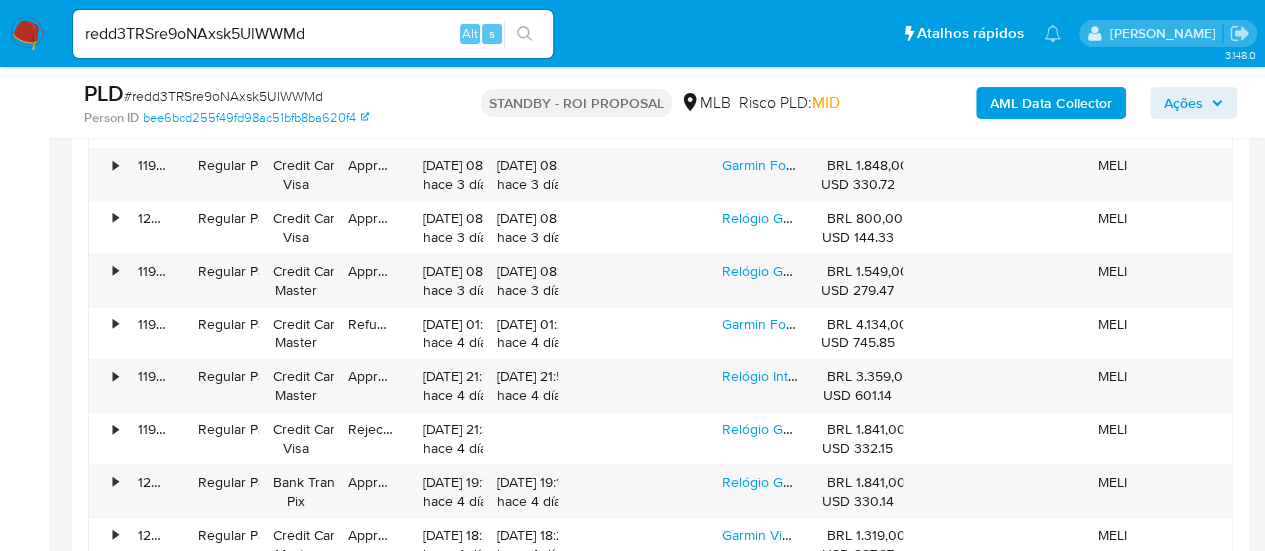 scroll, scrollTop: 2684, scrollLeft: 0, axis: vertical 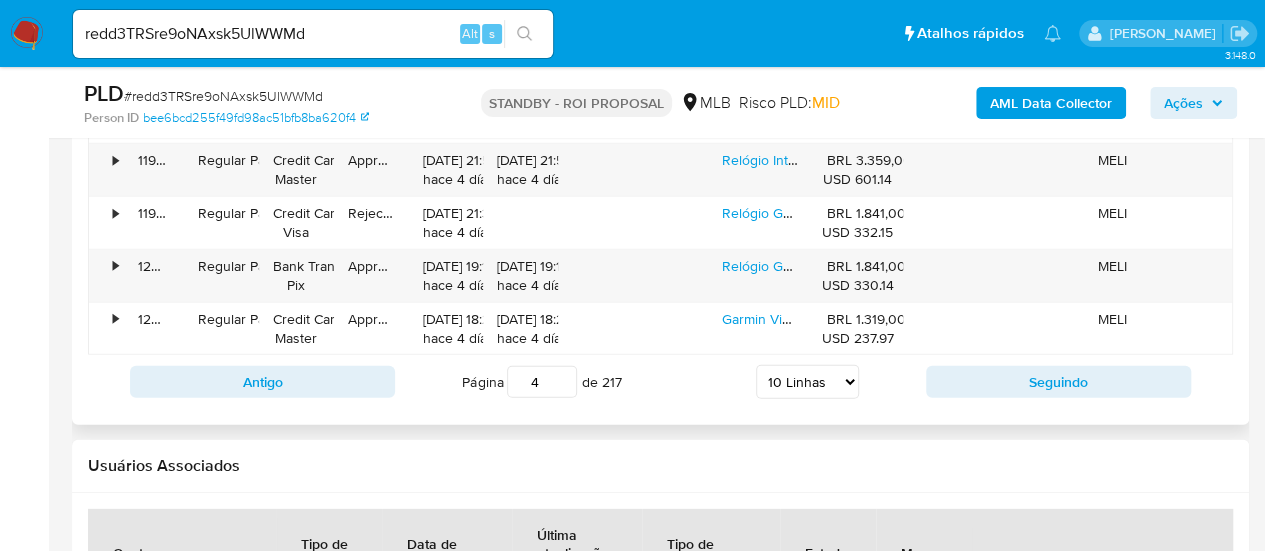 click on "Página   4   de   217 5   Linhas 10   Linhas 20   Linhas 25   Linhas 50   Linhas 100   Linhas" at bounding box center [660, 382] 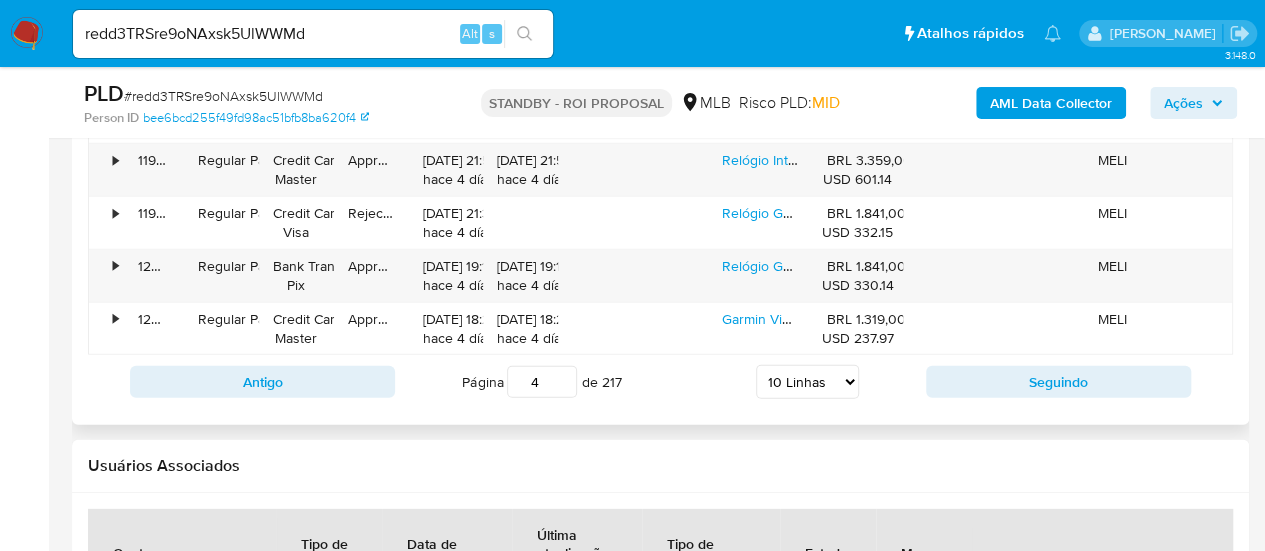 click on "5   Linhas 10   Linhas 20   Linhas 25   Linhas 50   Linhas 100   Linhas" at bounding box center (807, 382) 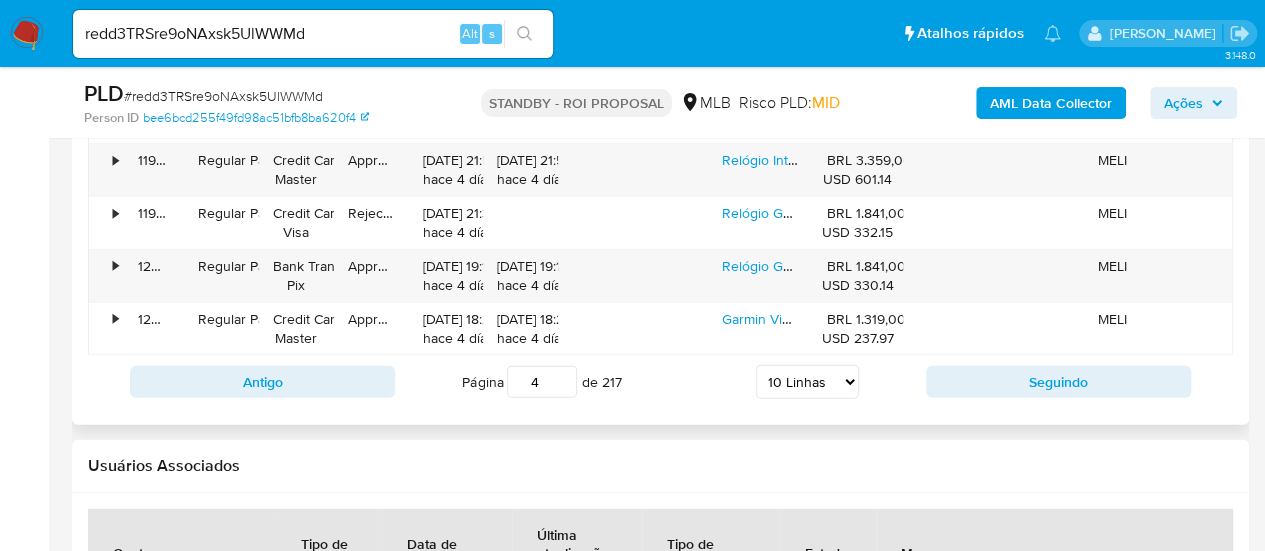 select on "25" 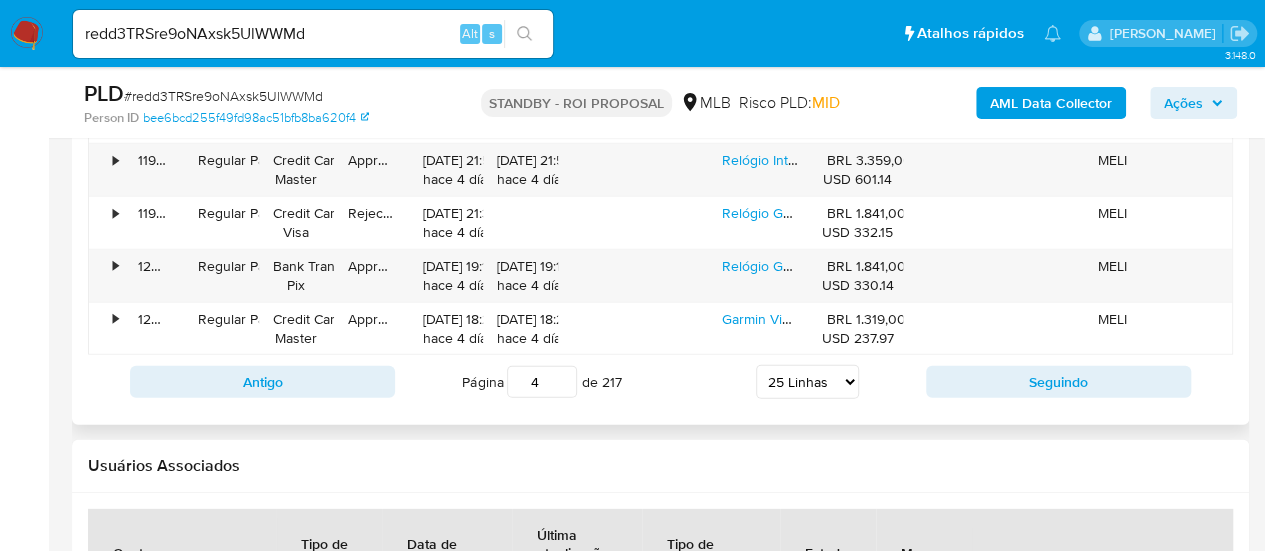 click on "5   Linhas 10   Linhas 20   Linhas 25   Linhas 50   Linhas 100   Linhas" at bounding box center (807, 382) 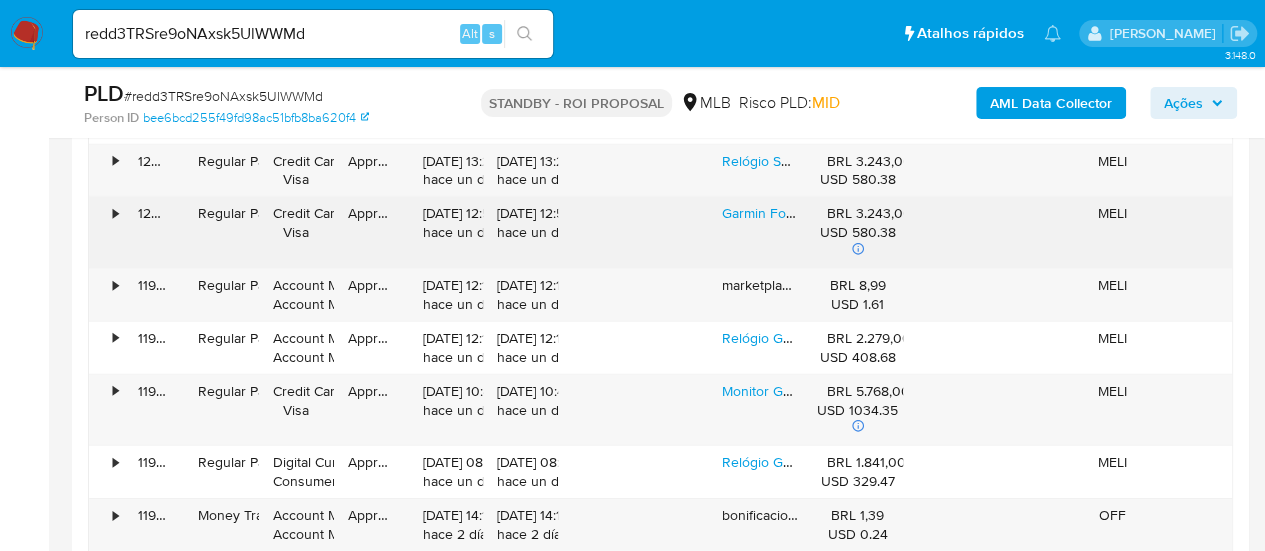 scroll, scrollTop: 3084, scrollLeft: 0, axis: vertical 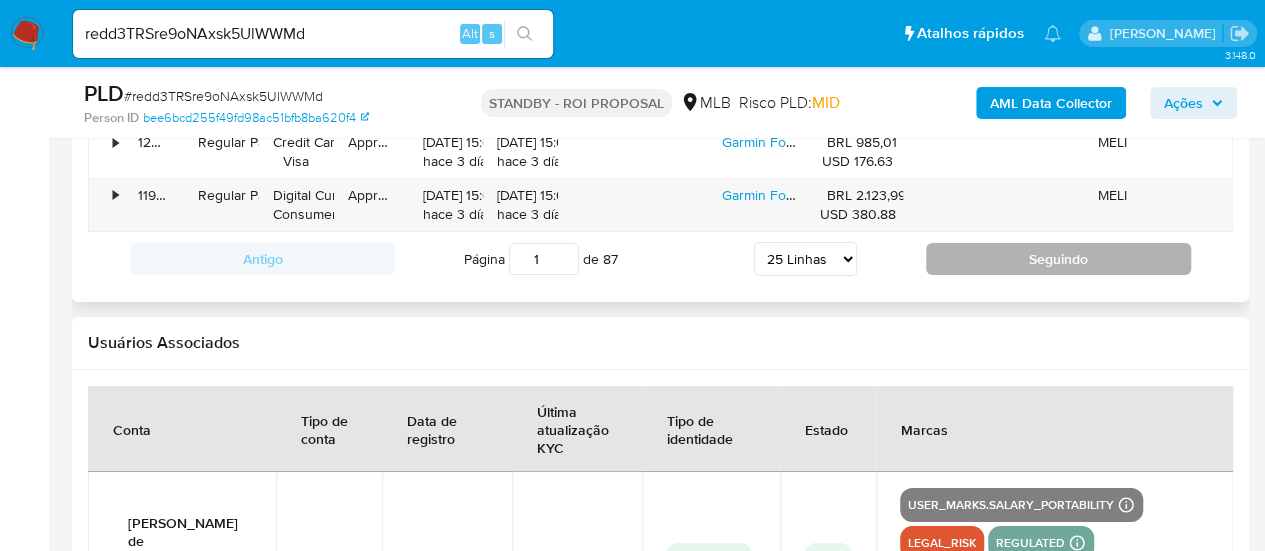 click on "Seguindo" at bounding box center (1058, 259) 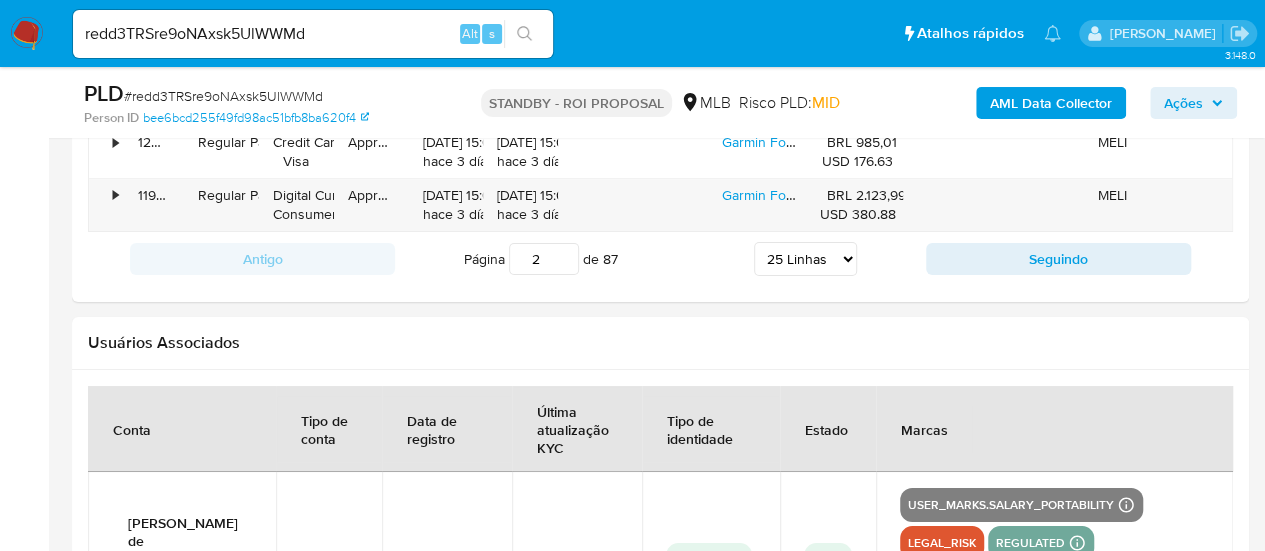 scroll, scrollTop: 3379, scrollLeft: 0, axis: vertical 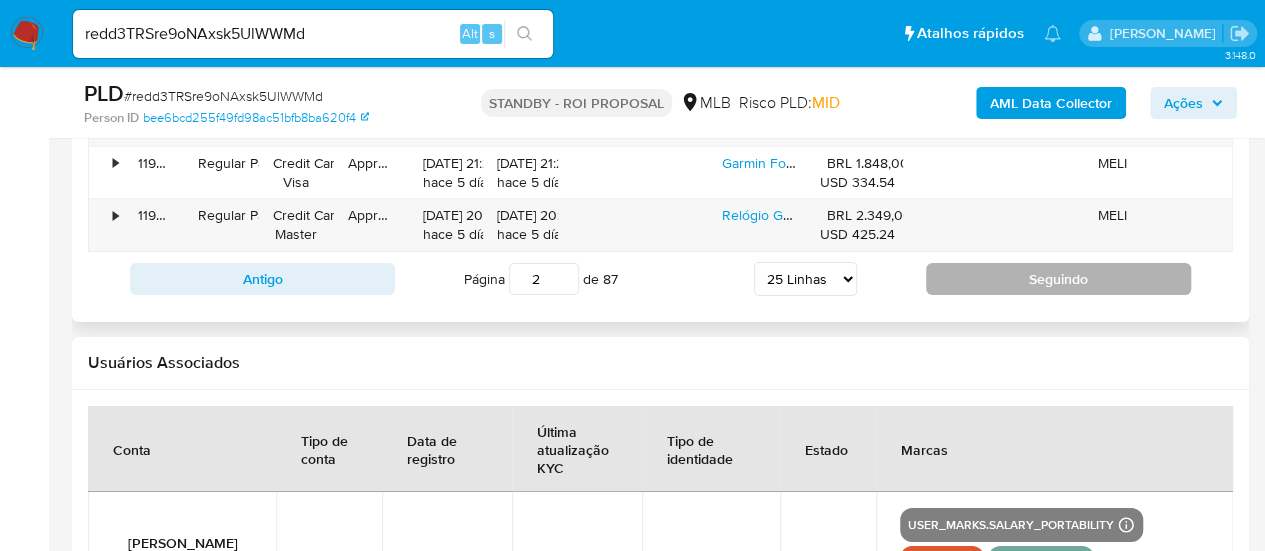 click on "Seguindo" at bounding box center (1058, 279) 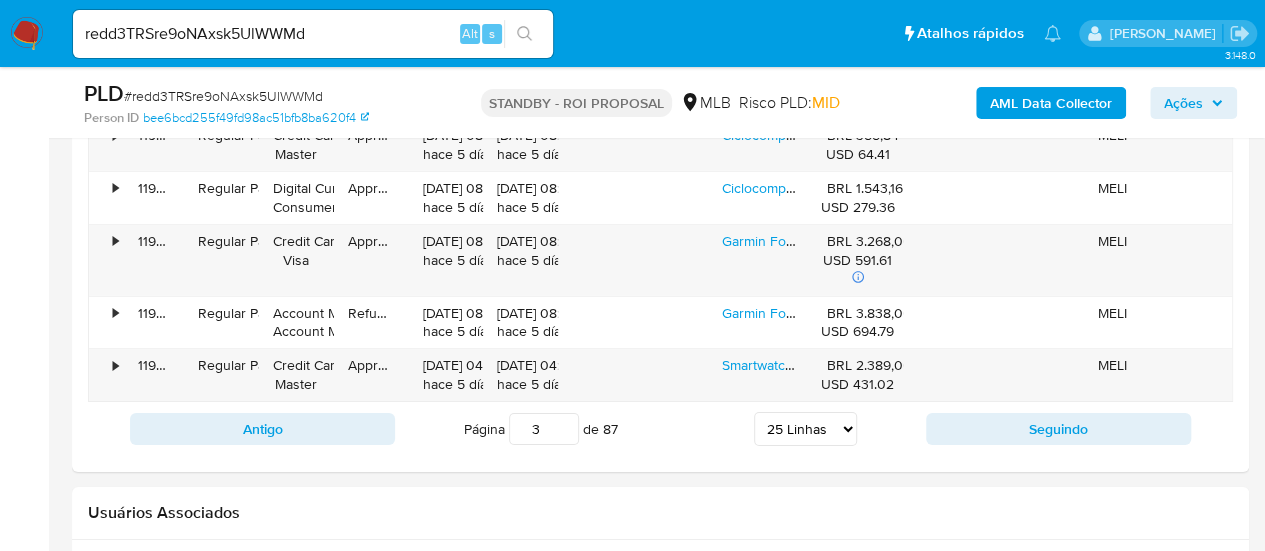 scroll, scrollTop: 3479, scrollLeft: 0, axis: vertical 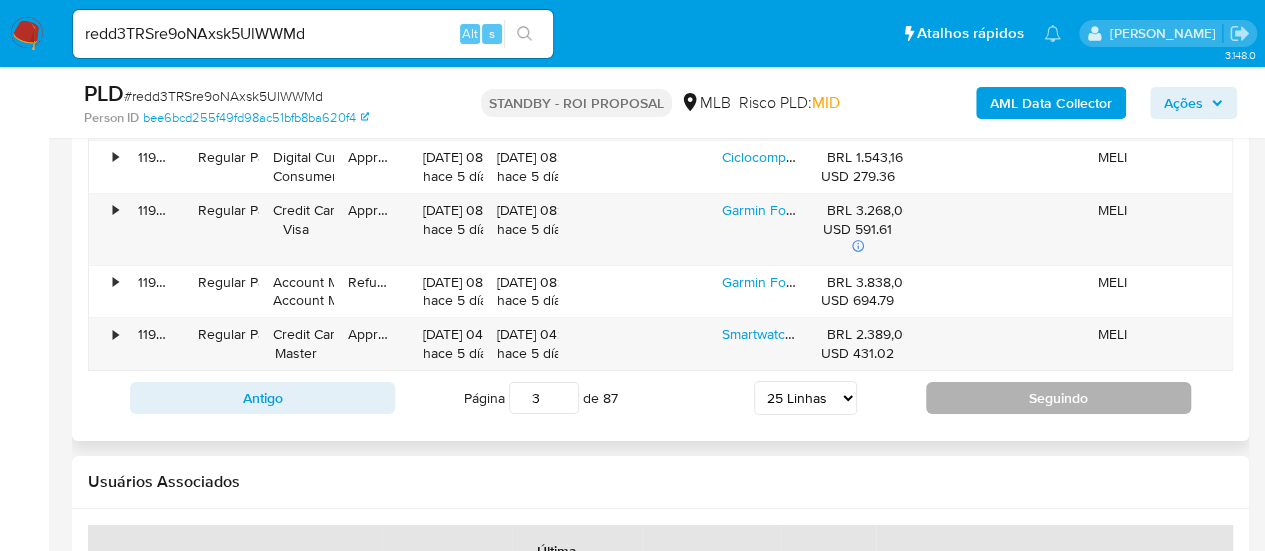 click on "Seguindo" at bounding box center [1058, 398] 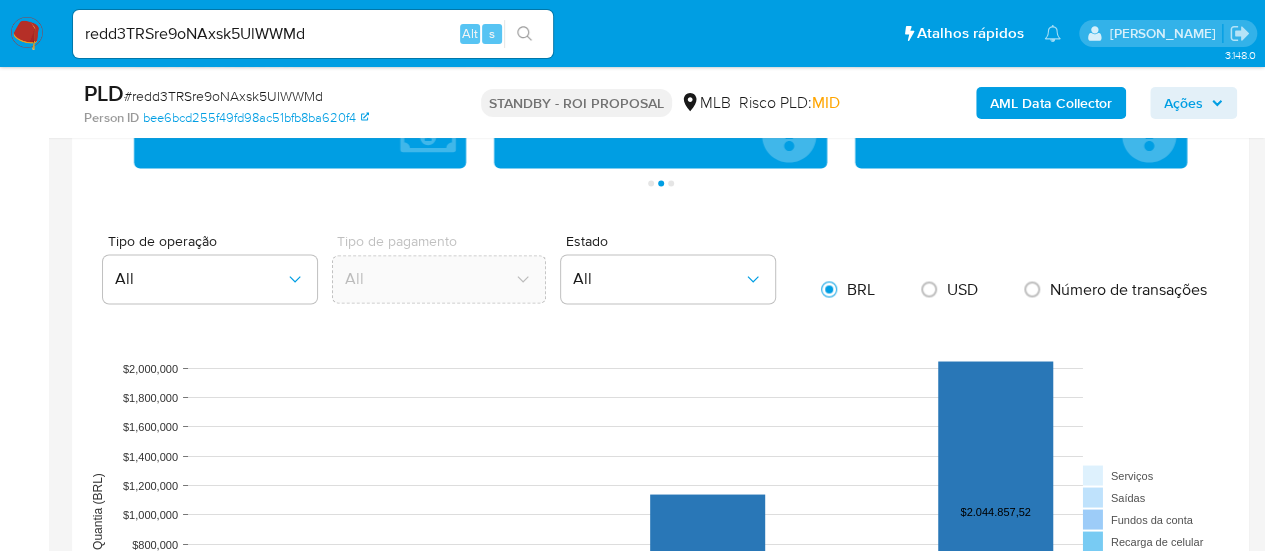 scroll, scrollTop: 1579, scrollLeft: 0, axis: vertical 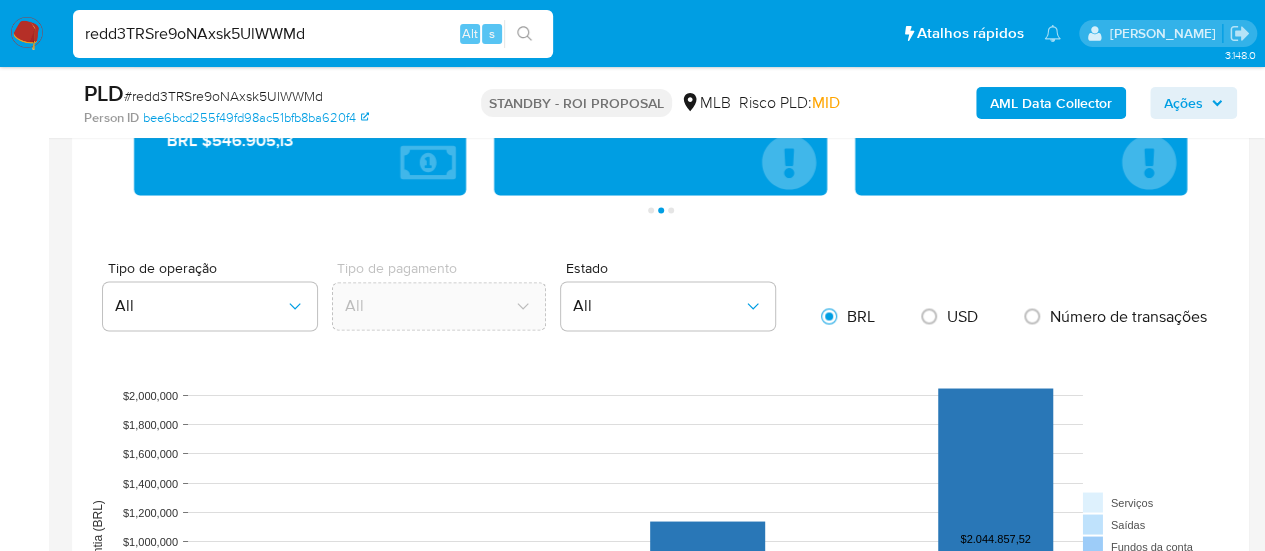 drag, startPoint x: 343, startPoint y: 36, endPoint x: 0, endPoint y: 35, distance: 343.00146 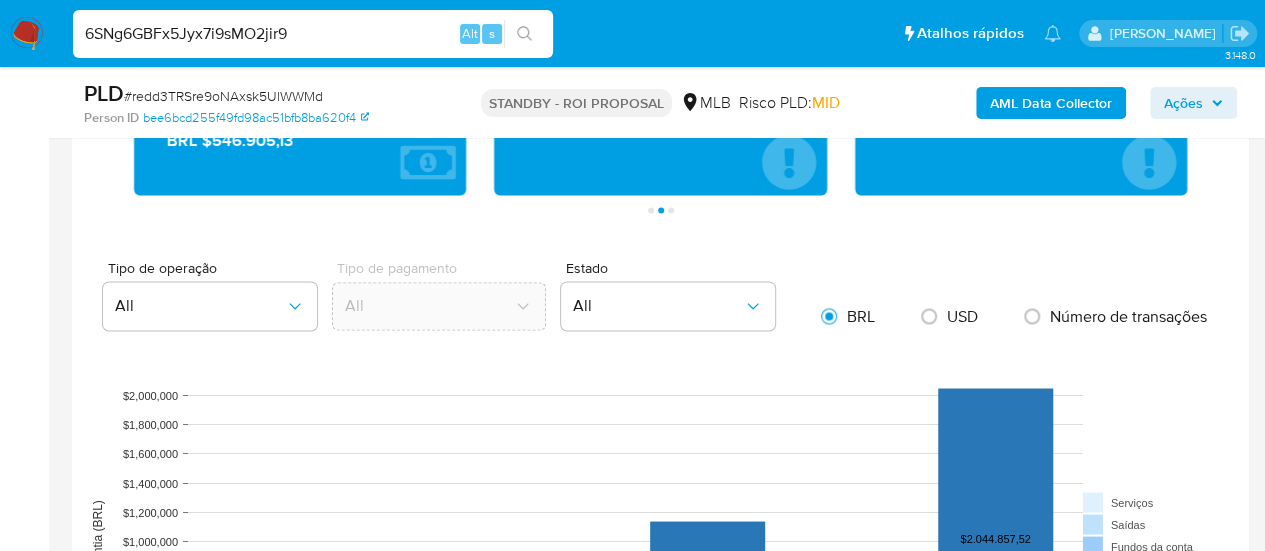 type on "6SNg6GBFx5Jyx7i9sMO2jir9" 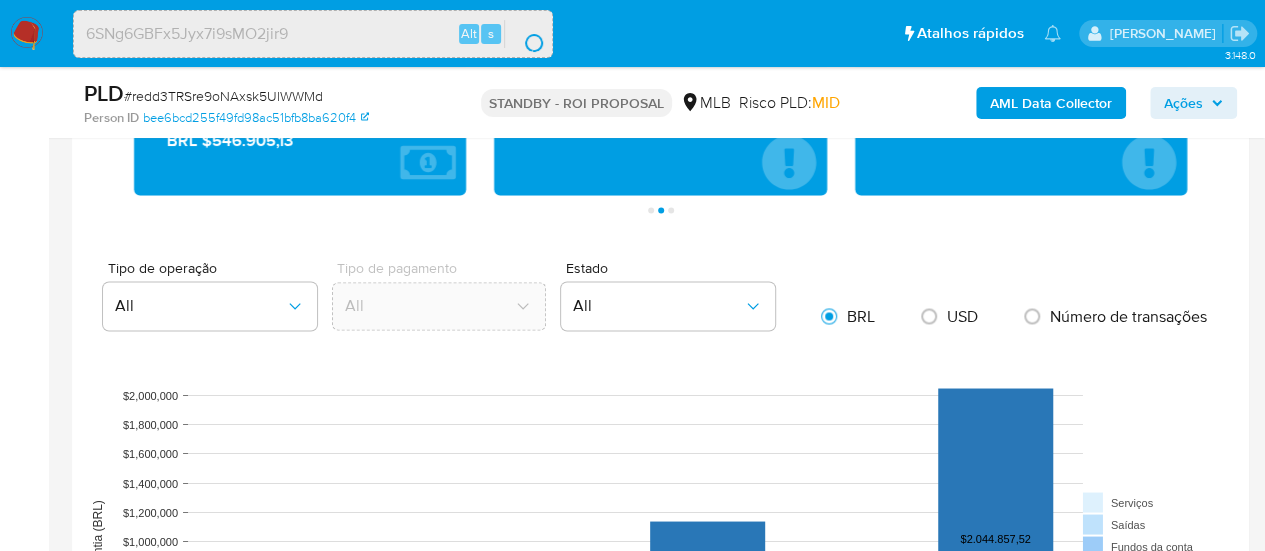 scroll, scrollTop: 0, scrollLeft: 0, axis: both 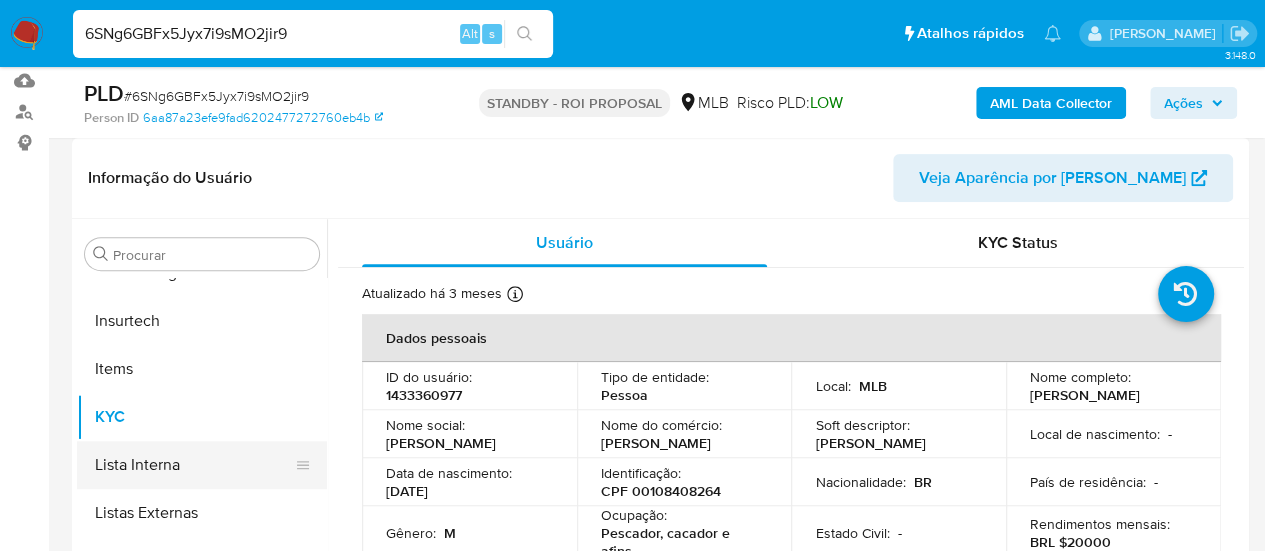 select on "10" 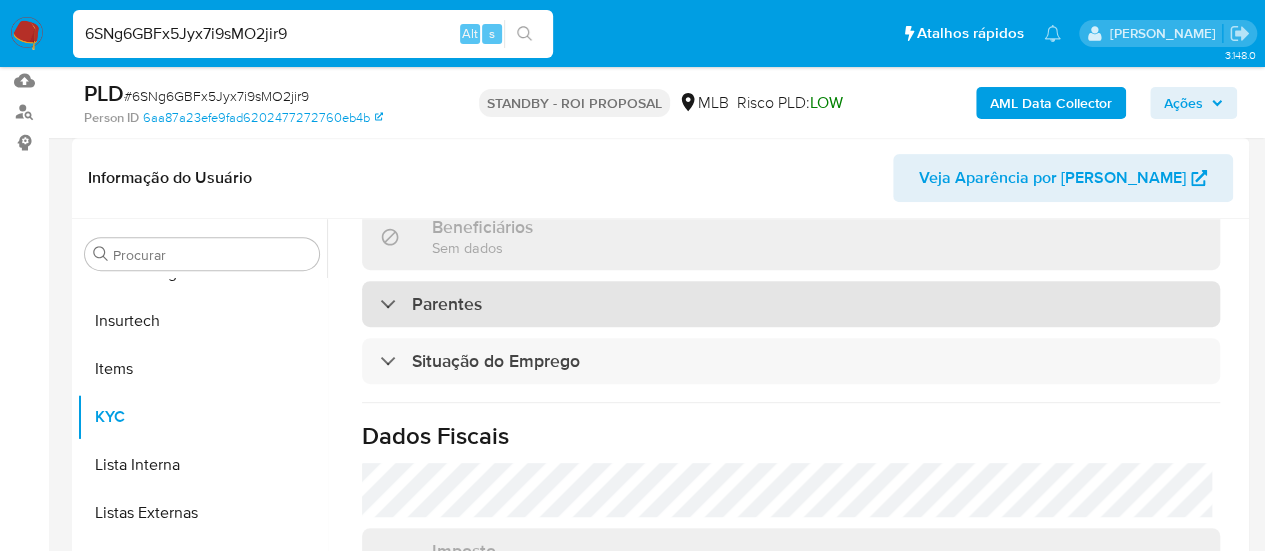 scroll, scrollTop: 952, scrollLeft: 0, axis: vertical 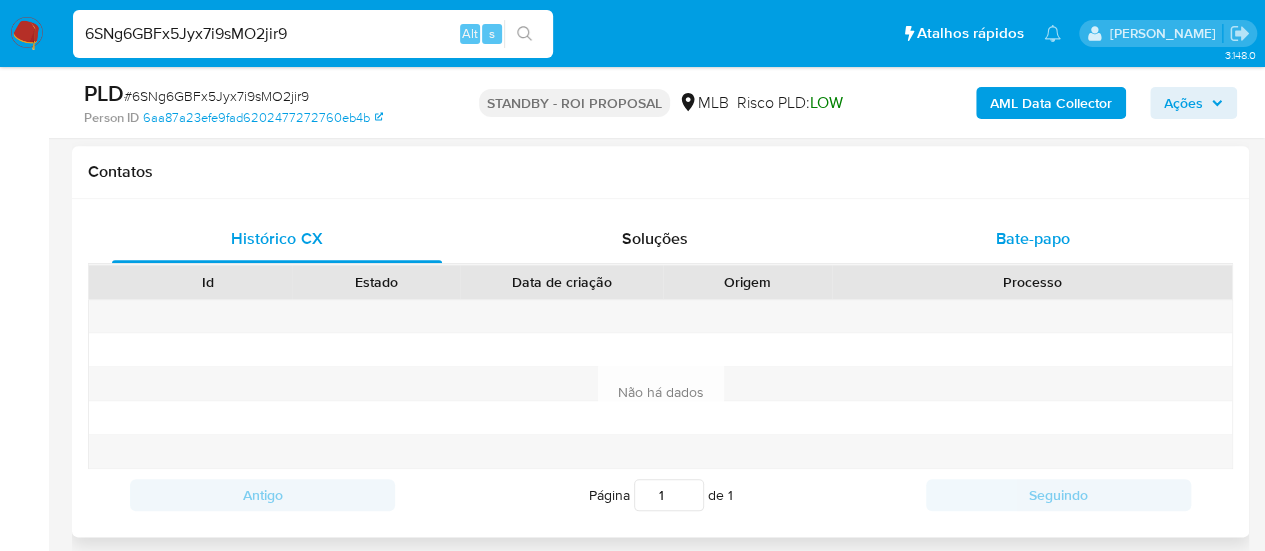 click on "Bate-papo" at bounding box center (1033, 238) 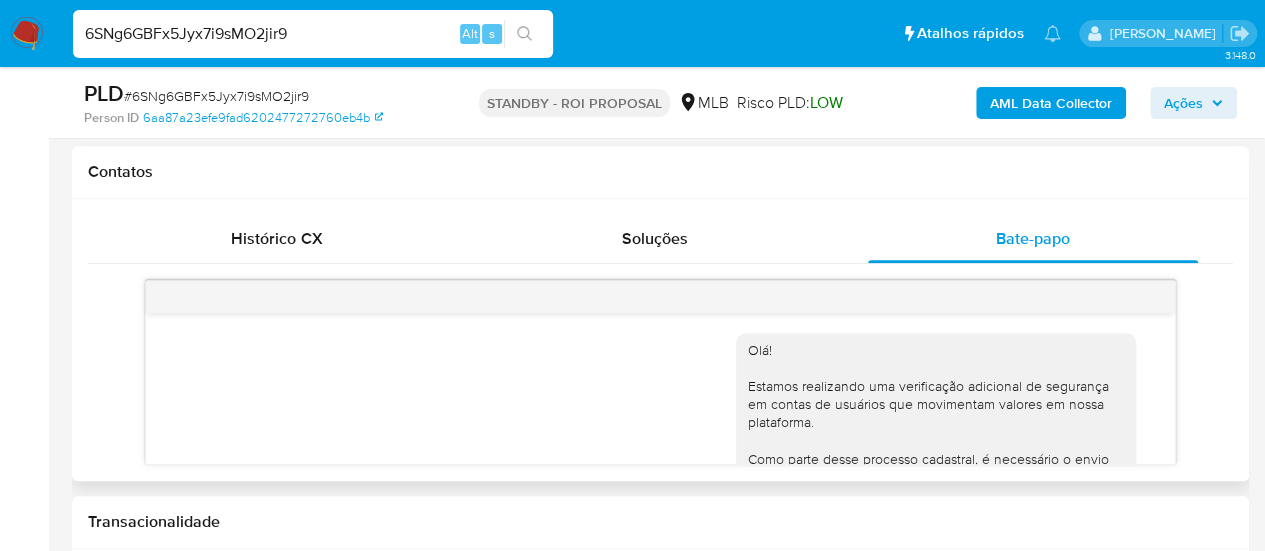 scroll, scrollTop: 0, scrollLeft: 0, axis: both 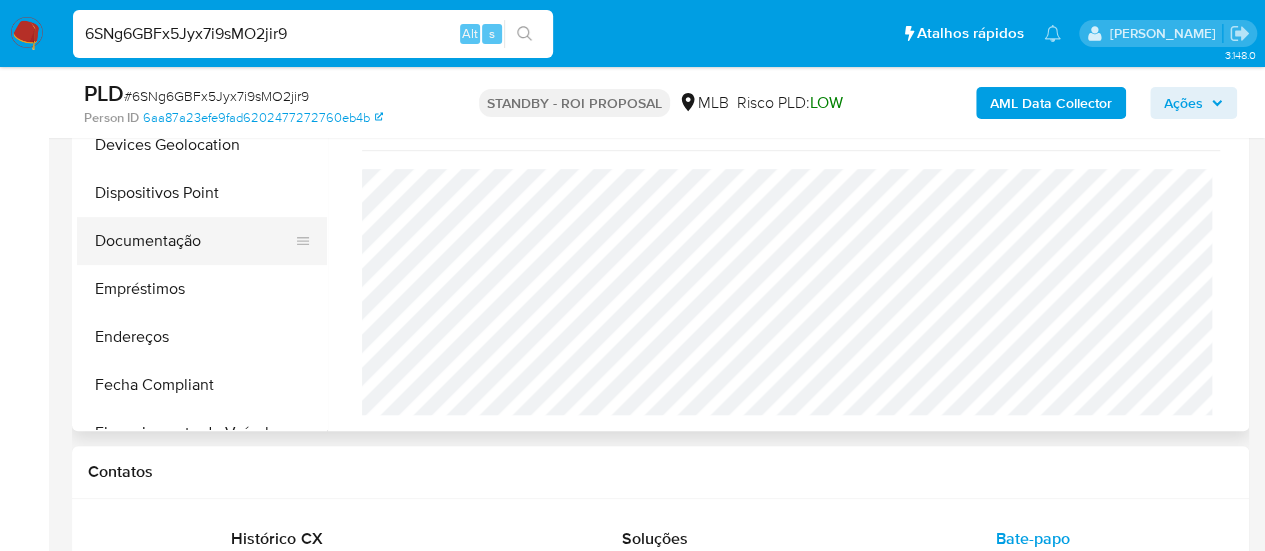 click on "Documentação" at bounding box center [194, 241] 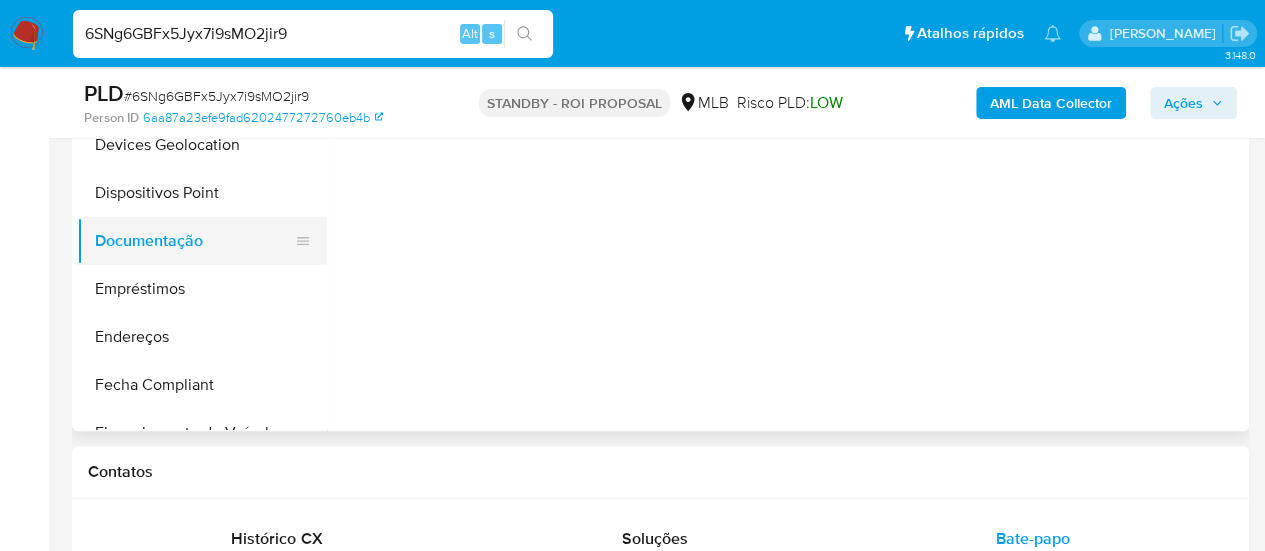 scroll, scrollTop: 0, scrollLeft: 0, axis: both 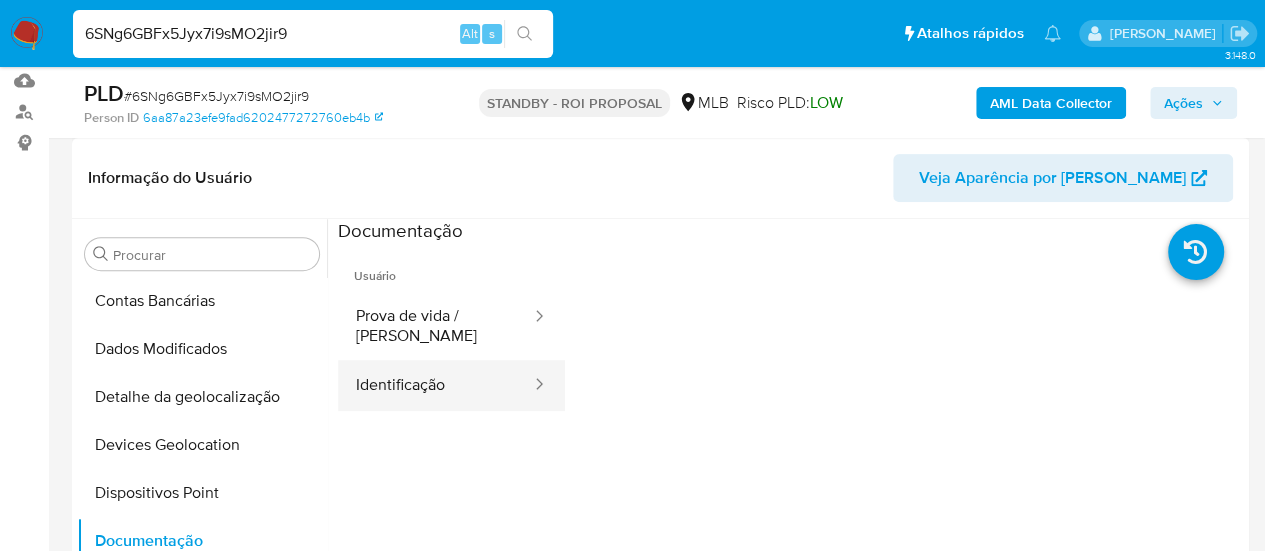 click on "Identificação" at bounding box center (435, 385) 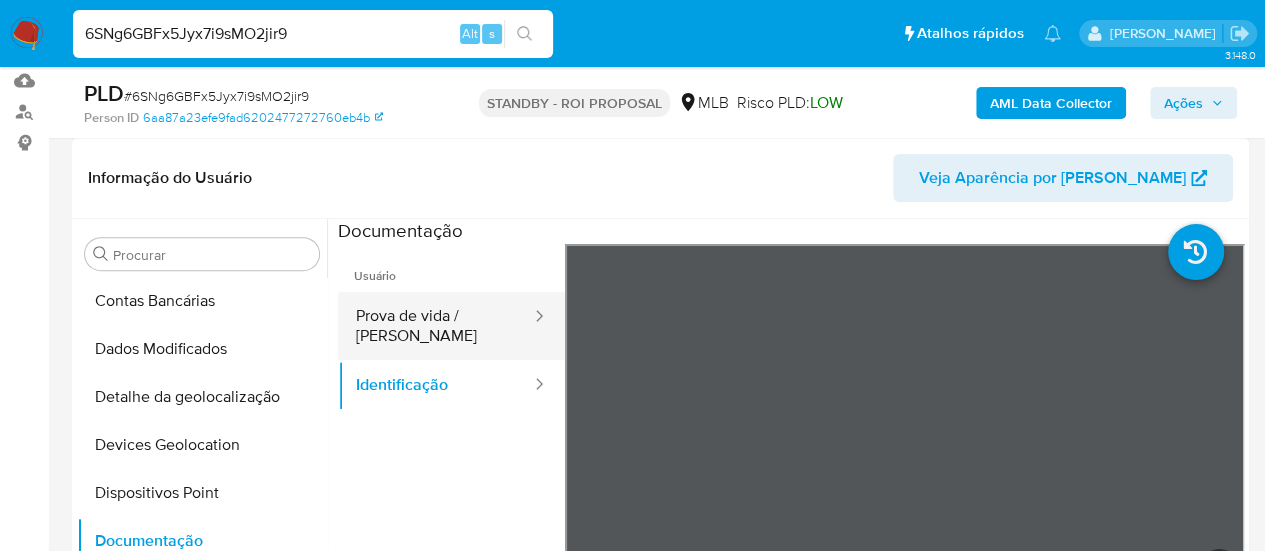 click on "Prova de vida / [PERSON_NAME]" at bounding box center (435, 326) 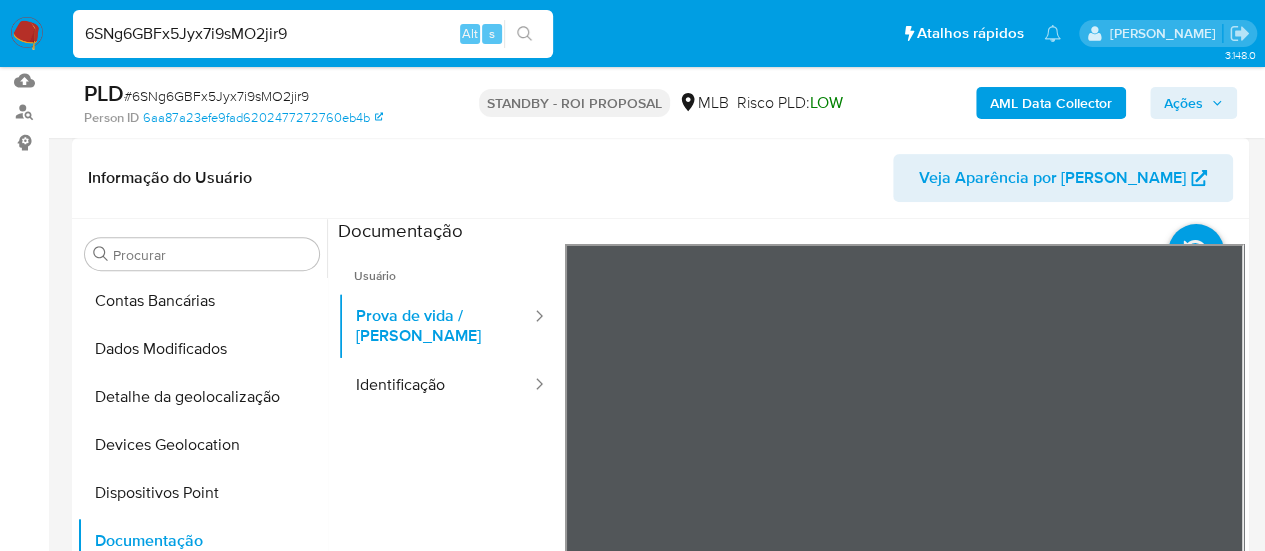 drag, startPoint x: 1050, startPoint y: 360, endPoint x: 1056, endPoint y: 321, distance: 39.45884 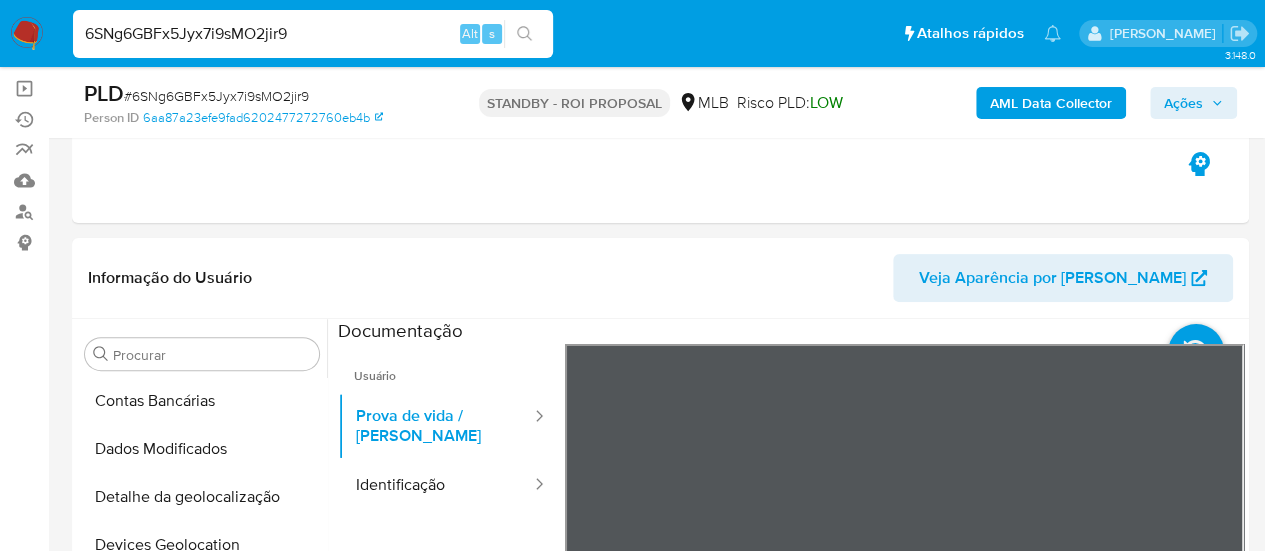 scroll, scrollTop: 0, scrollLeft: 0, axis: both 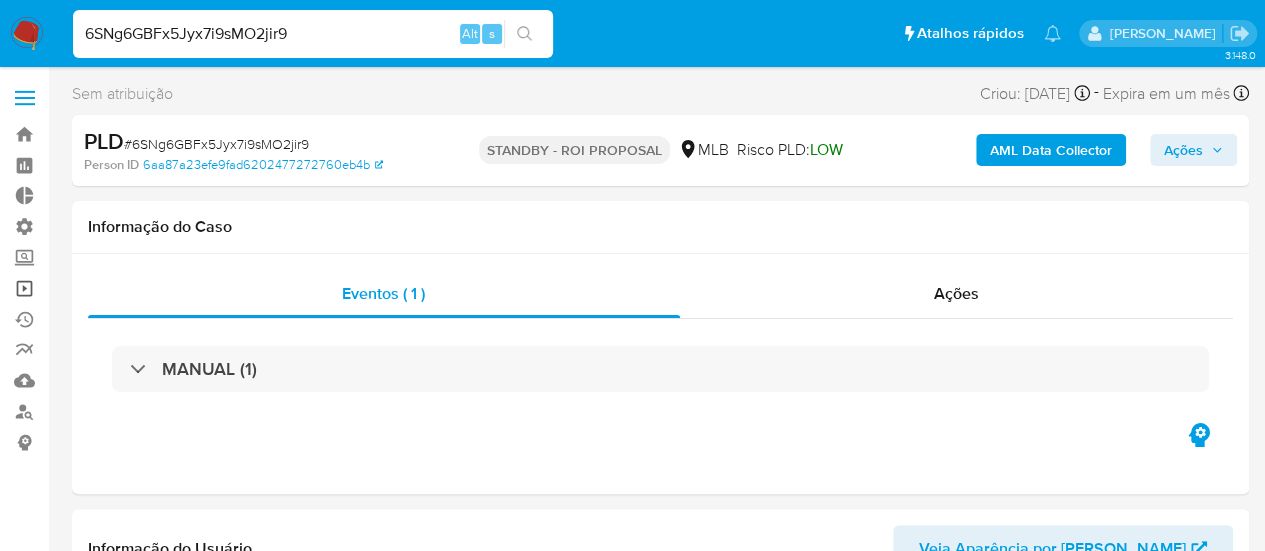 click on "Operações em massa" at bounding box center (119, 288) 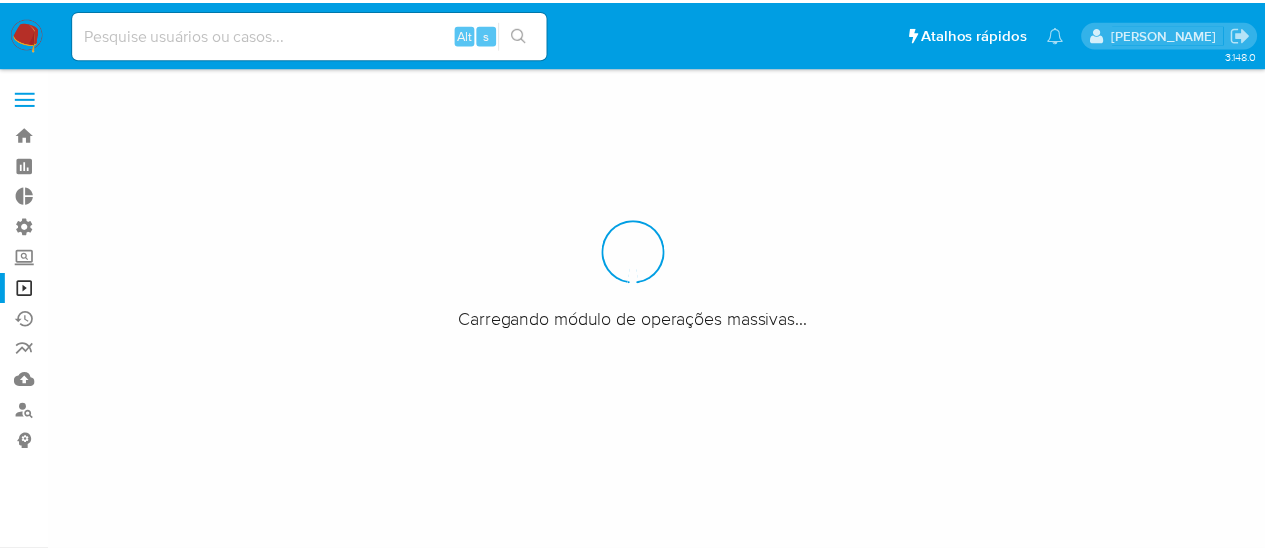scroll, scrollTop: 0, scrollLeft: 0, axis: both 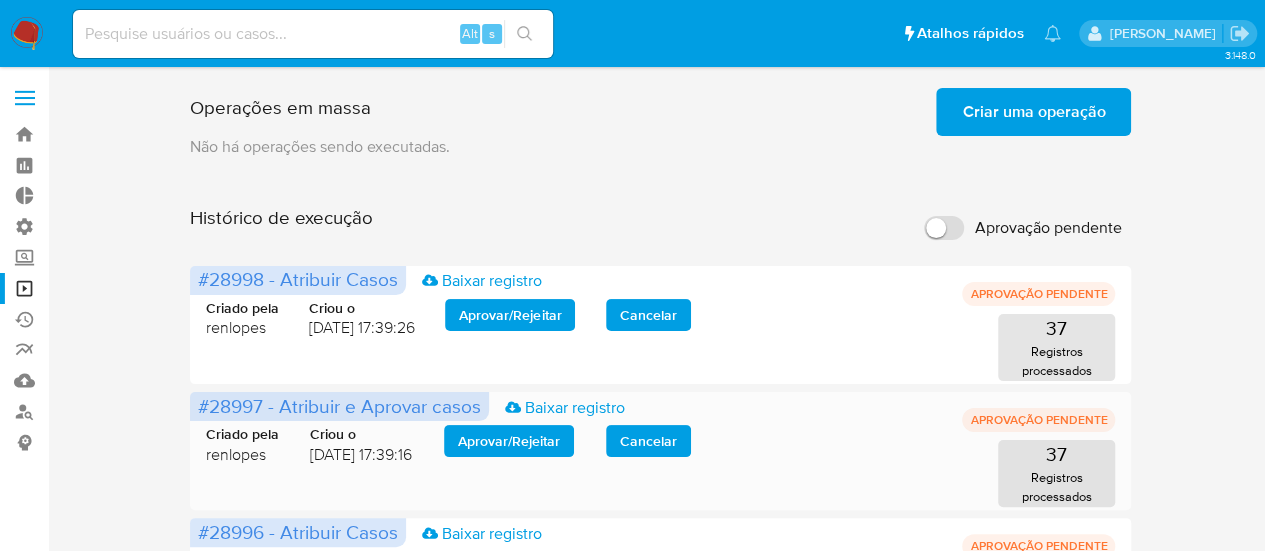 click on "Aprovar  /  Rejeitar" at bounding box center (509, 441) 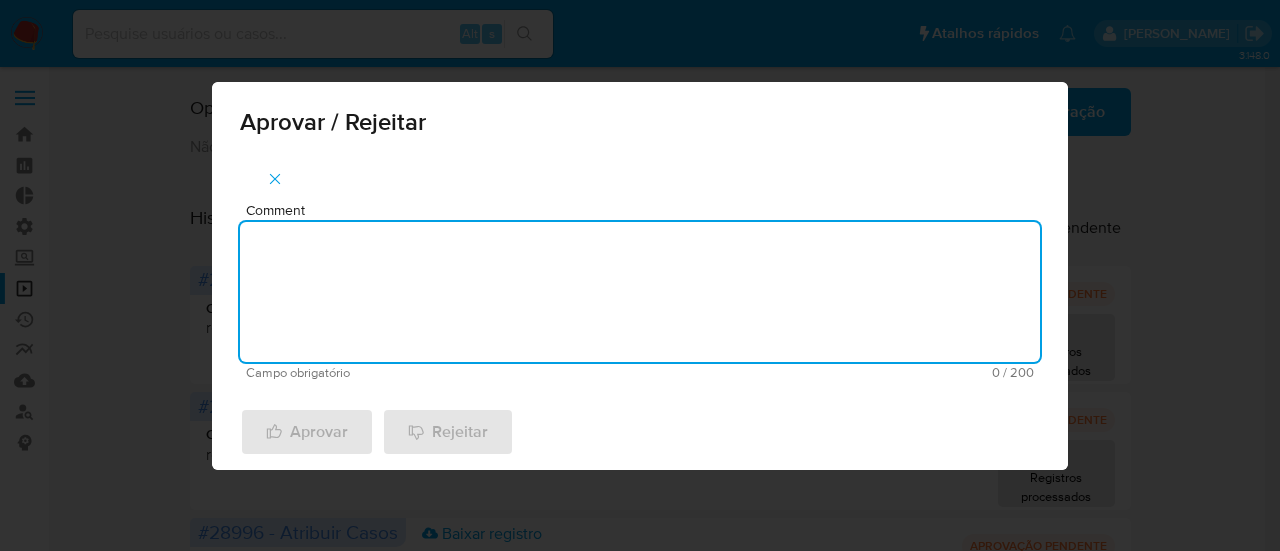 click on "Comment" at bounding box center [640, 292] 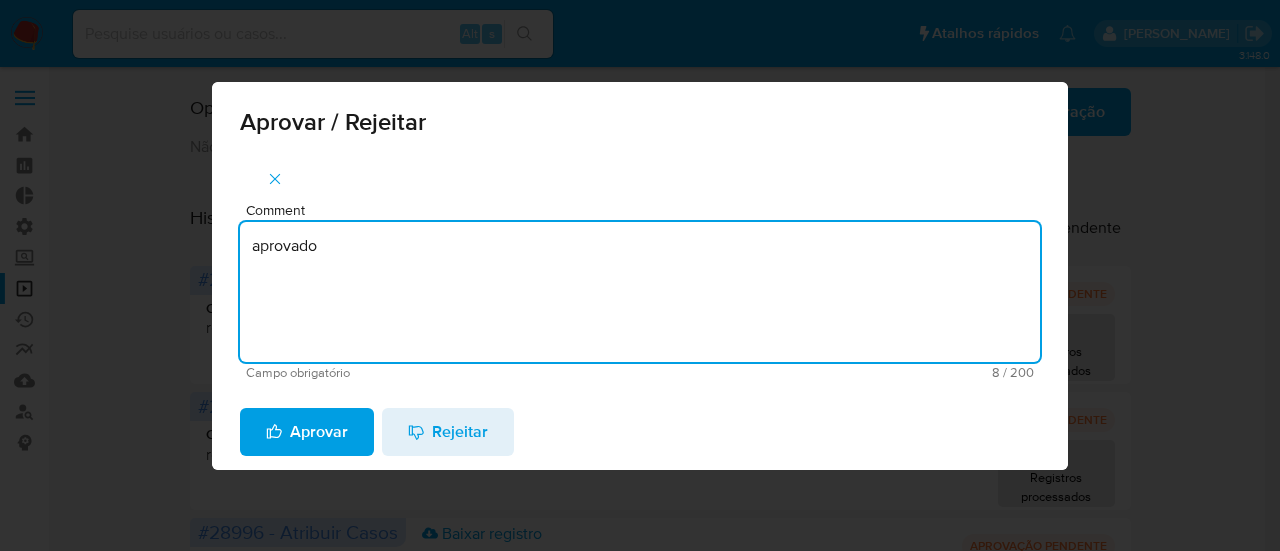 drag, startPoint x: 268, startPoint y: 260, endPoint x: 423, endPoint y: 255, distance: 155.08063 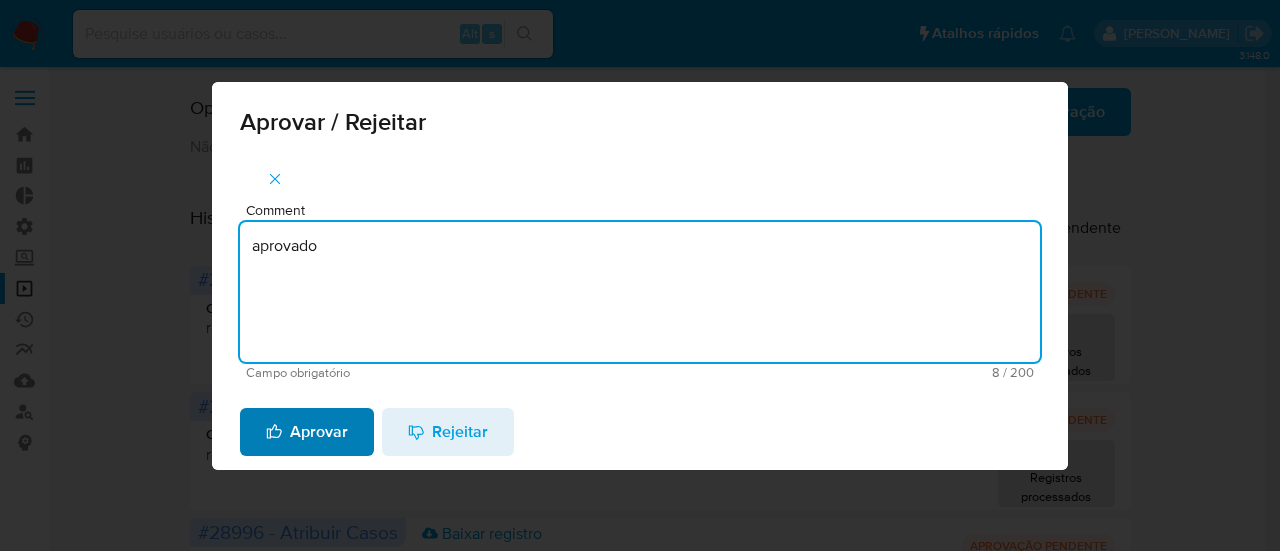 type on "aprovado" 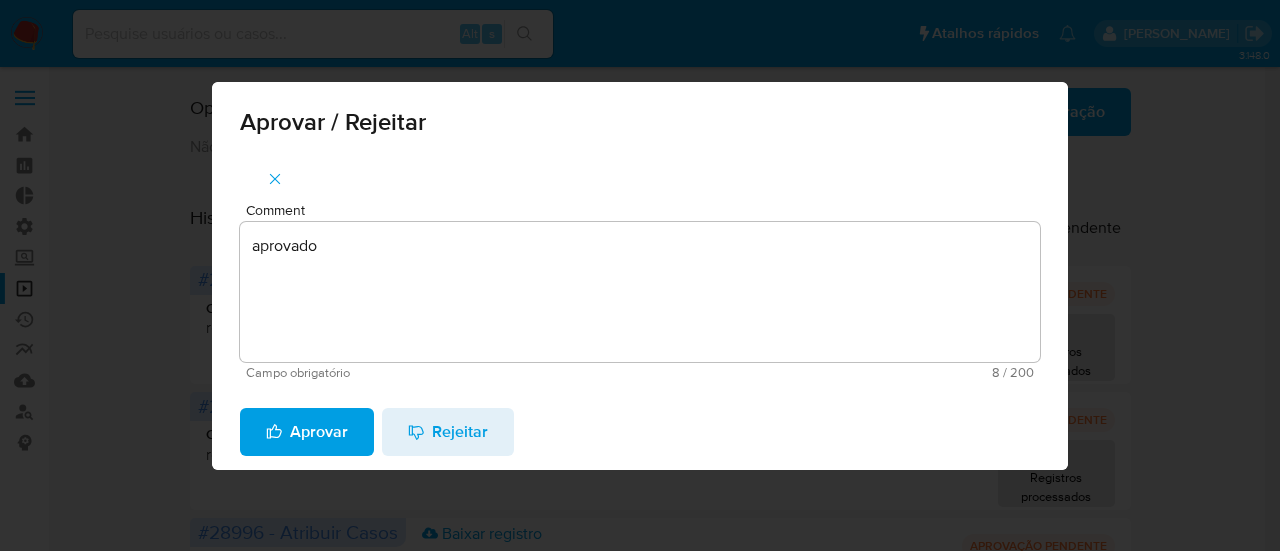 click on "Aprovar" at bounding box center [307, 432] 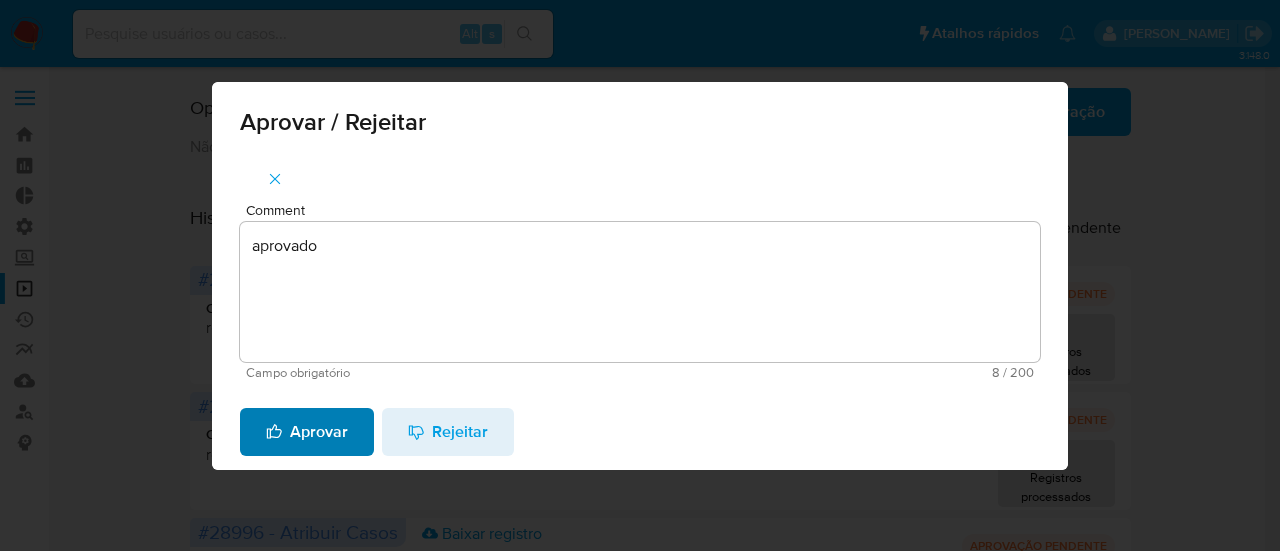 type 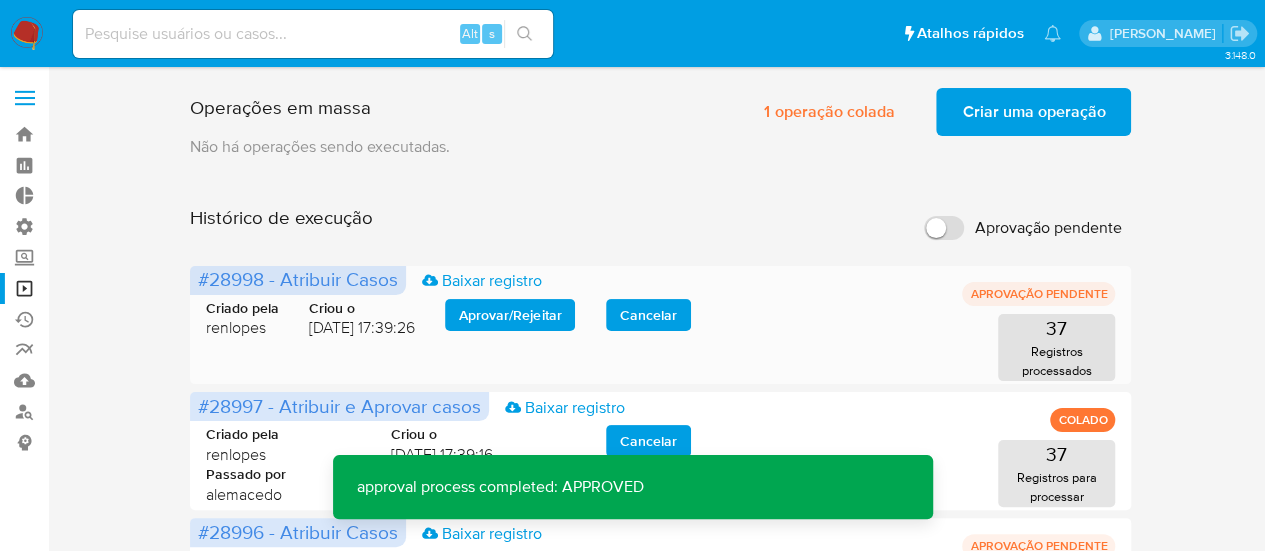 click on "Aprovar  /  Rejeitar" at bounding box center (510, 315) 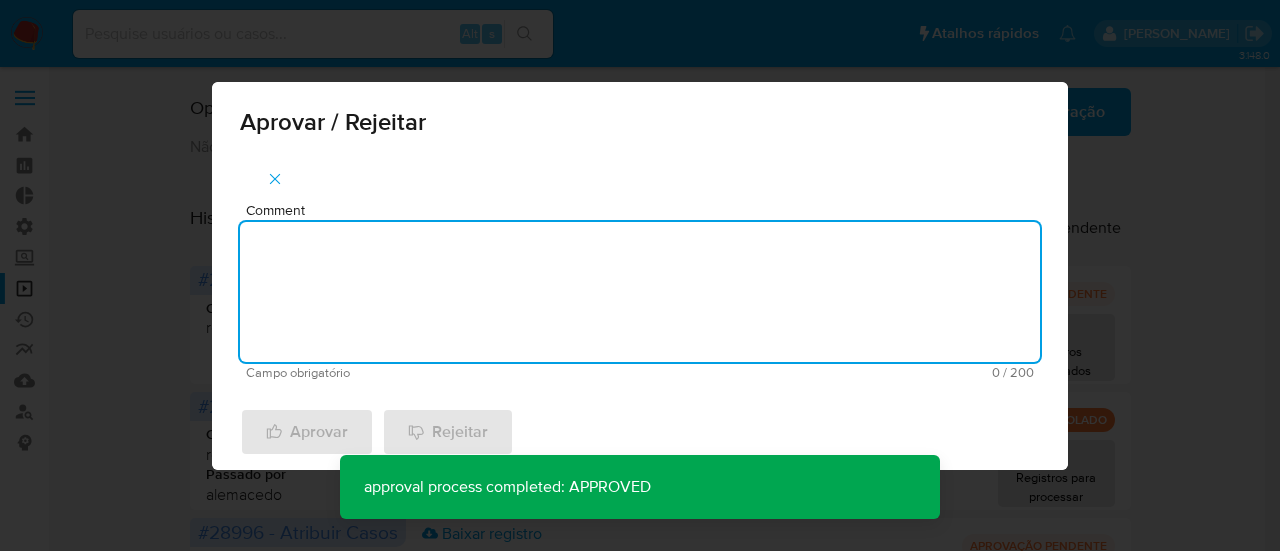 click on "Comment" at bounding box center [640, 292] 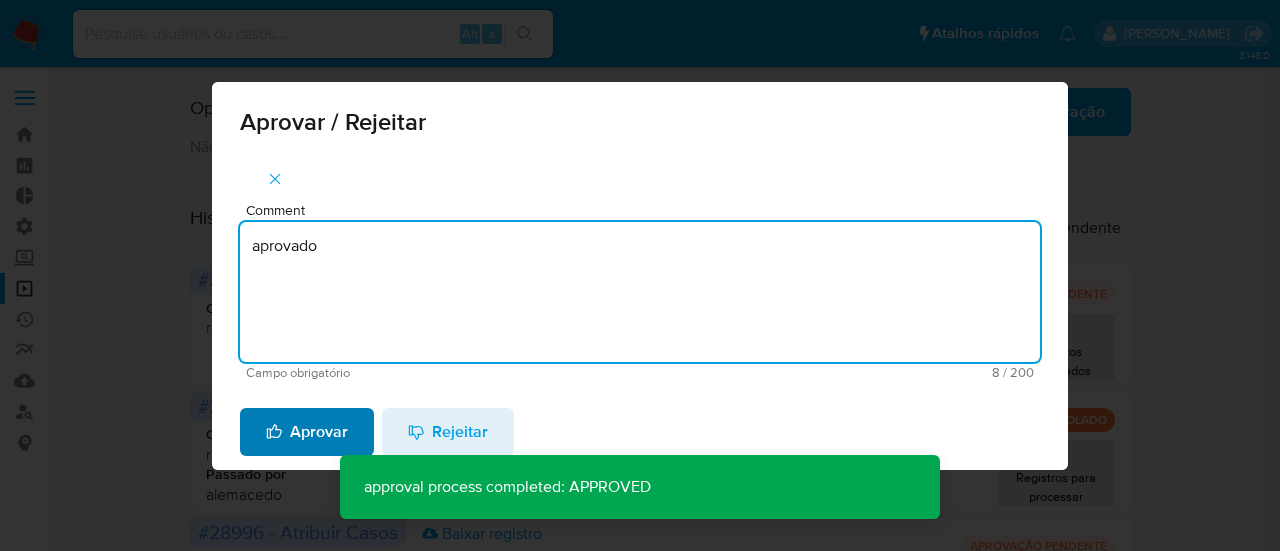 type on "aprovado" 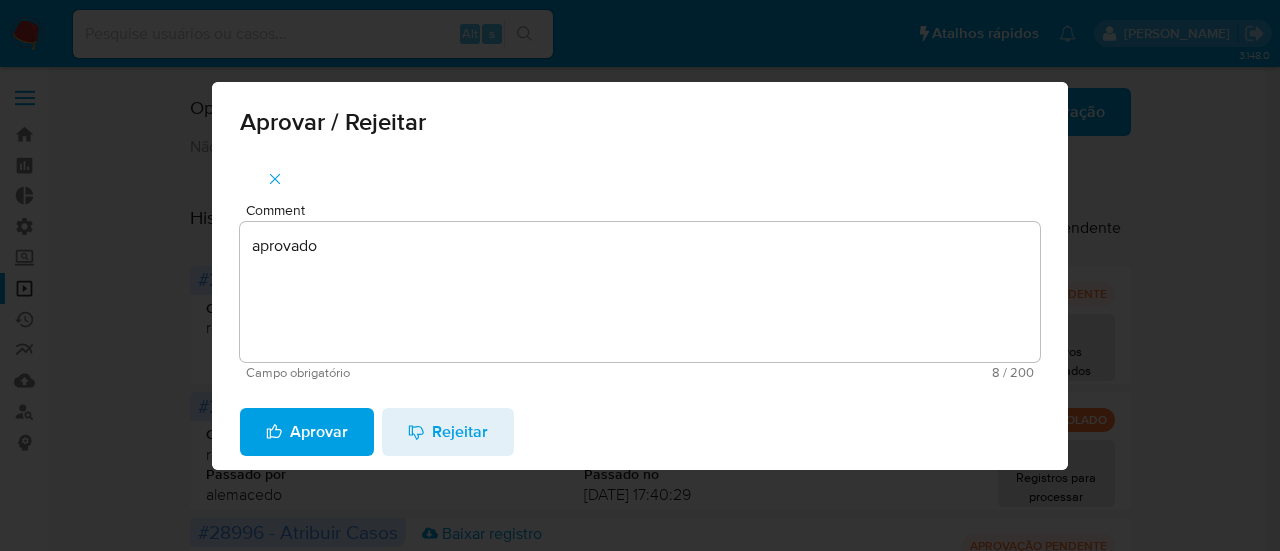 click on "Aprovar" at bounding box center (307, 432) 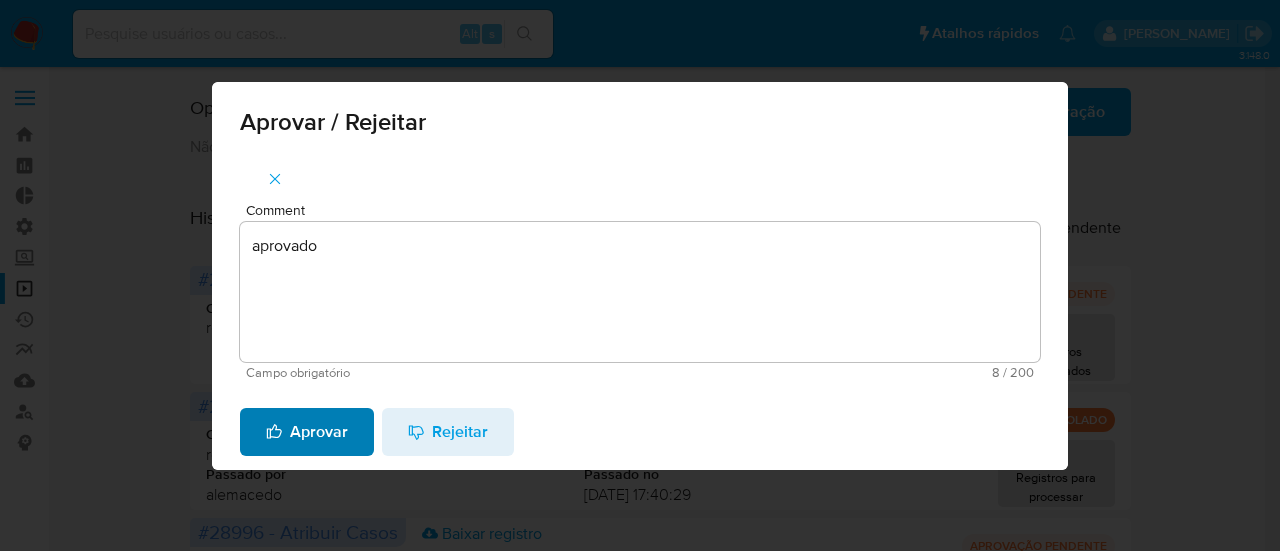 type 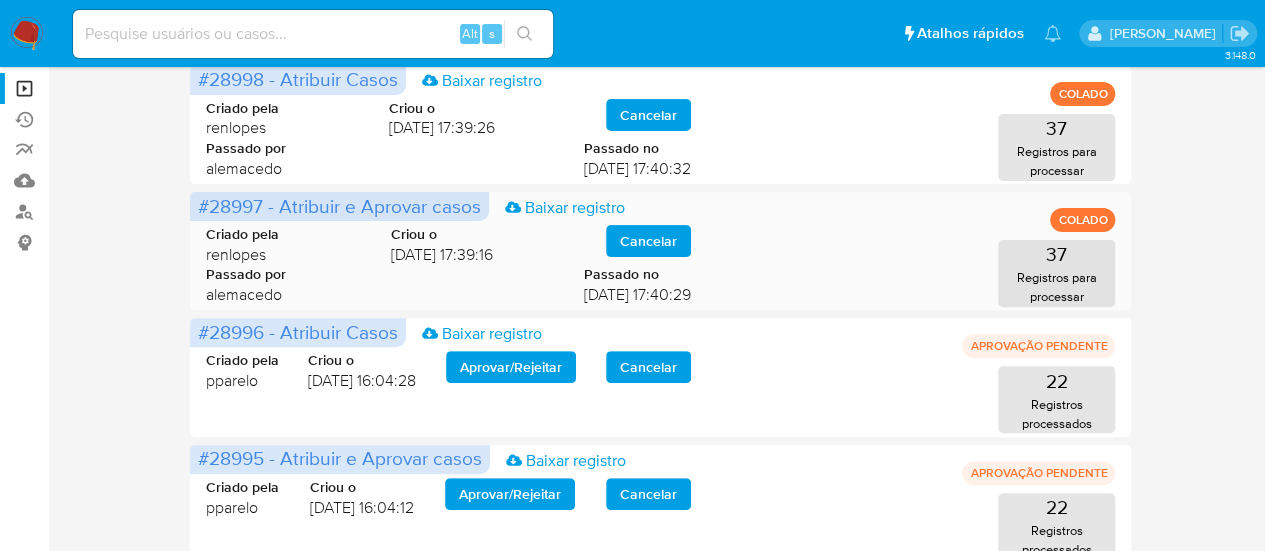 scroll, scrollTop: 300, scrollLeft: 0, axis: vertical 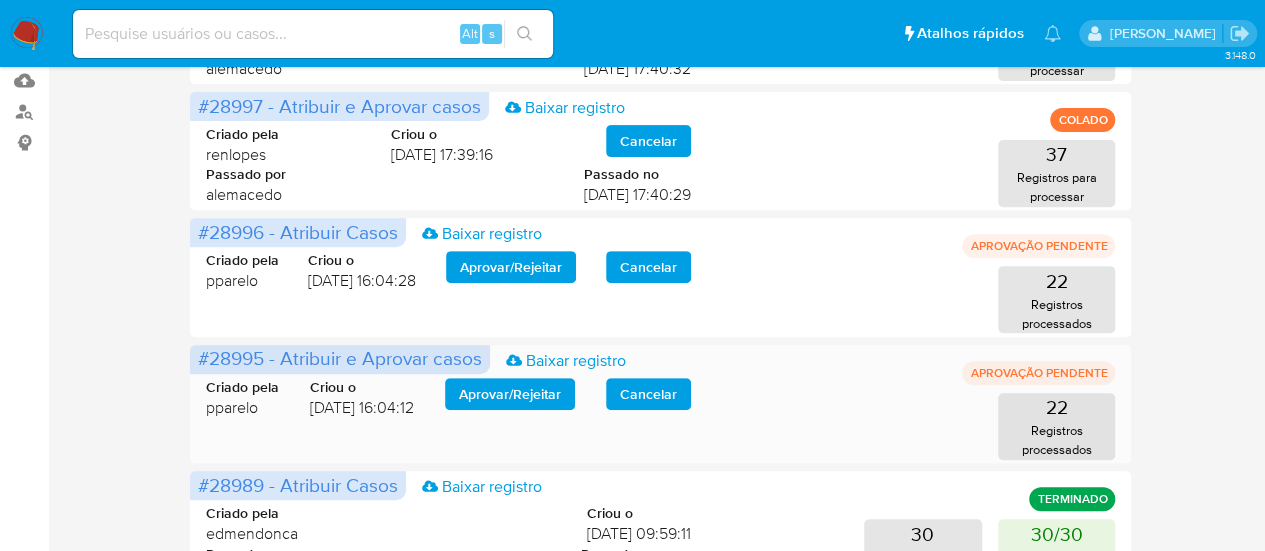 click on "Aprovar  /  Rejeitar" at bounding box center (510, 394) 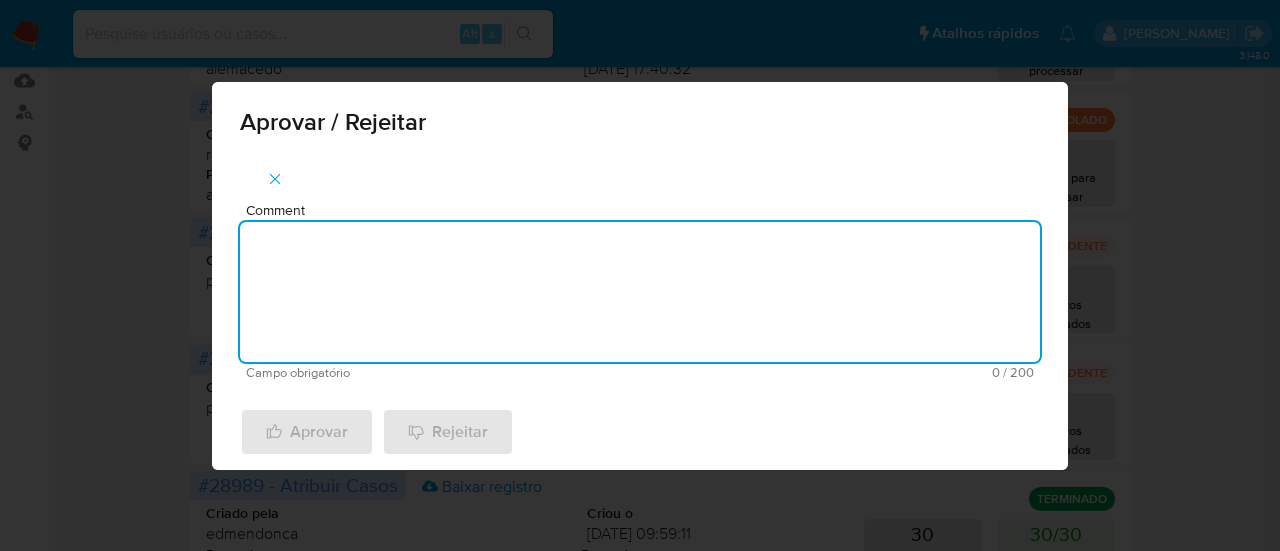 click on "Comment" at bounding box center (640, 292) 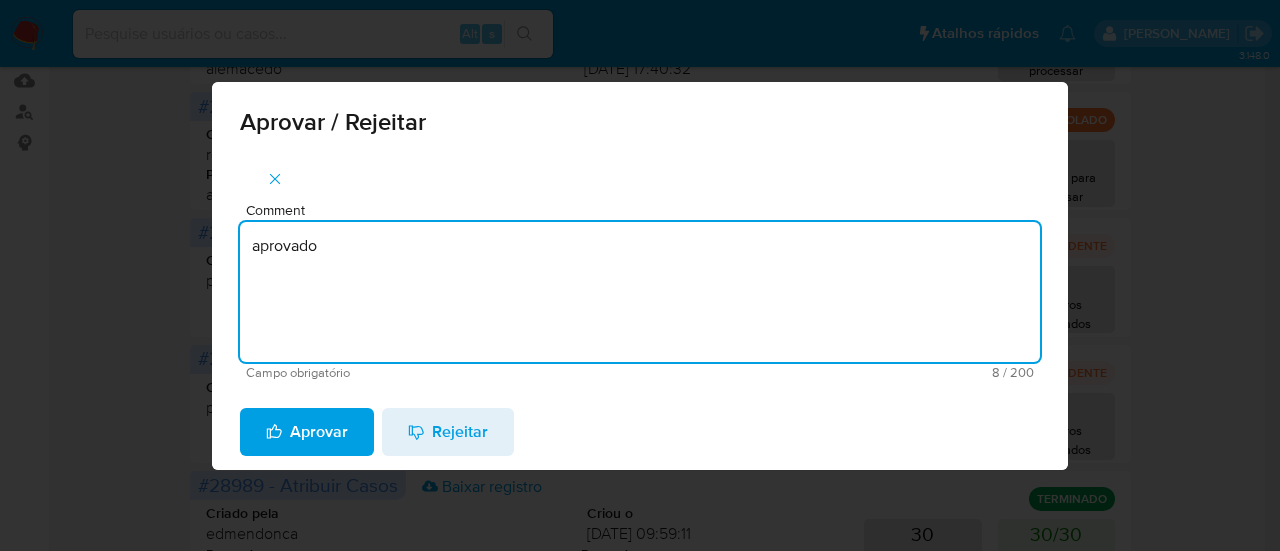 drag, startPoint x: 449, startPoint y: 269, endPoint x: 141, endPoint y: 263, distance: 308.05844 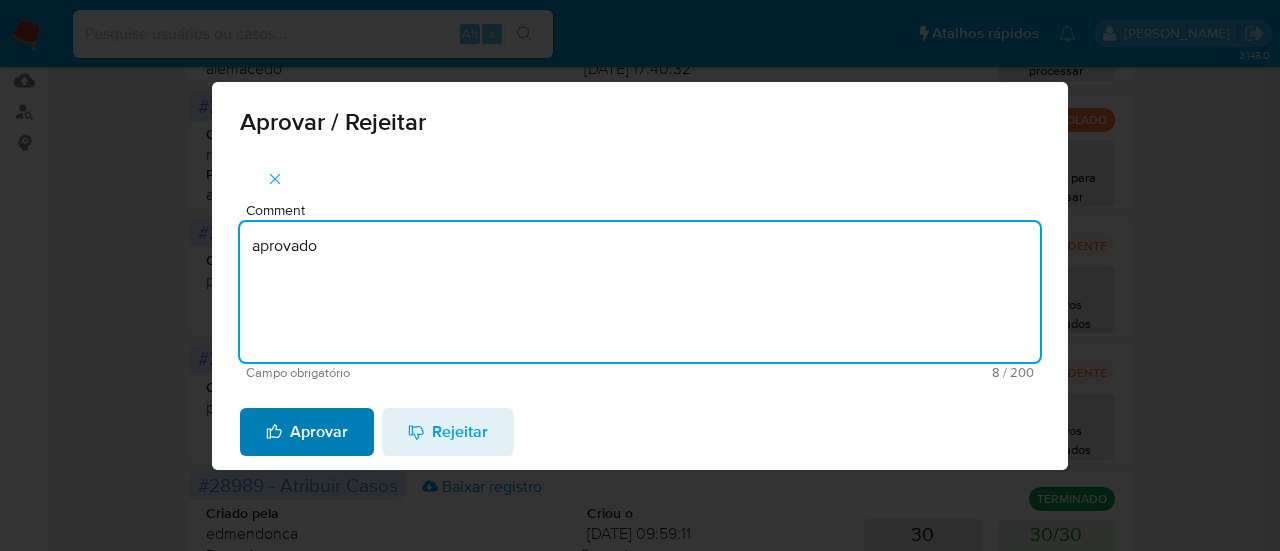 type on "aprovado" 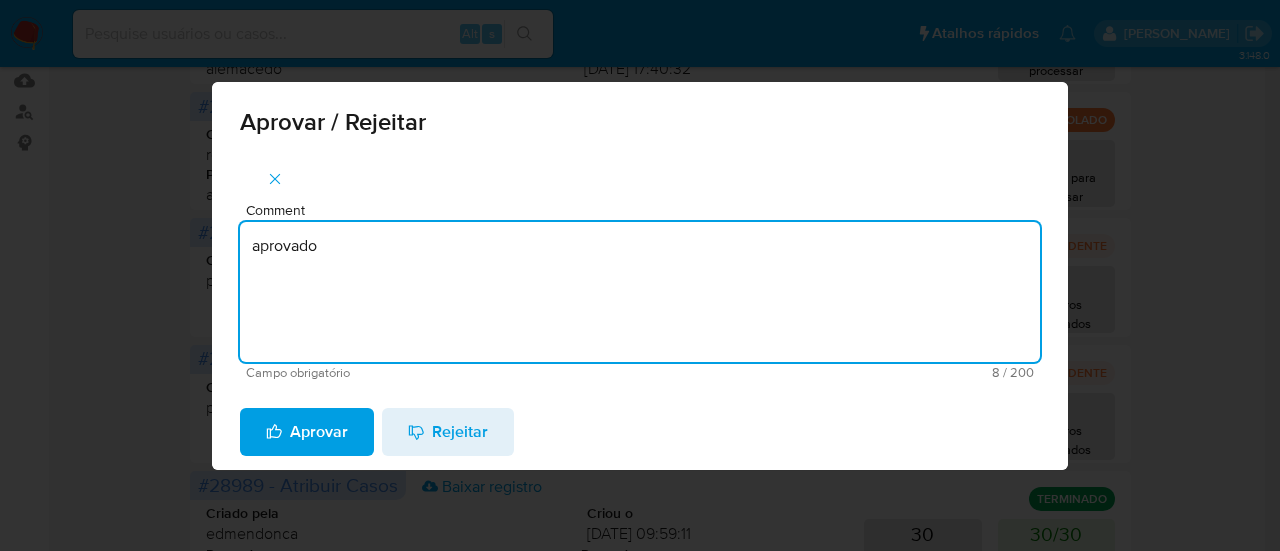 type 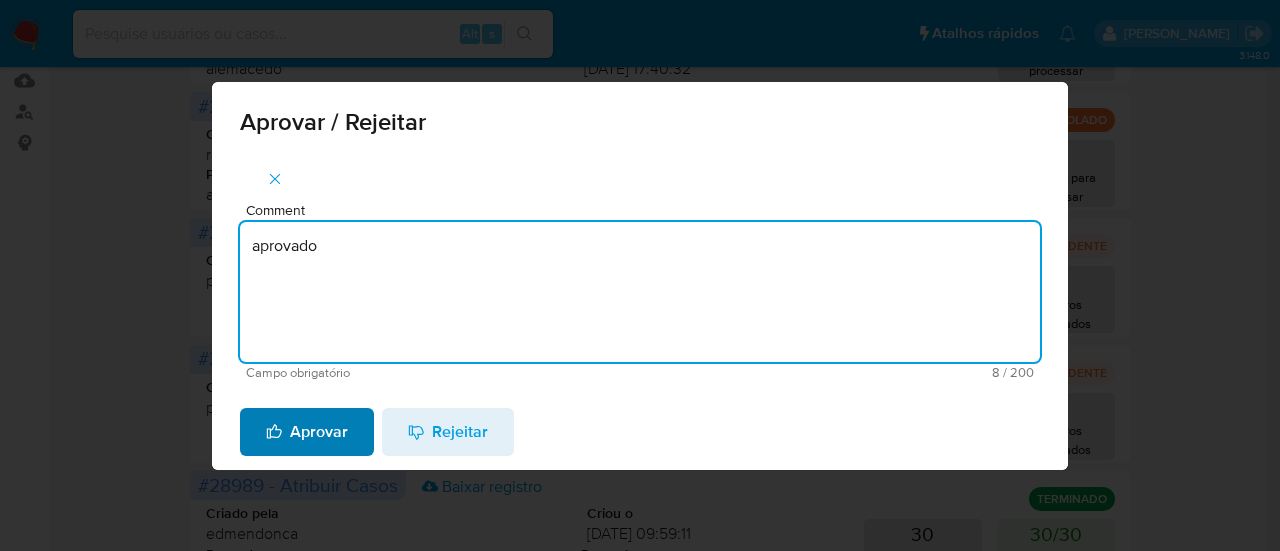 type 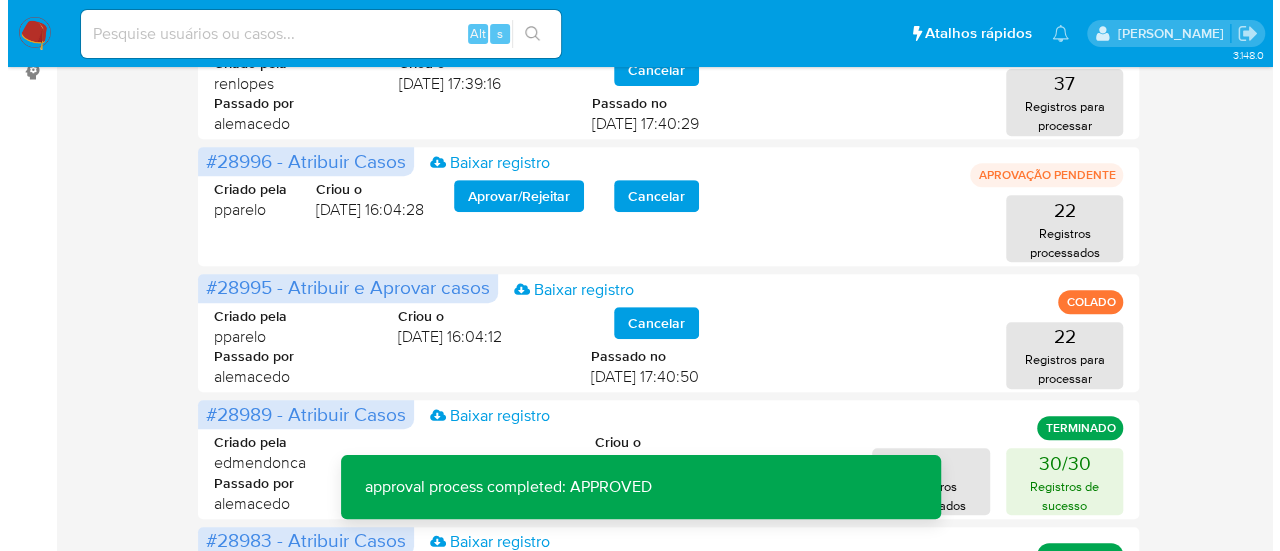 scroll, scrollTop: 400, scrollLeft: 0, axis: vertical 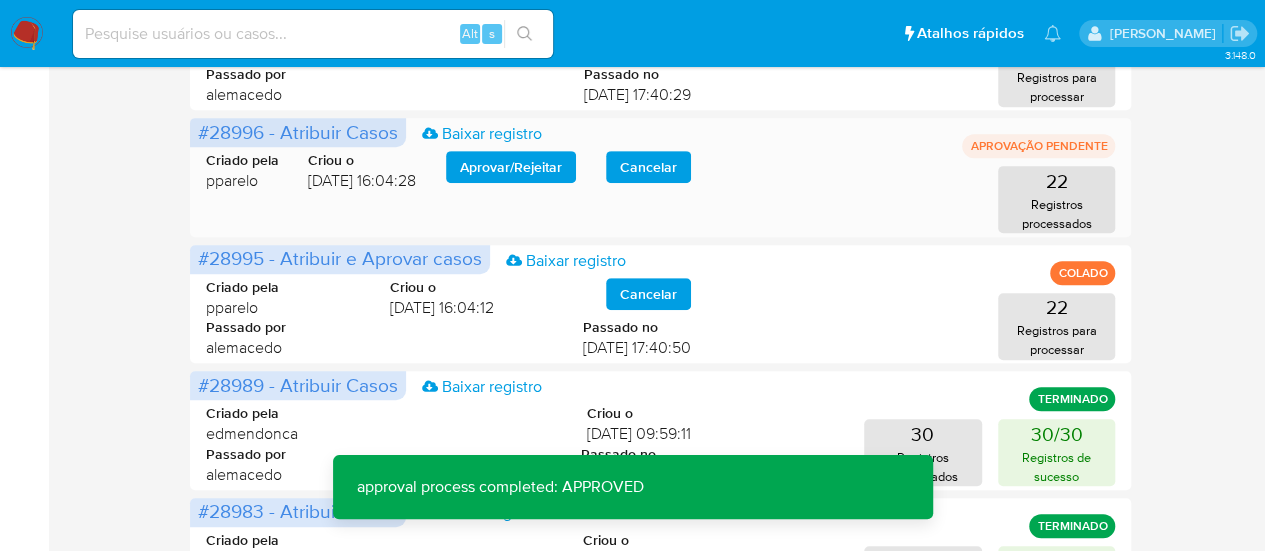 click on "Aprovar  /  Rejeitar" at bounding box center (511, 167) 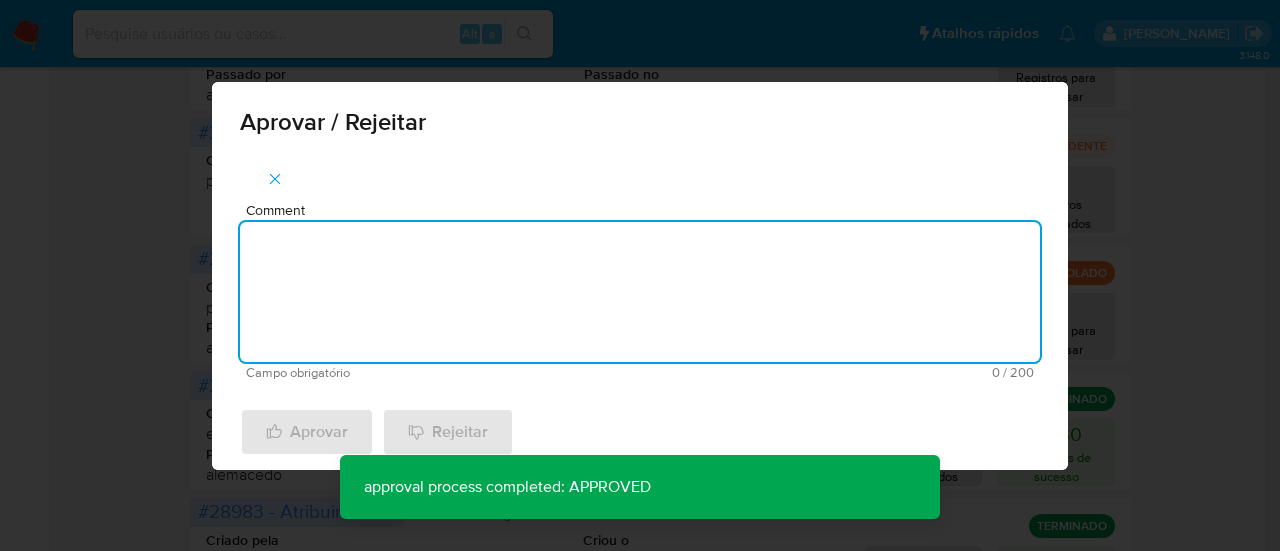 click on "Comment" at bounding box center [640, 292] 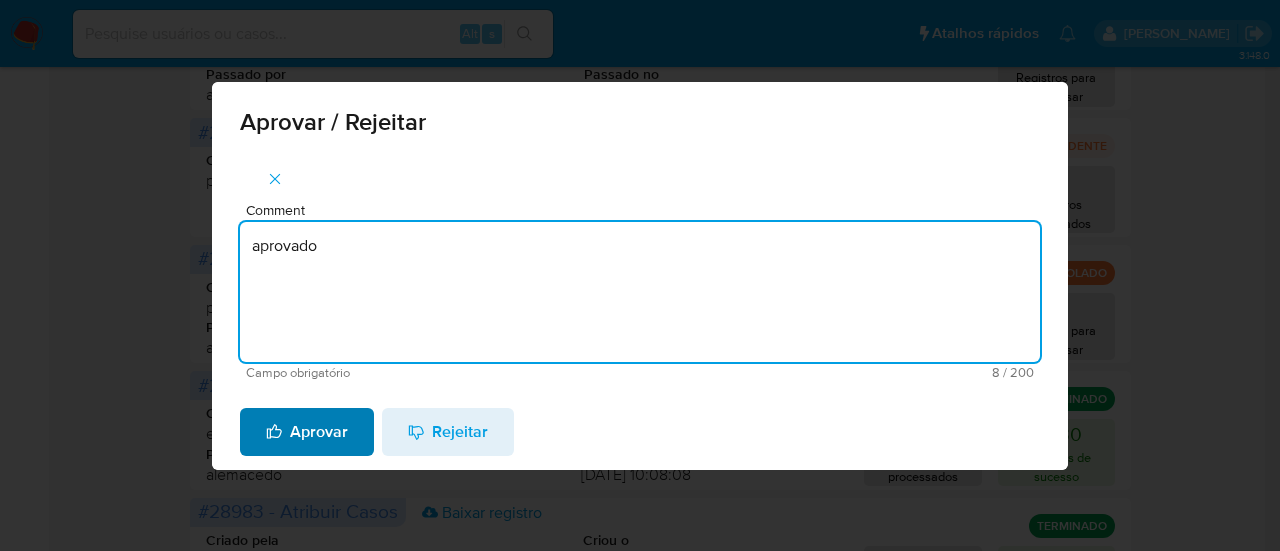 type on "aprovado" 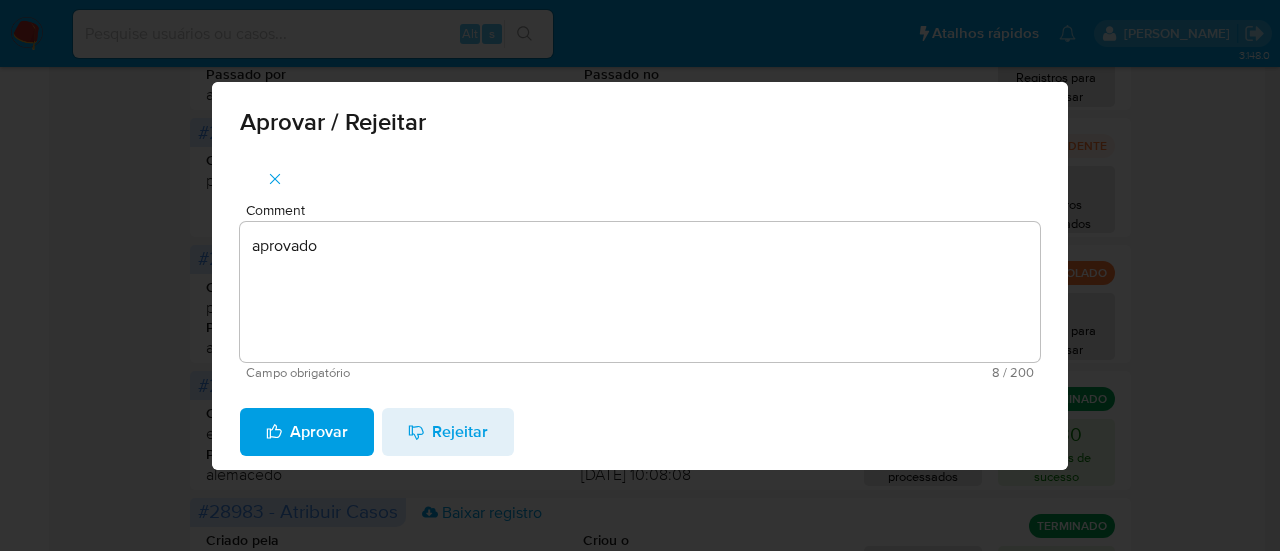click on "Aprovar" at bounding box center [307, 432] 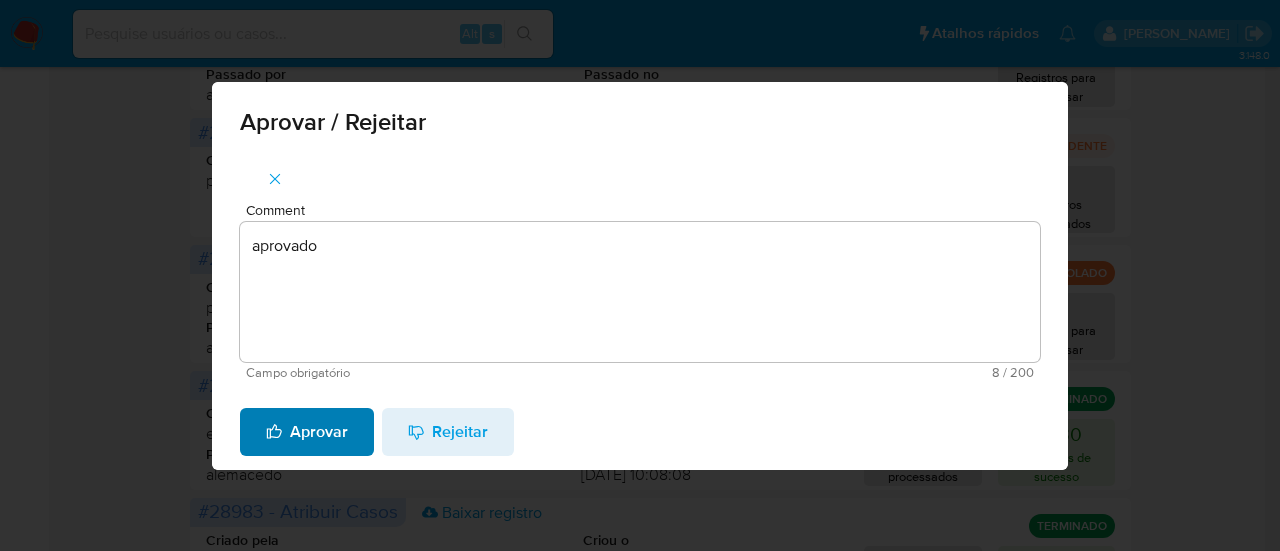 type 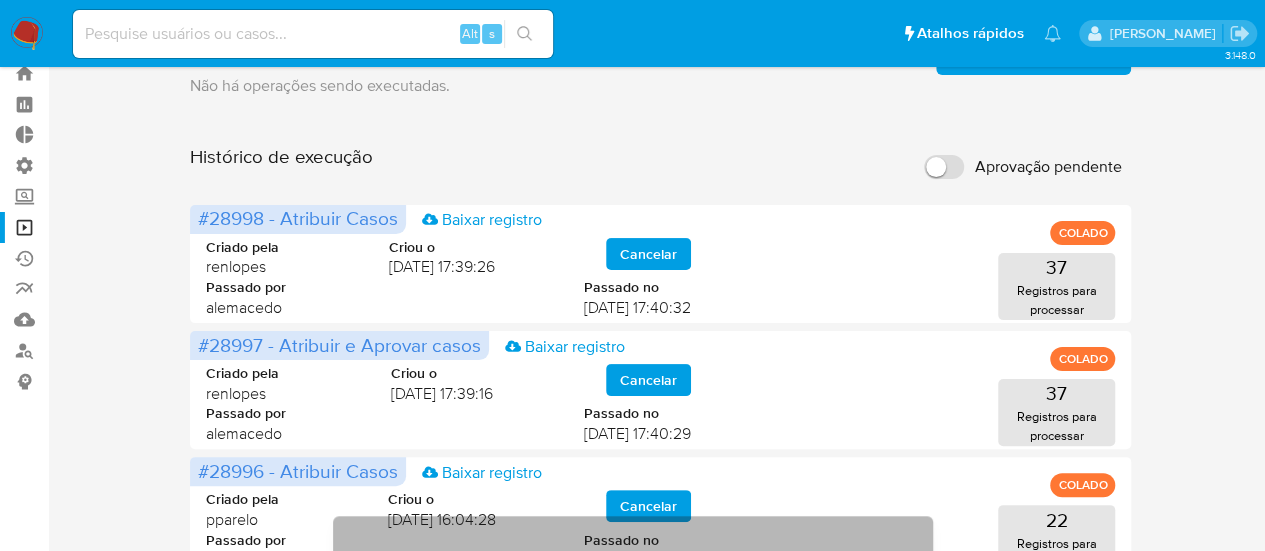 scroll, scrollTop: 0, scrollLeft: 0, axis: both 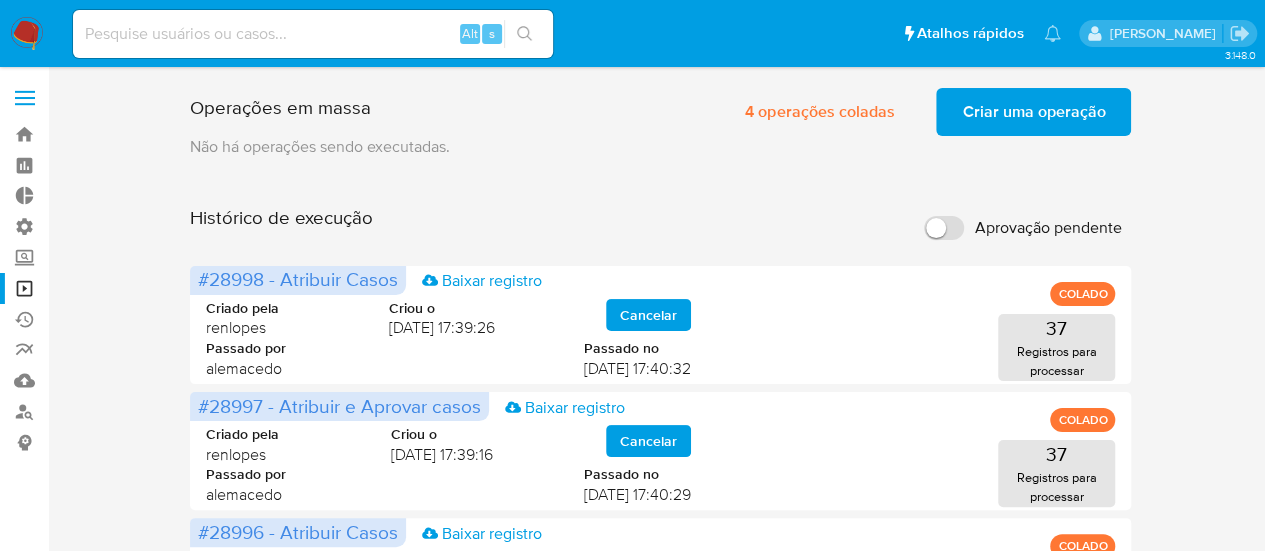 click at bounding box center (313, 34) 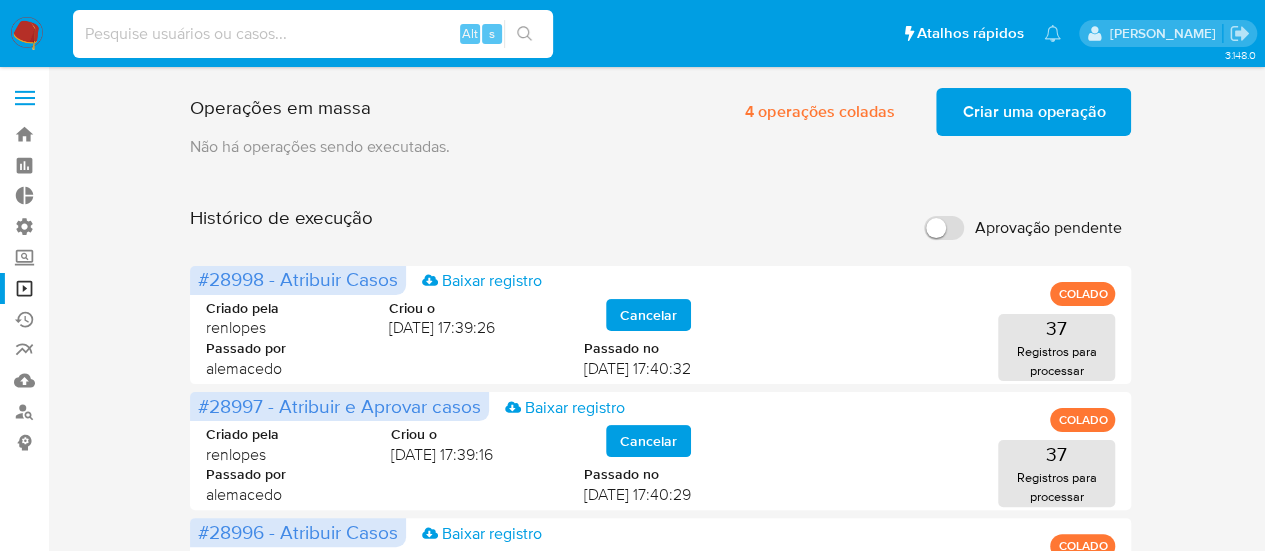 paste on "1113199237" 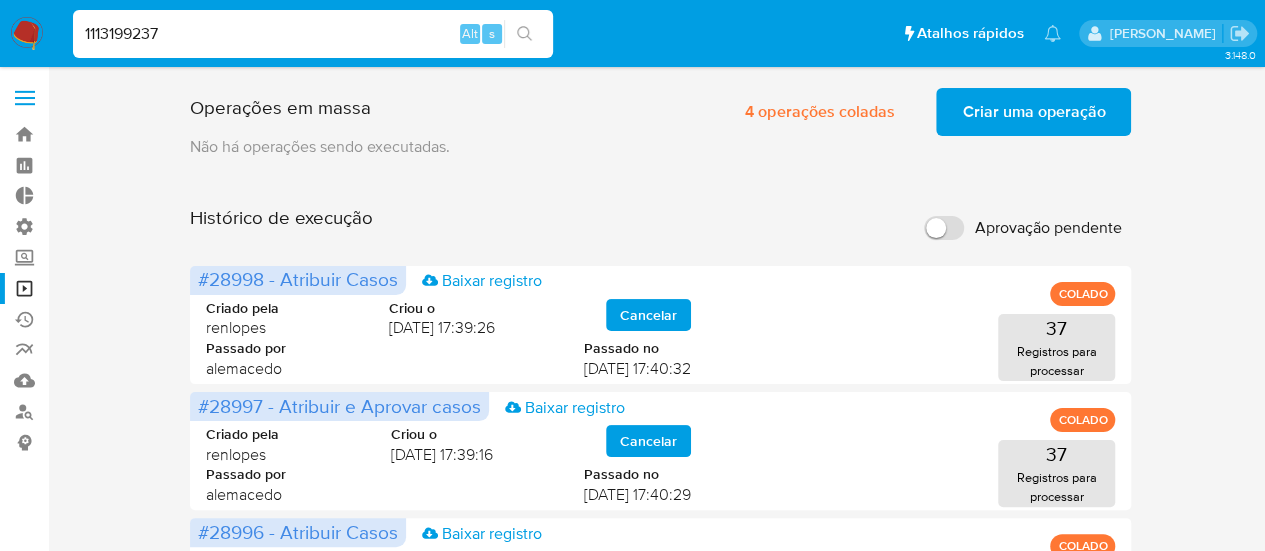 type on "1113199237" 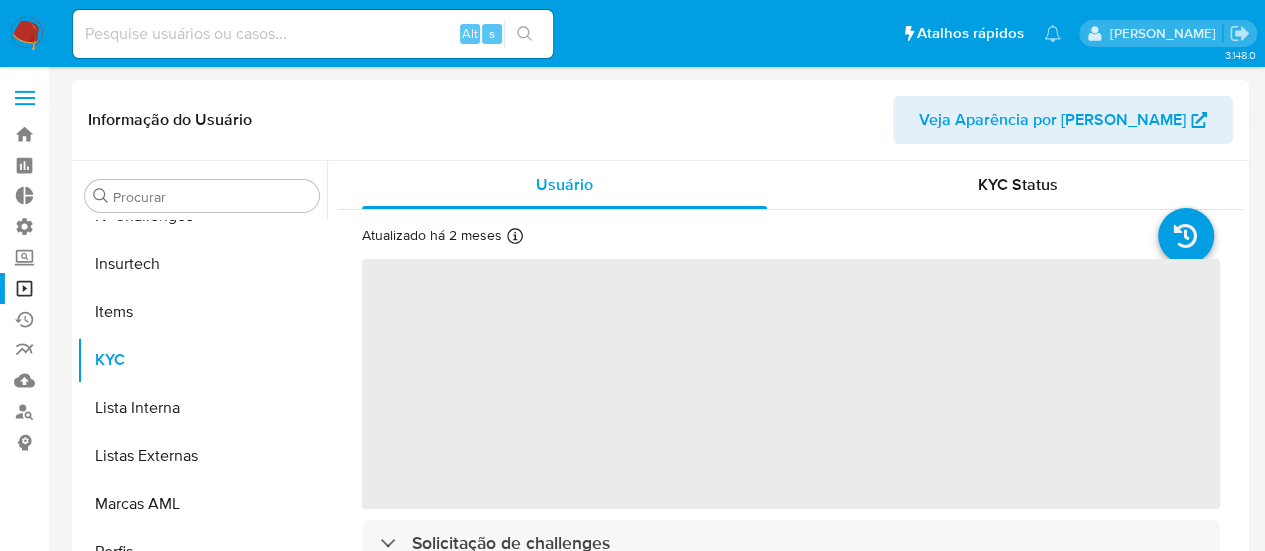 scroll, scrollTop: 845, scrollLeft: 0, axis: vertical 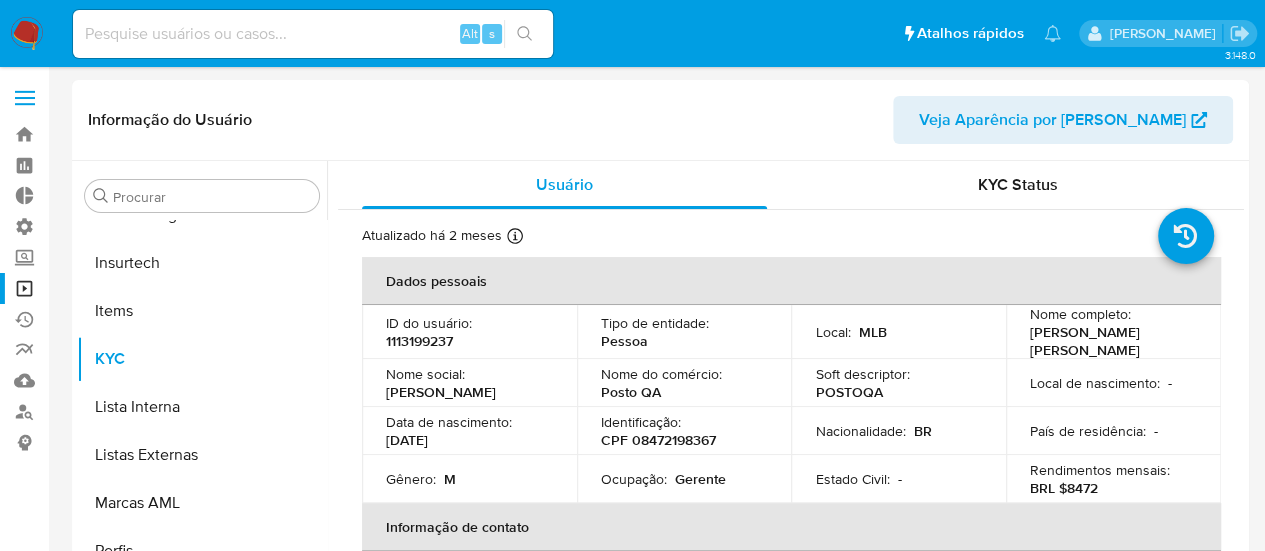 select on "10" 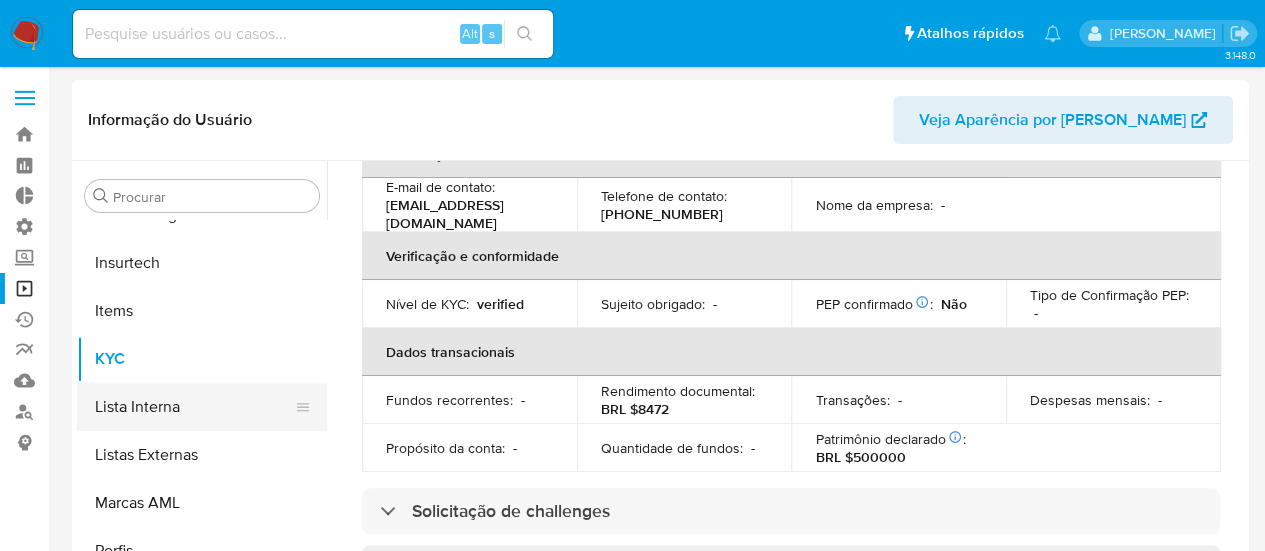 scroll, scrollTop: 500, scrollLeft: 0, axis: vertical 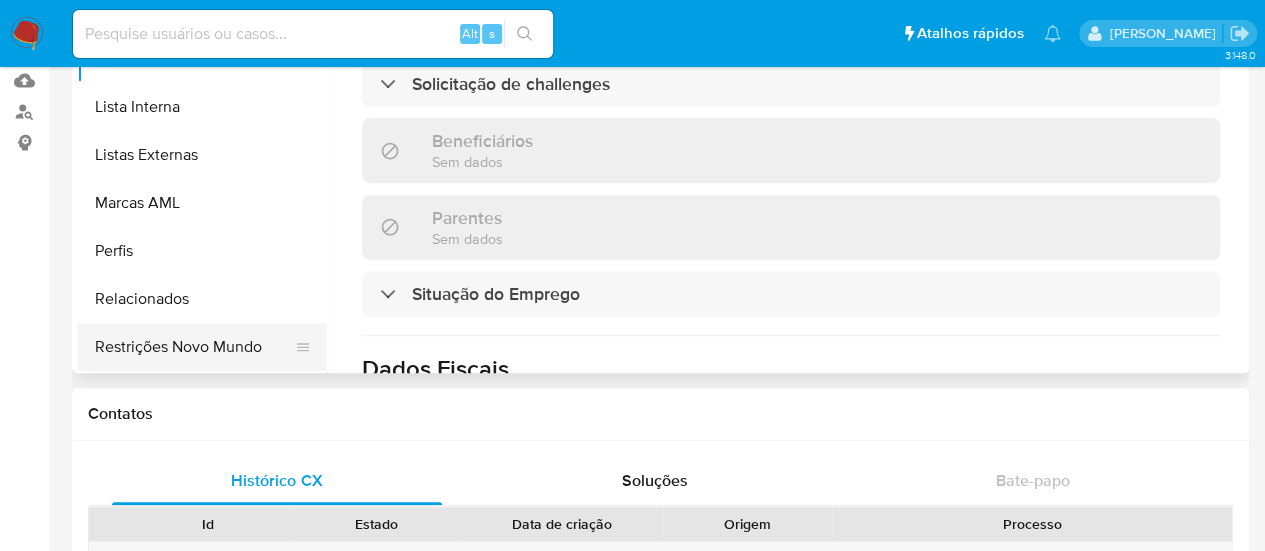 click on "Restrições Novo Mundo" at bounding box center [194, 347] 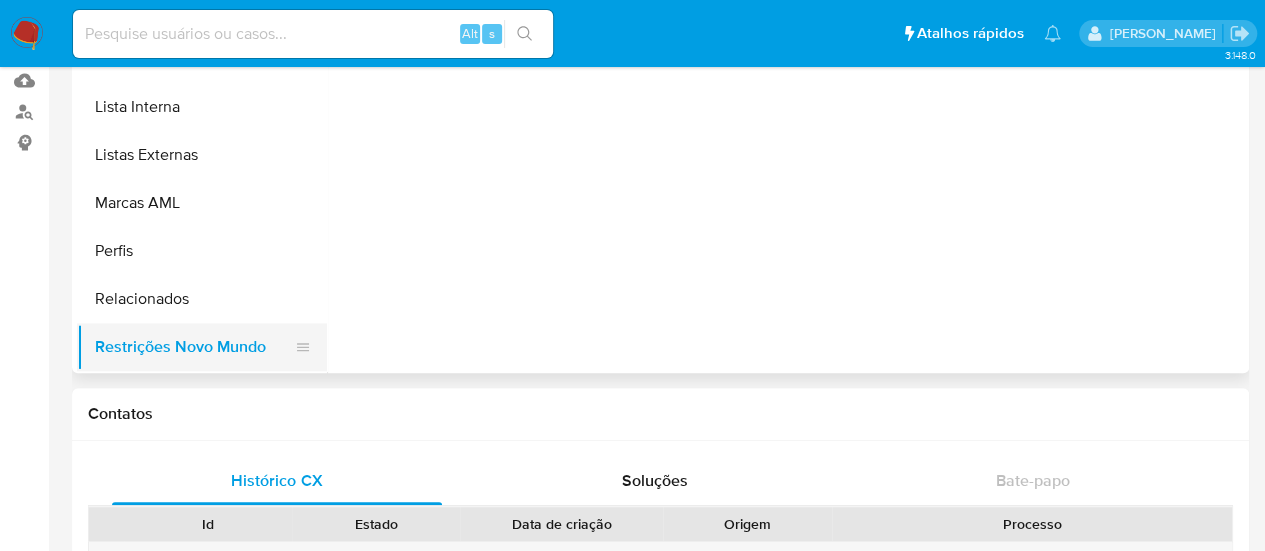 scroll, scrollTop: 0, scrollLeft: 0, axis: both 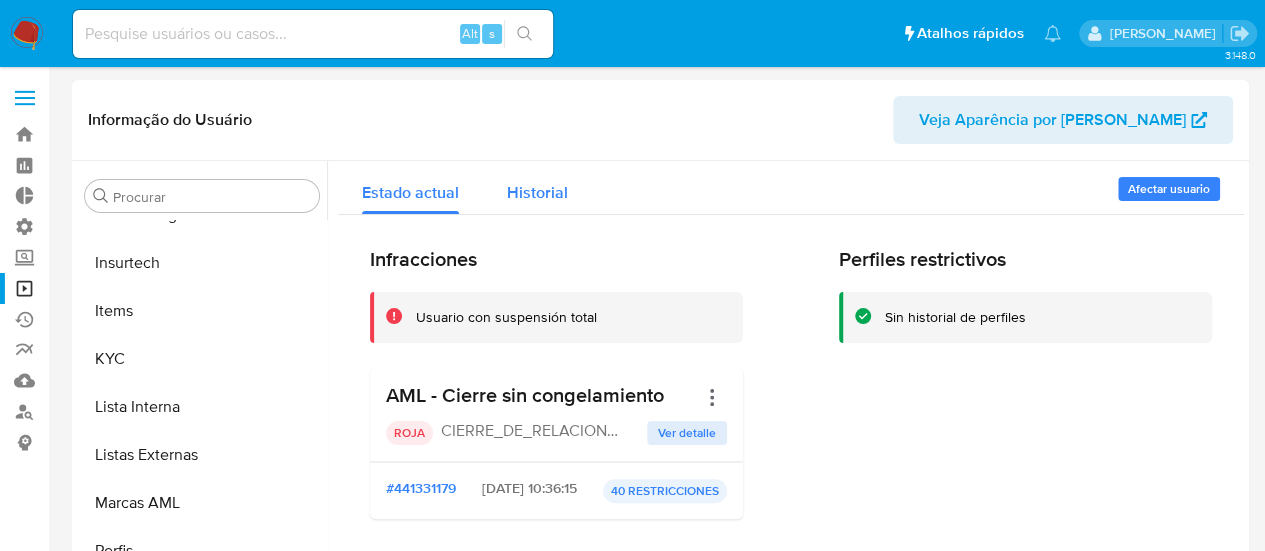 click on "Historial" at bounding box center [537, 187] 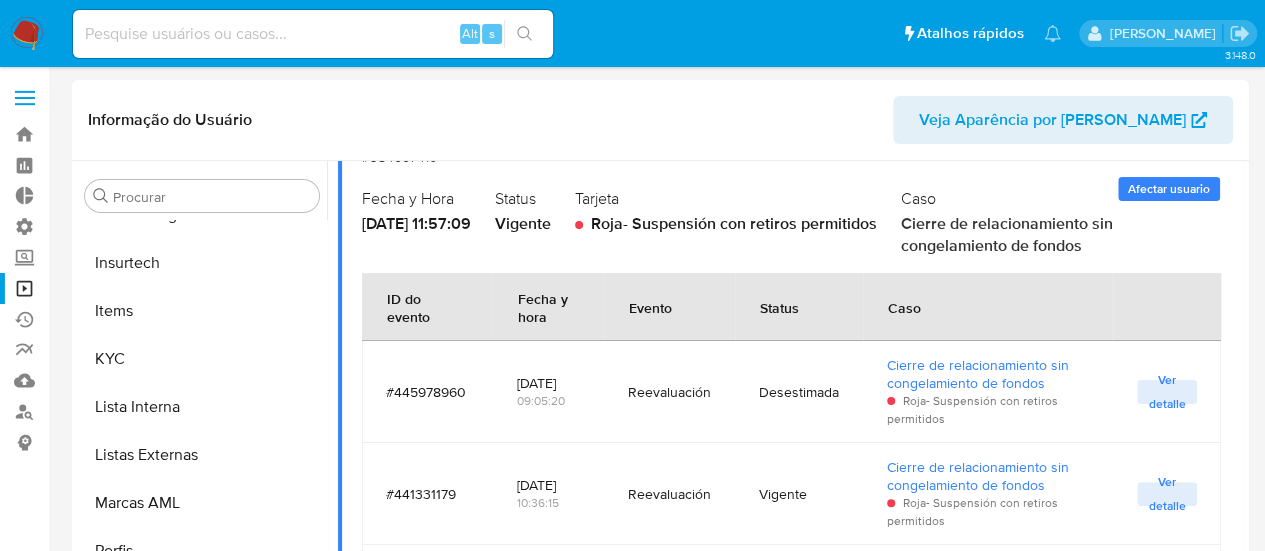 scroll, scrollTop: 300, scrollLeft: 0, axis: vertical 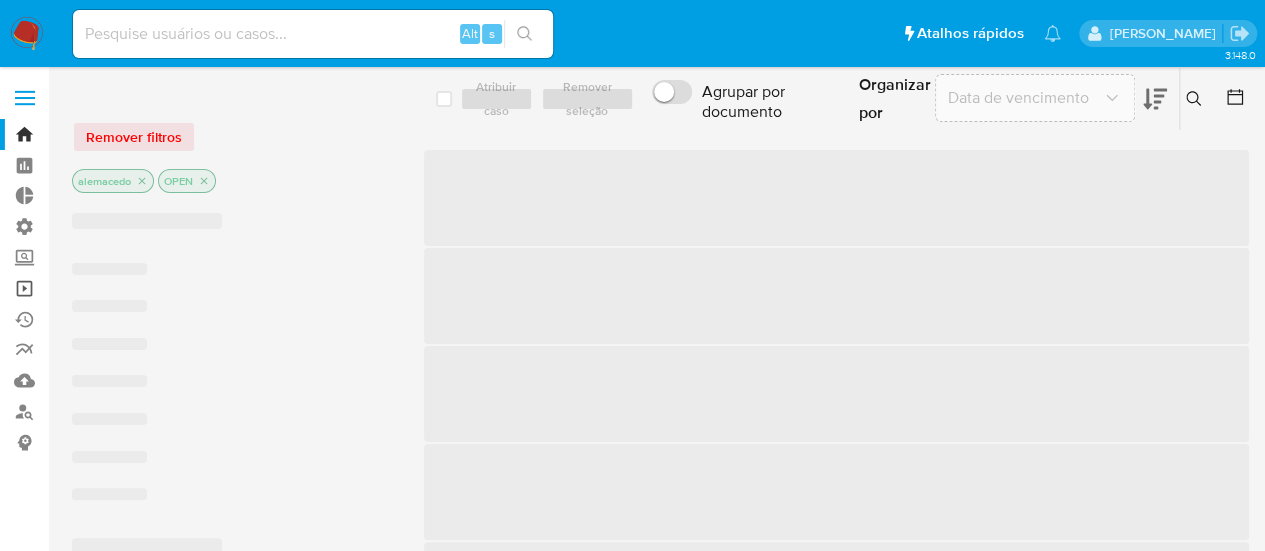 click on "Operações em massa" at bounding box center [119, 288] 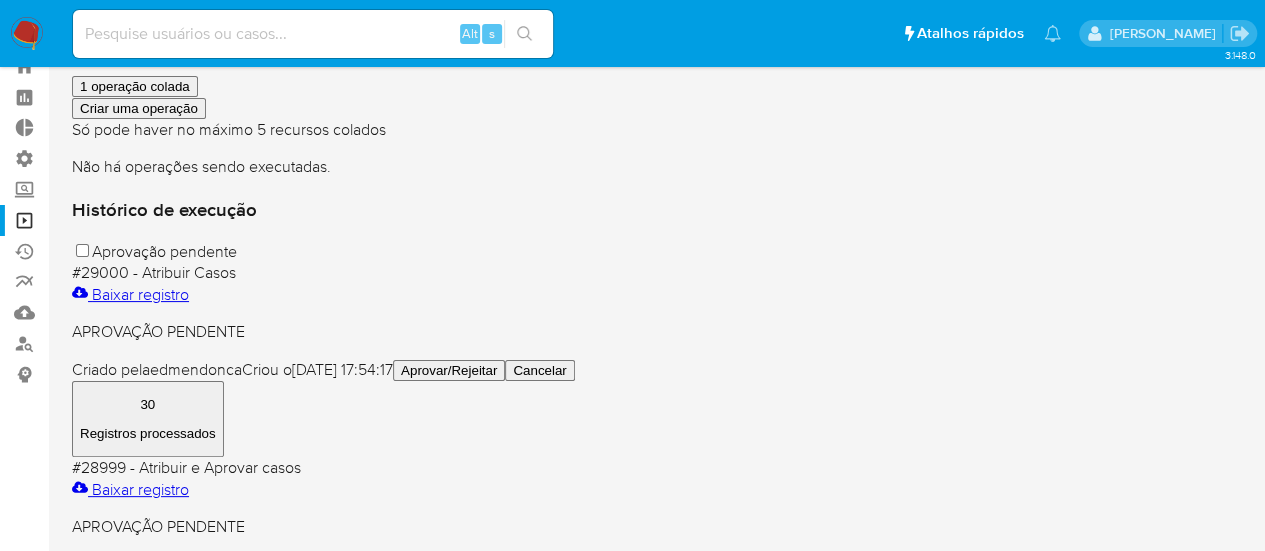 scroll, scrollTop: 100, scrollLeft: 0, axis: vertical 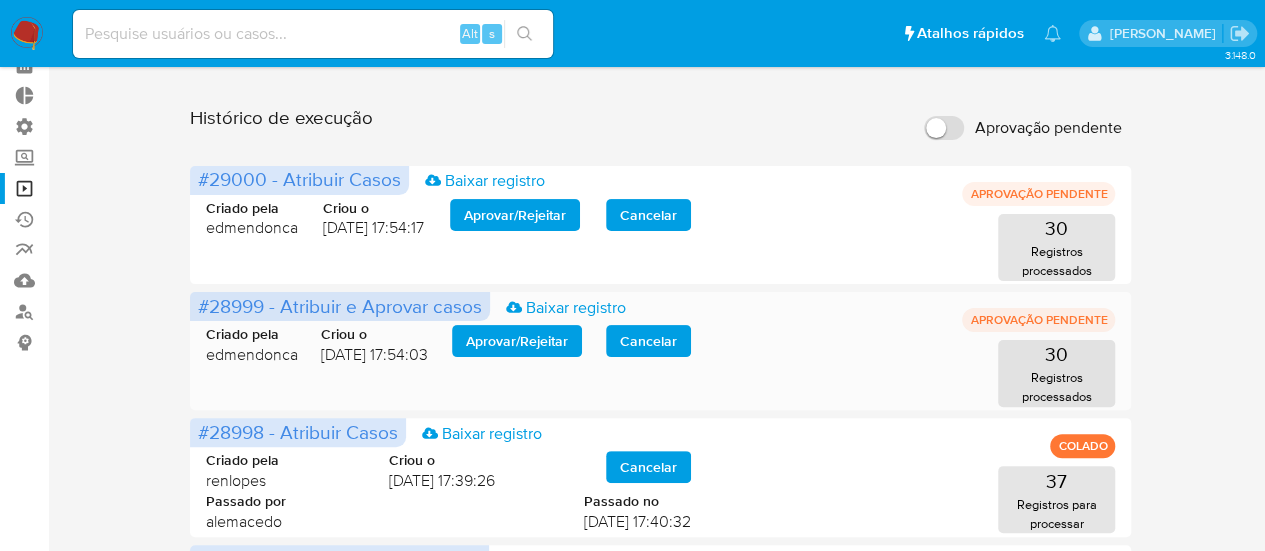 click on "Aprovar  /  Rejeitar" at bounding box center [517, 341] 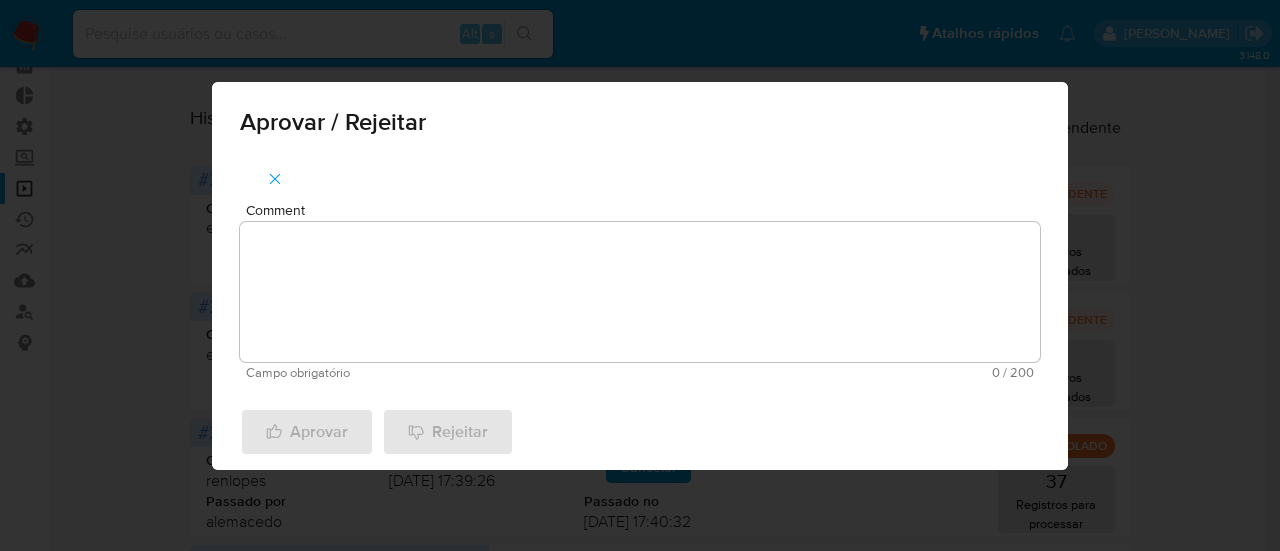 click on "Comment" at bounding box center (640, 292) 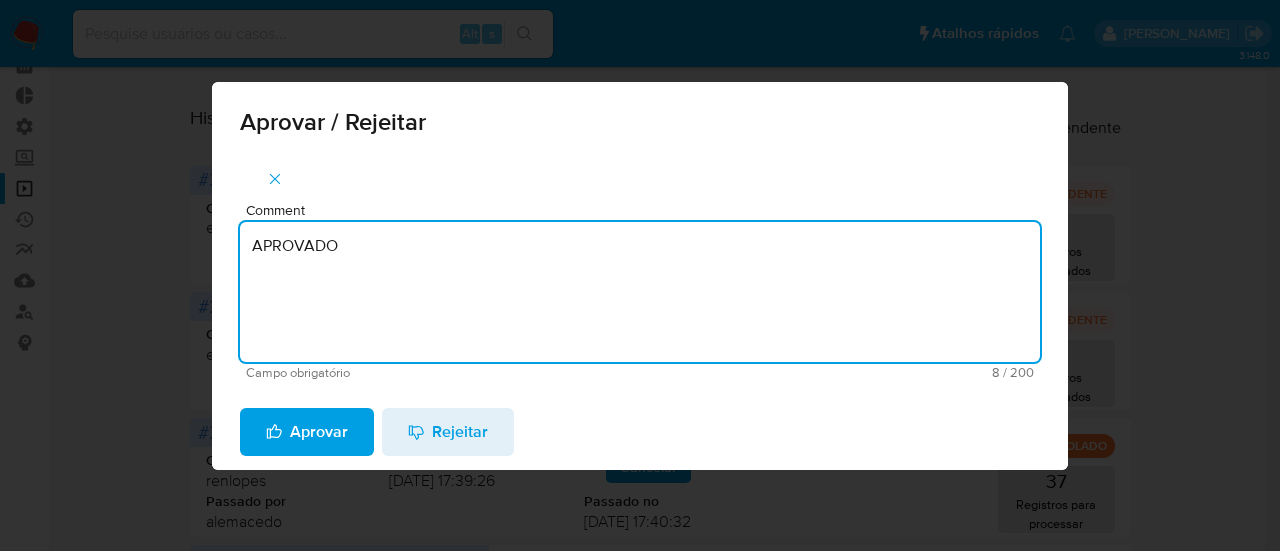 drag, startPoint x: 387, startPoint y: 243, endPoint x: 155, endPoint y: 243, distance: 232 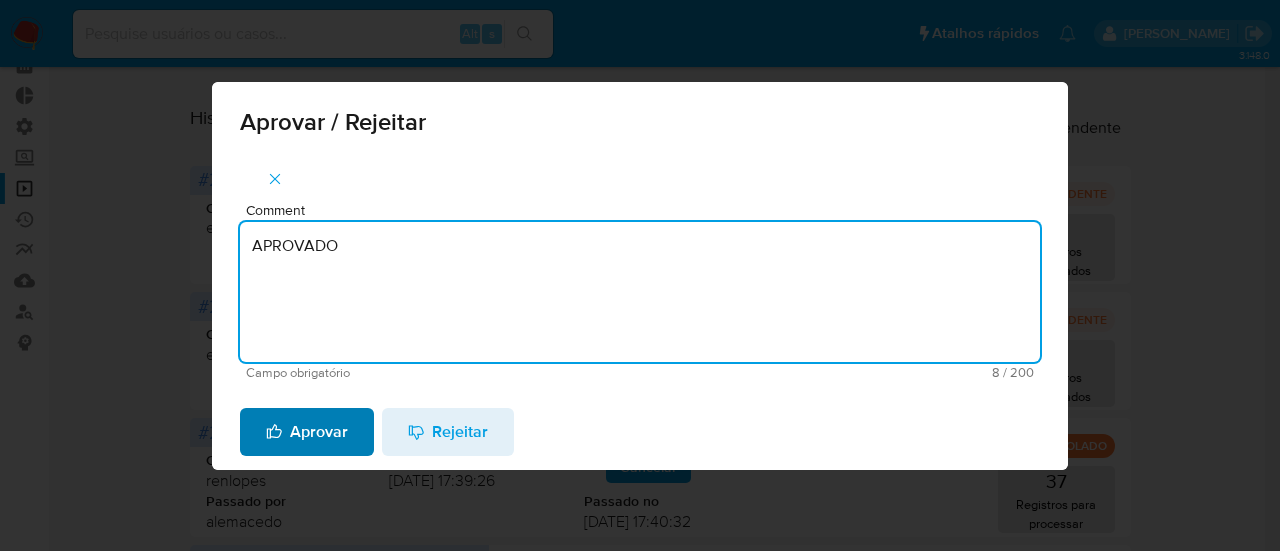 type on "APROVADO" 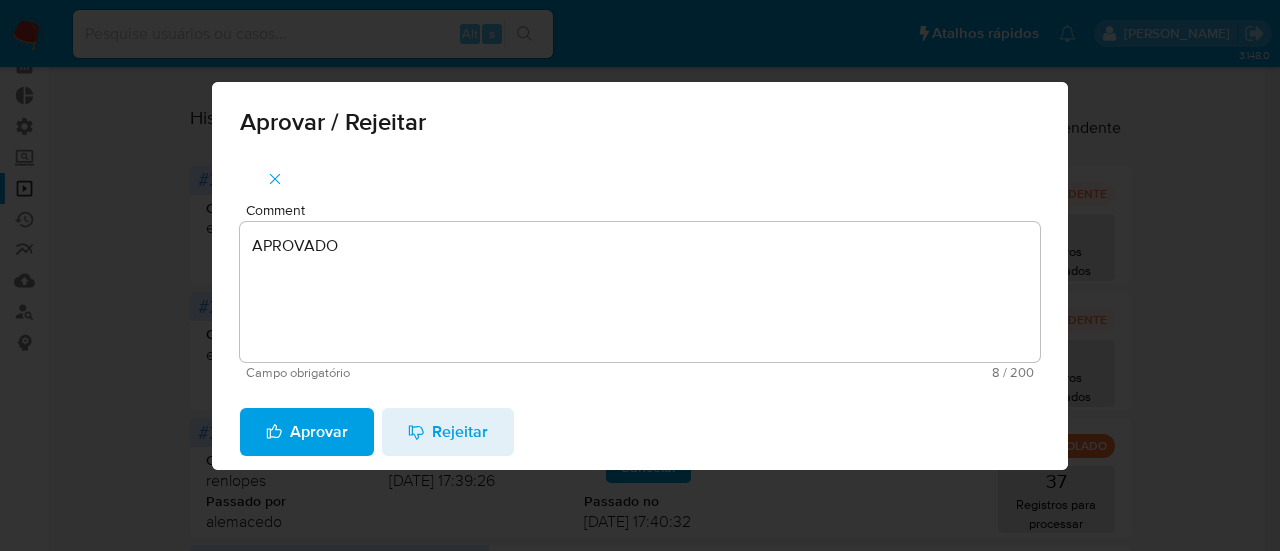 click on "Aprovar" at bounding box center [307, 432] 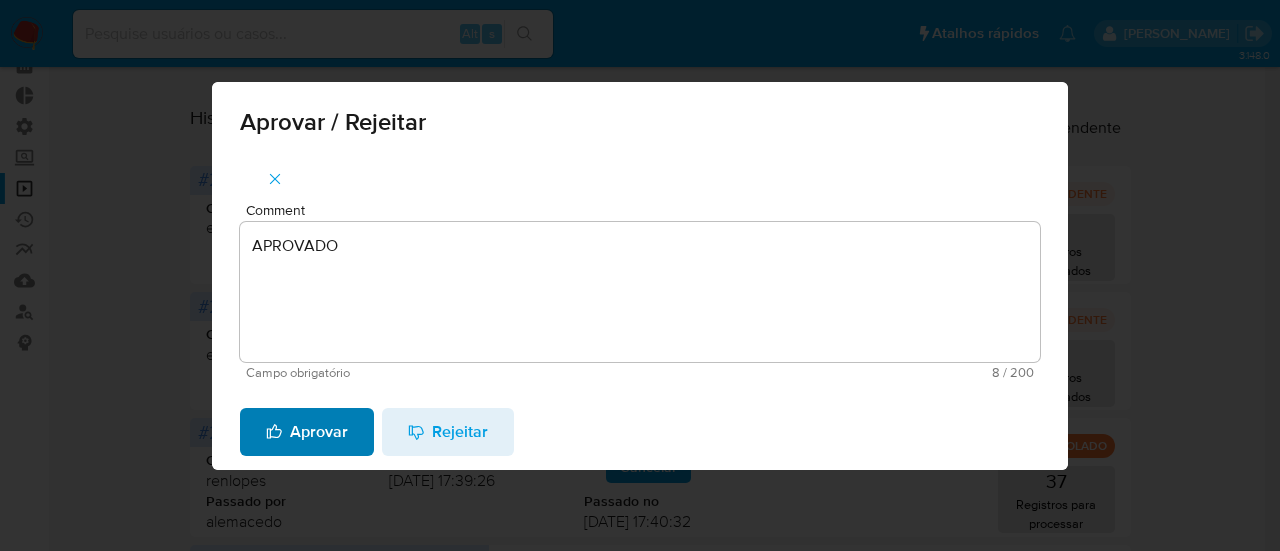 type 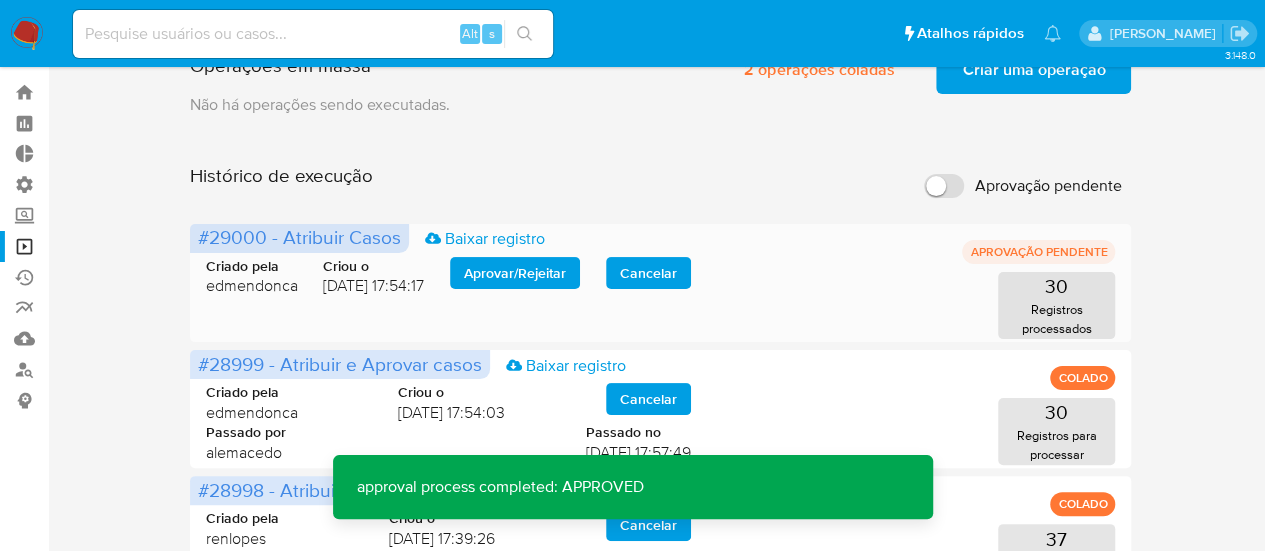 scroll, scrollTop: 0, scrollLeft: 0, axis: both 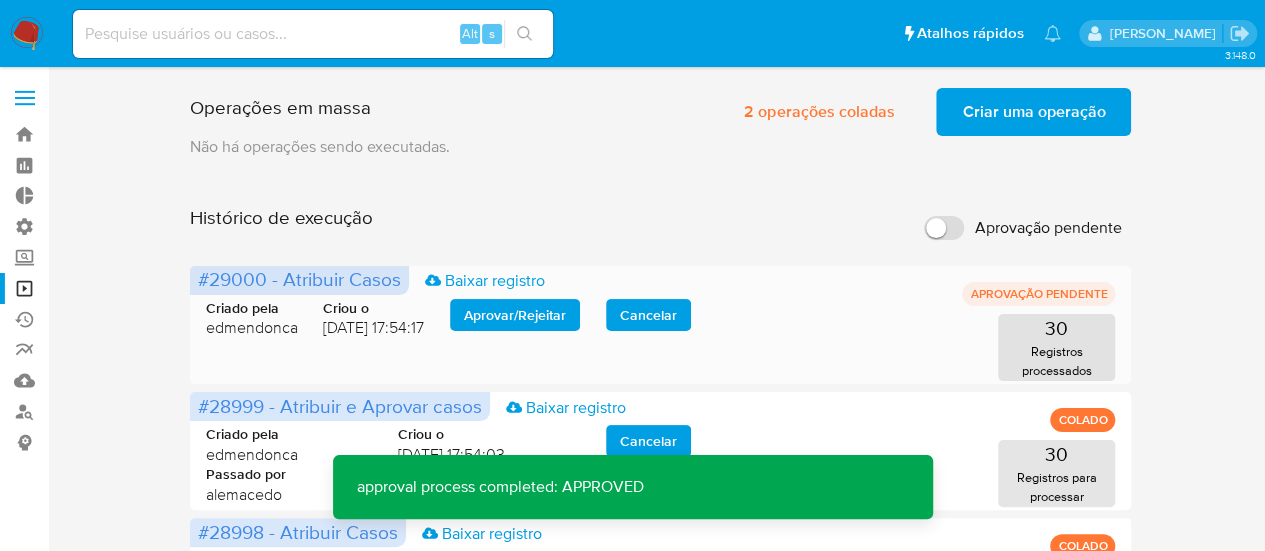 click on "Aprovar  /  Rejeitar" at bounding box center [515, 315] 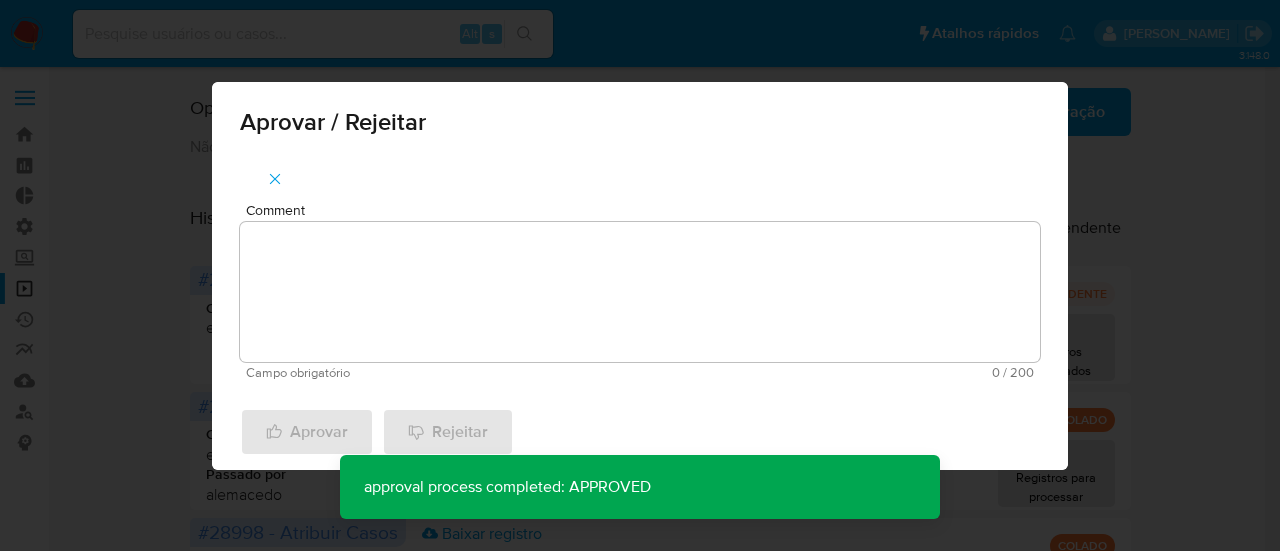 click on "Comment" at bounding box center (640, 292) 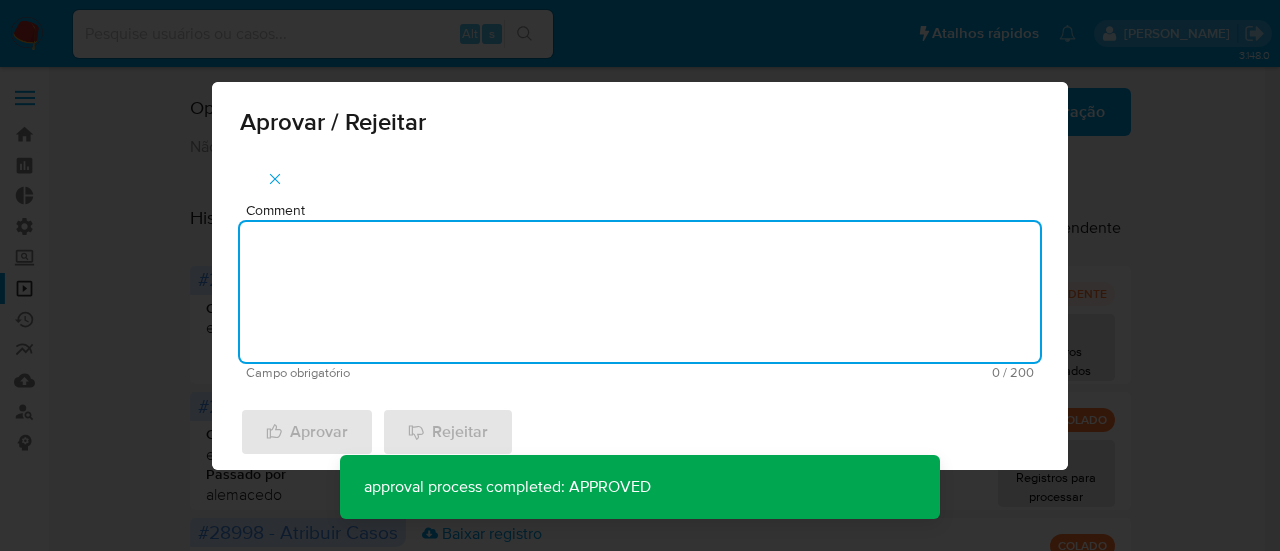 paste on "APROVADO" 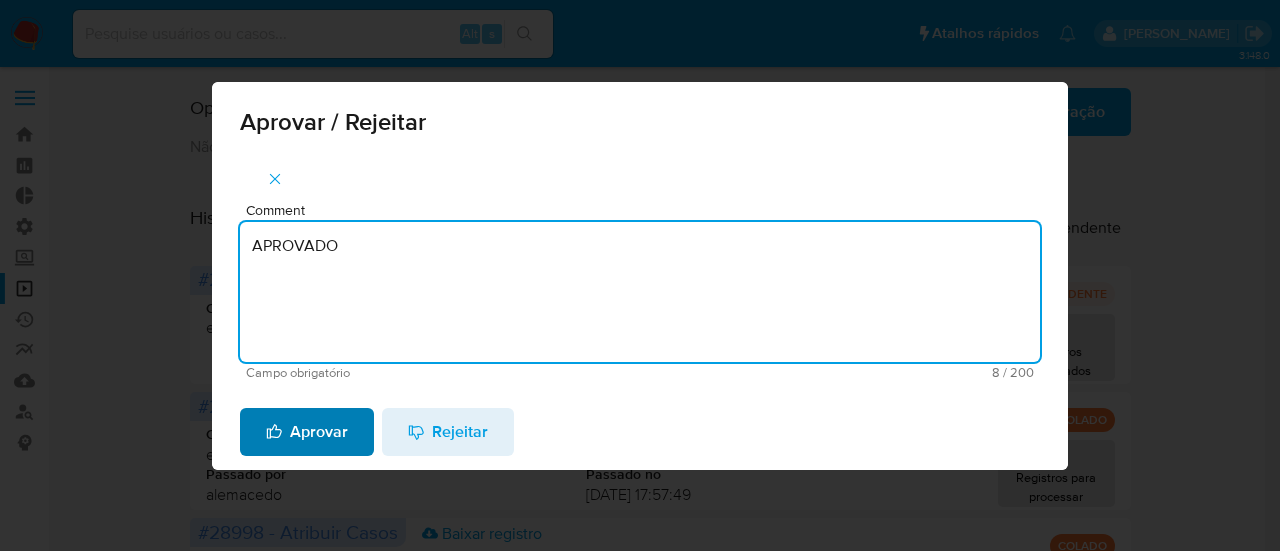type on "APROVADO" 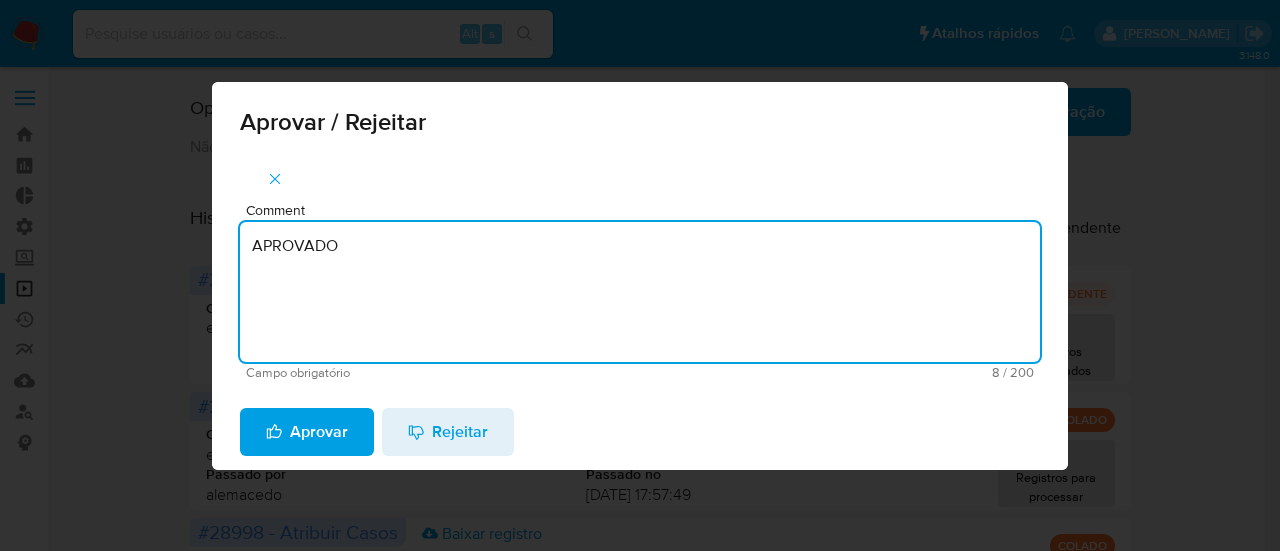 click on "Aprovar" at bounding box center [307, 432] 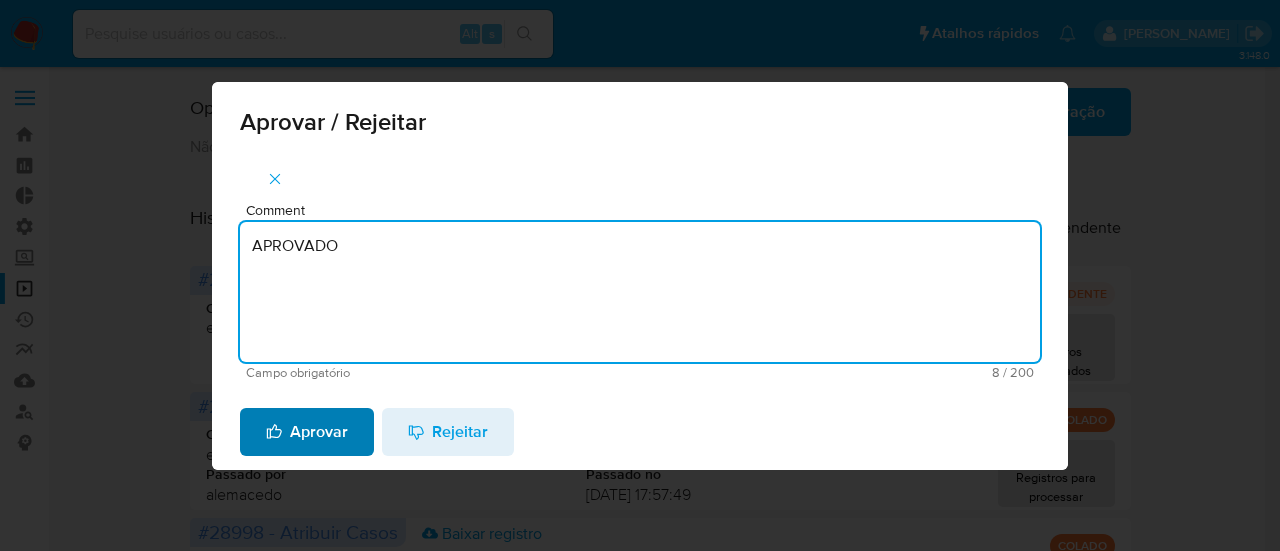type 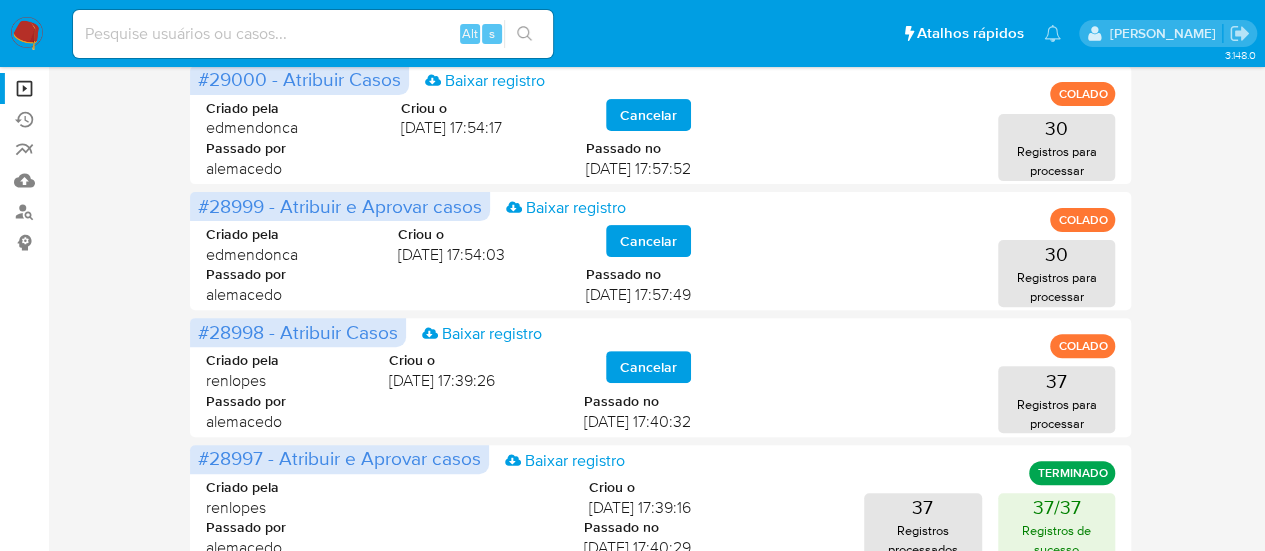 scroll, scrollTop: 0, scrollLeft: 0, axis: both 